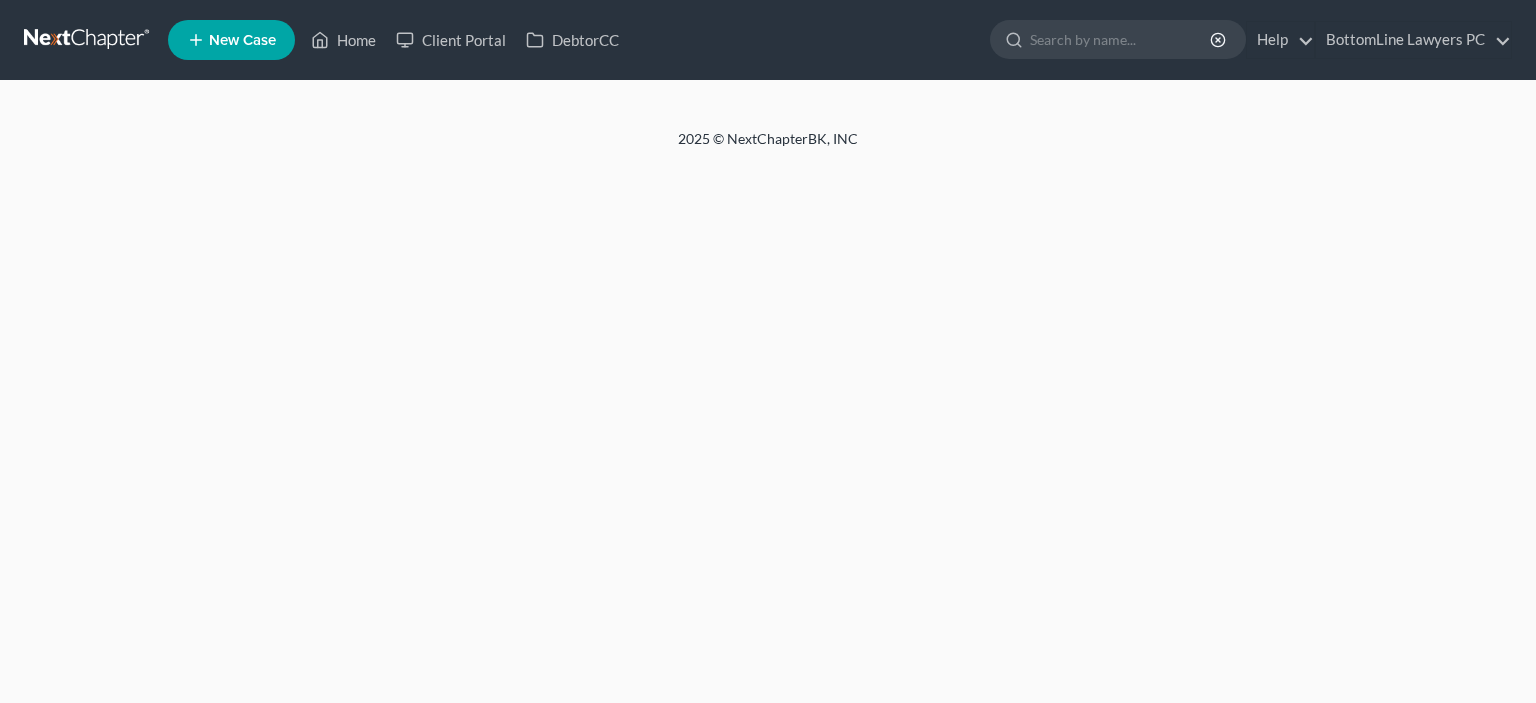 scroll, scrollTop: 0, scrollLeft: 0, axis: both 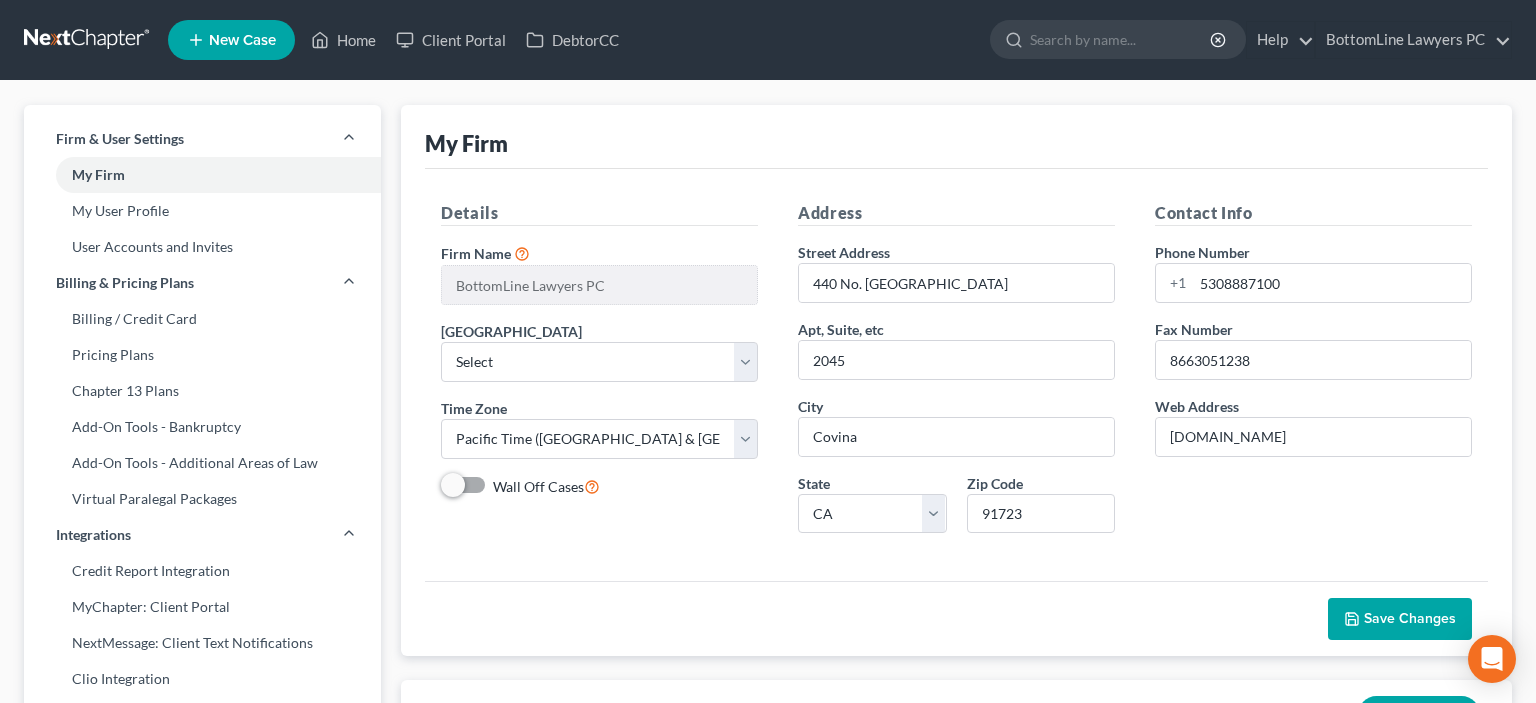 click at bounding box center [88, 40] 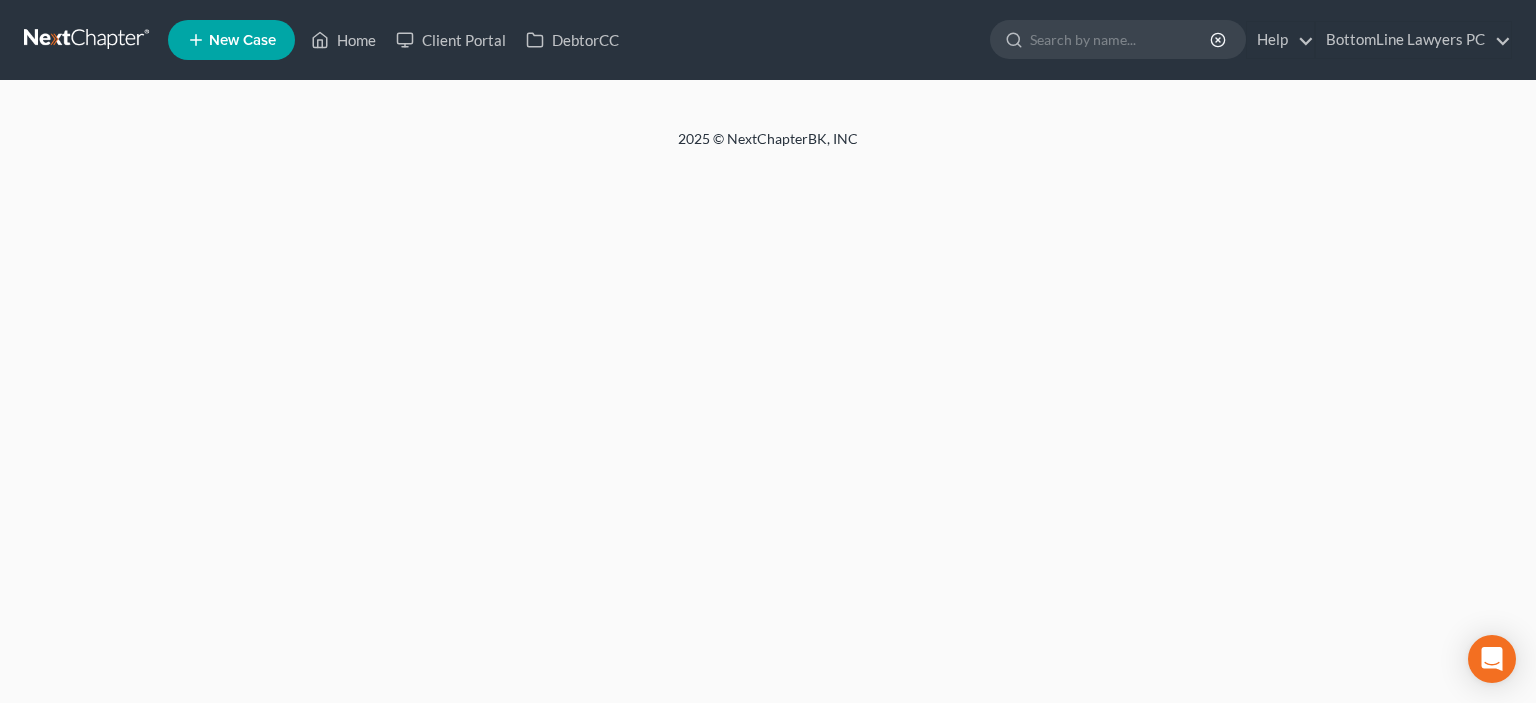 scroll, scrollTop: 0, scrollLeft: 0, axis: both 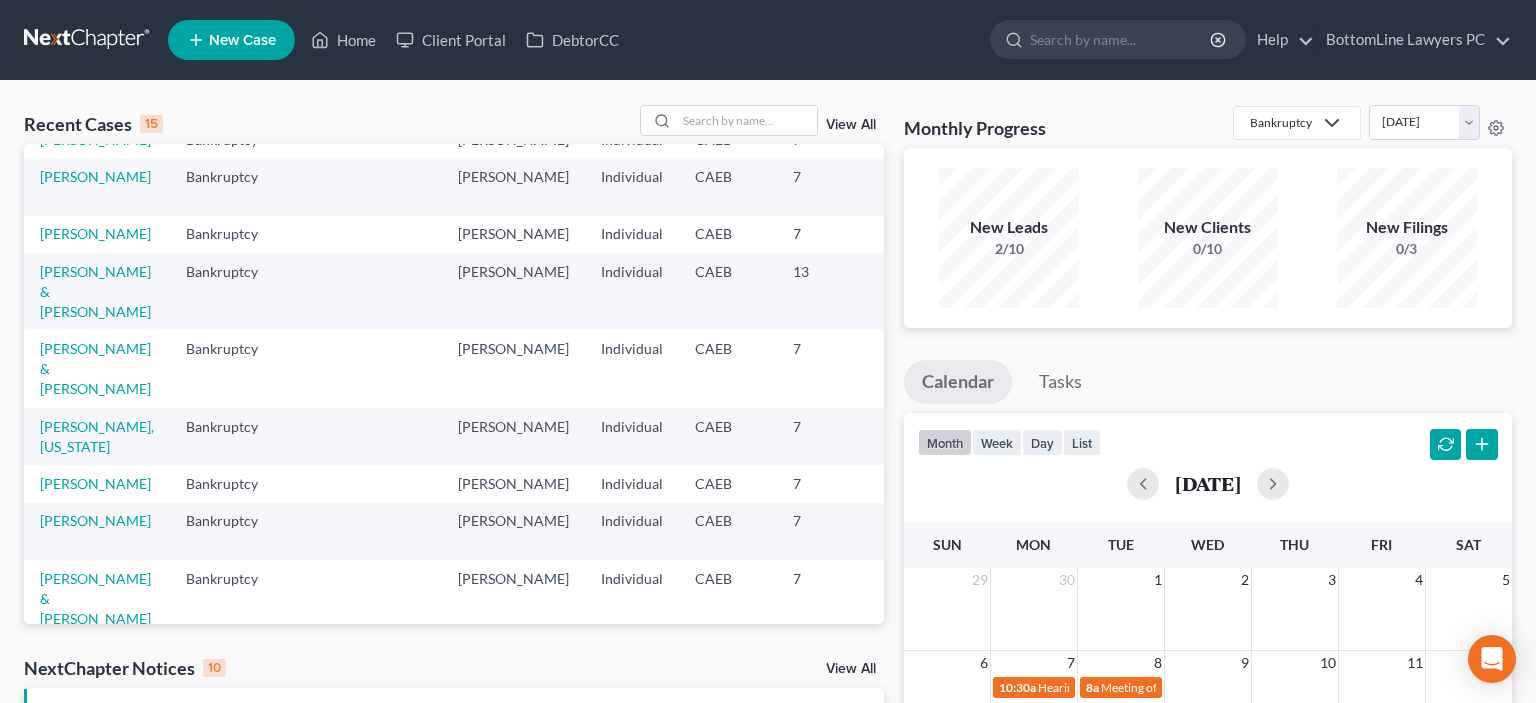 click on "[PERSON_NAME] & [PERSON_NAME]" at bounding box center (97, 291) 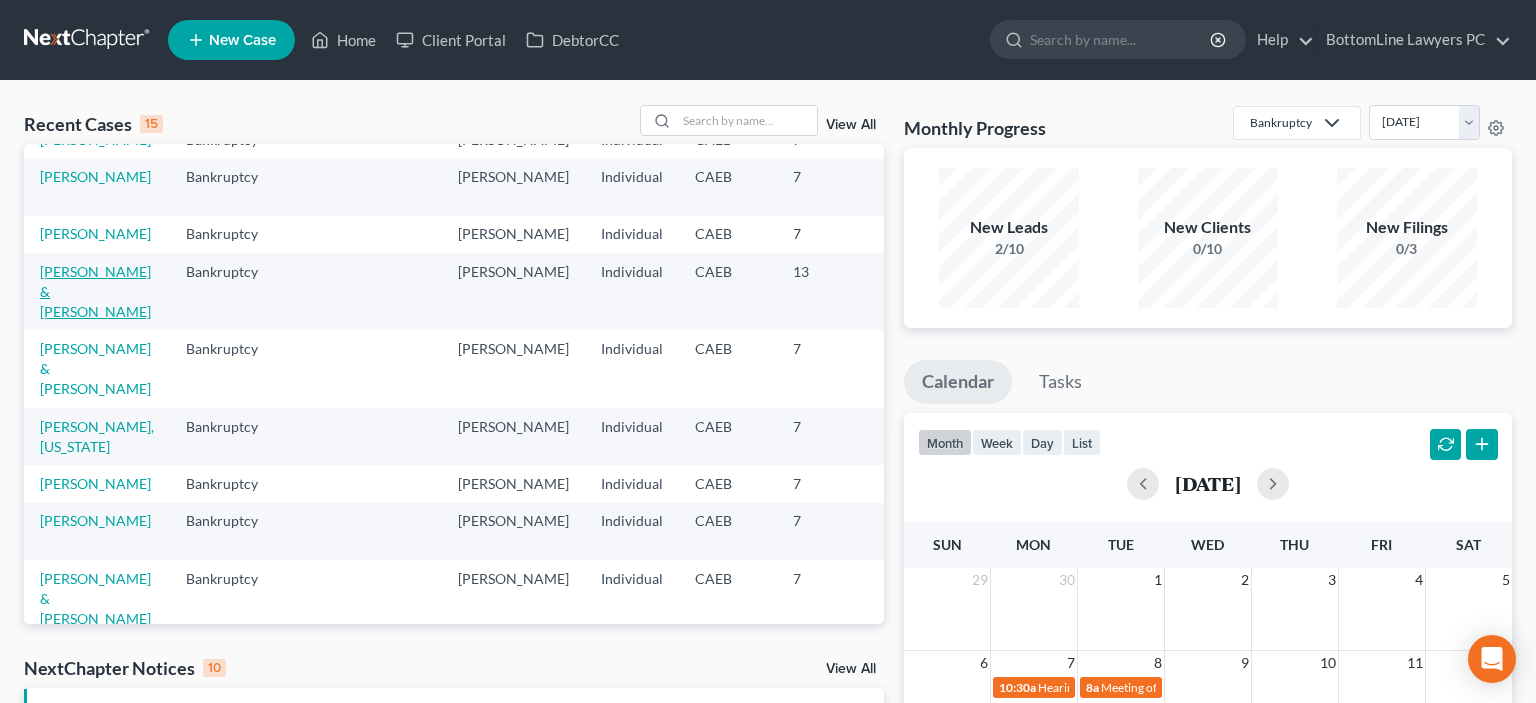 click on "[PERSON_NAME] & [PERSON_NAME]" at bounding box center [95, 291] 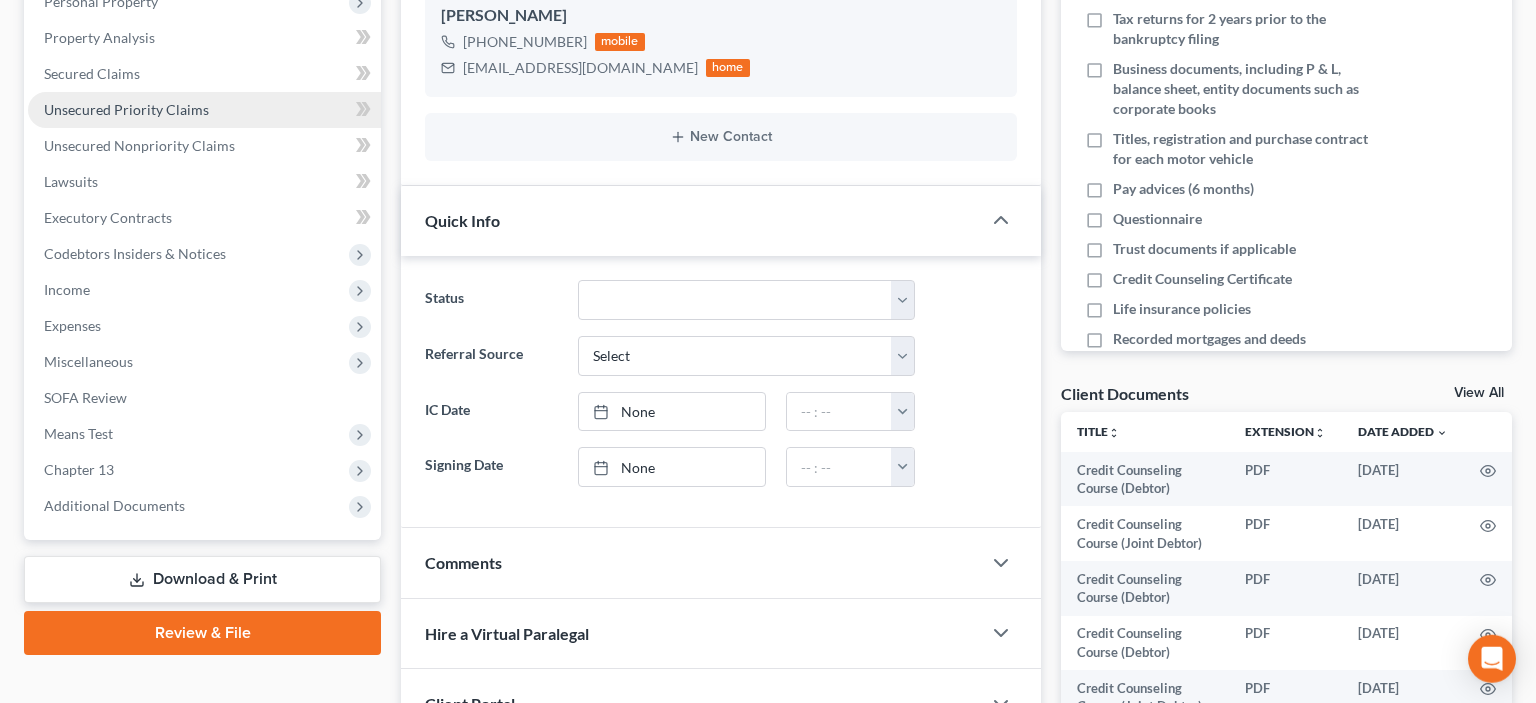 scroll, scrollTop: 422, scrollLeft: 0, axis: vertical 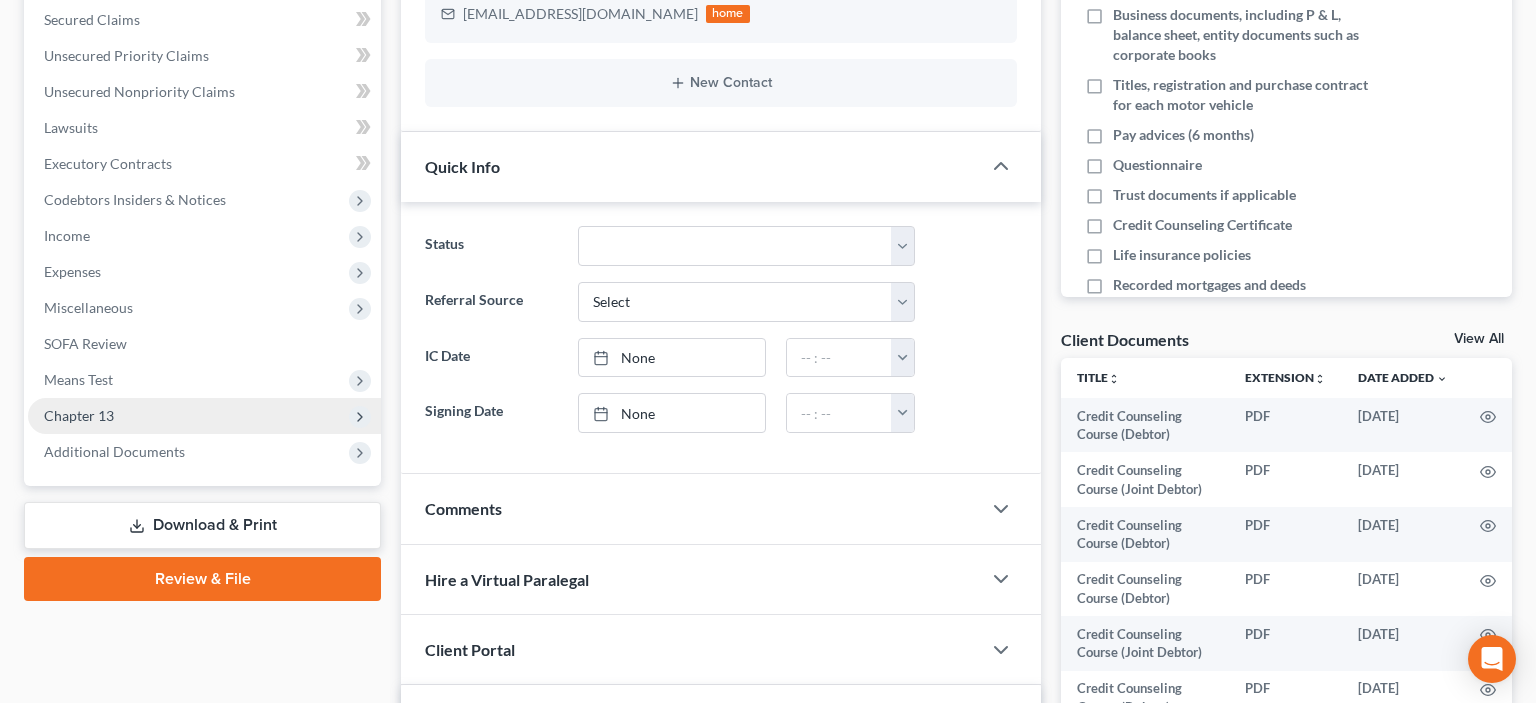 click on "Chapter 13" at bounding box center (79, 415) 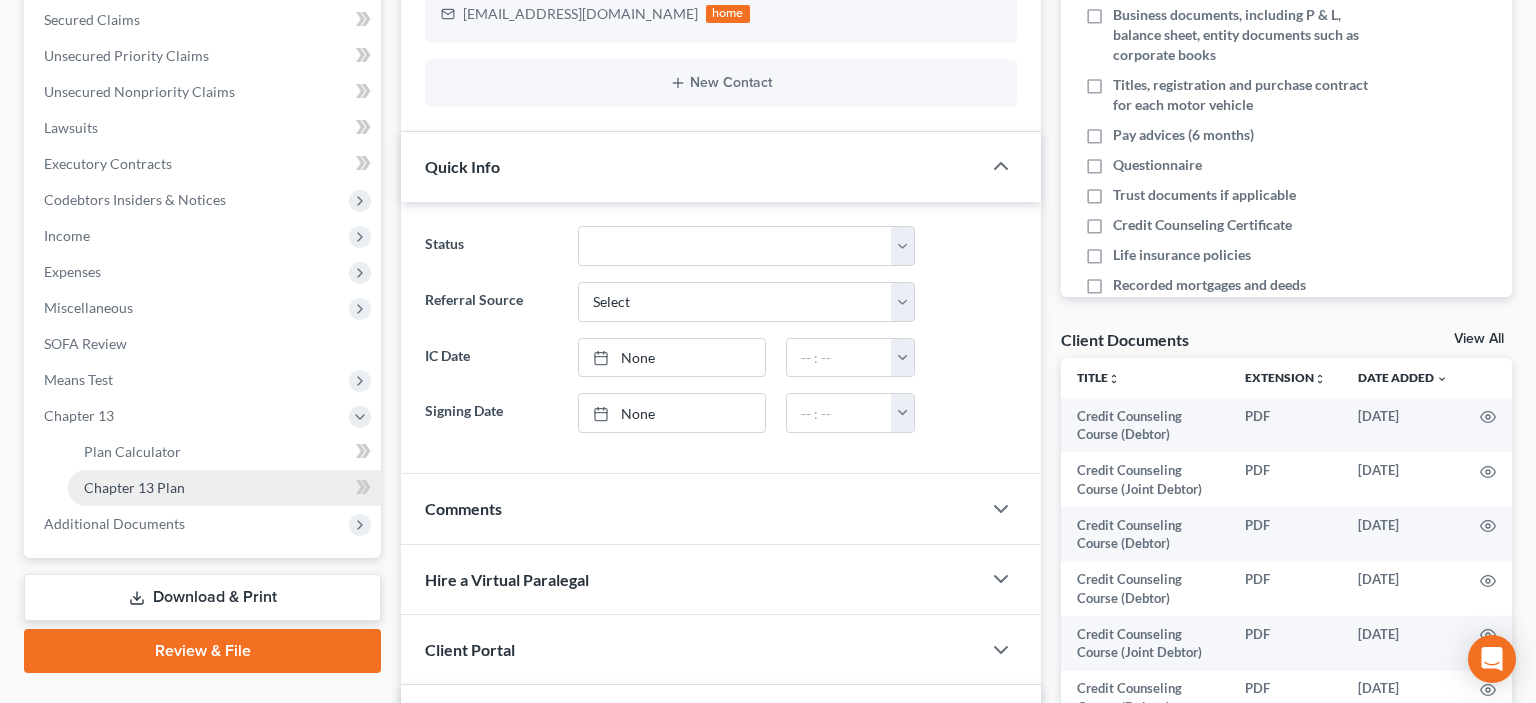 click on "Chapter 13 Plan" at bounding box center (134, 487) 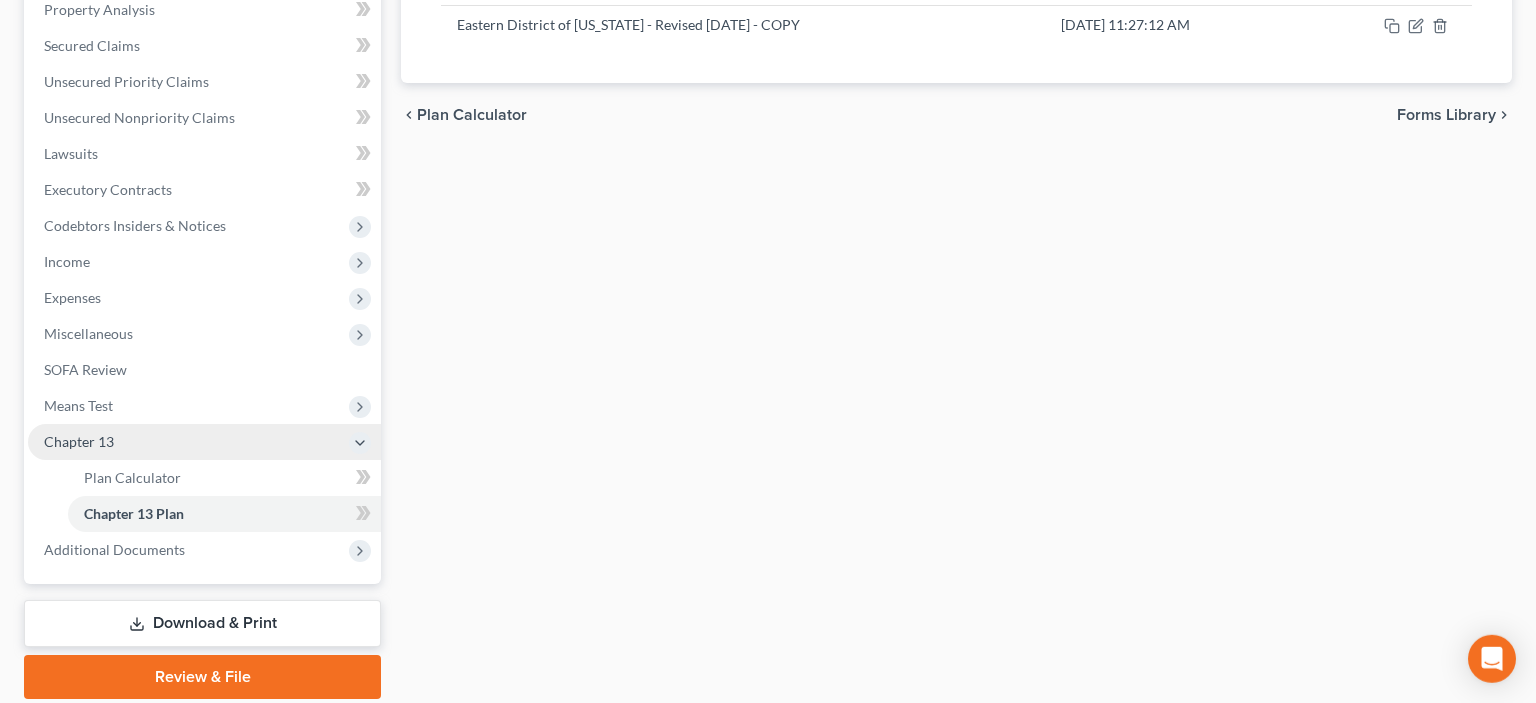 scroll, scrollTop: 422, scrollLeft: 0, axis: vertical 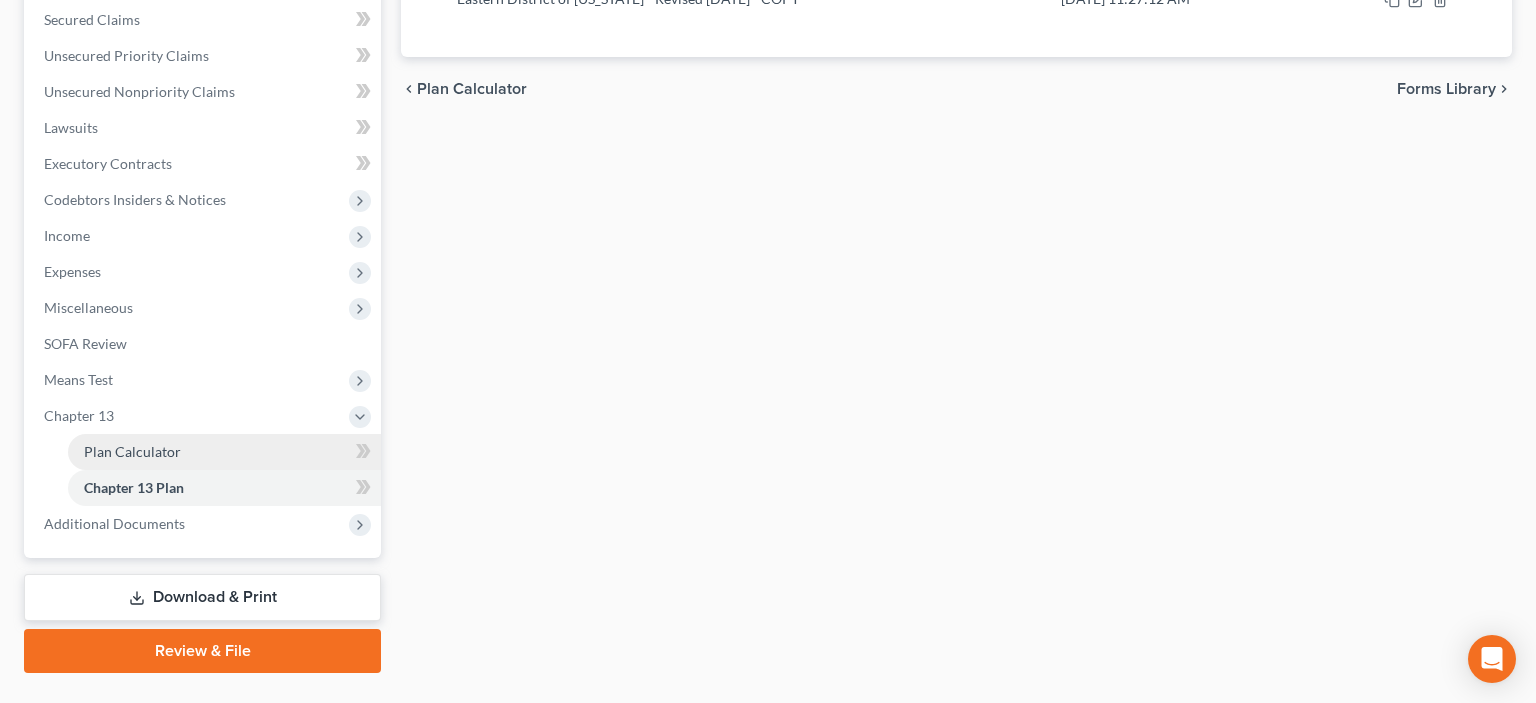 click on "Plan Calculator" at bounding box center (224, 452) 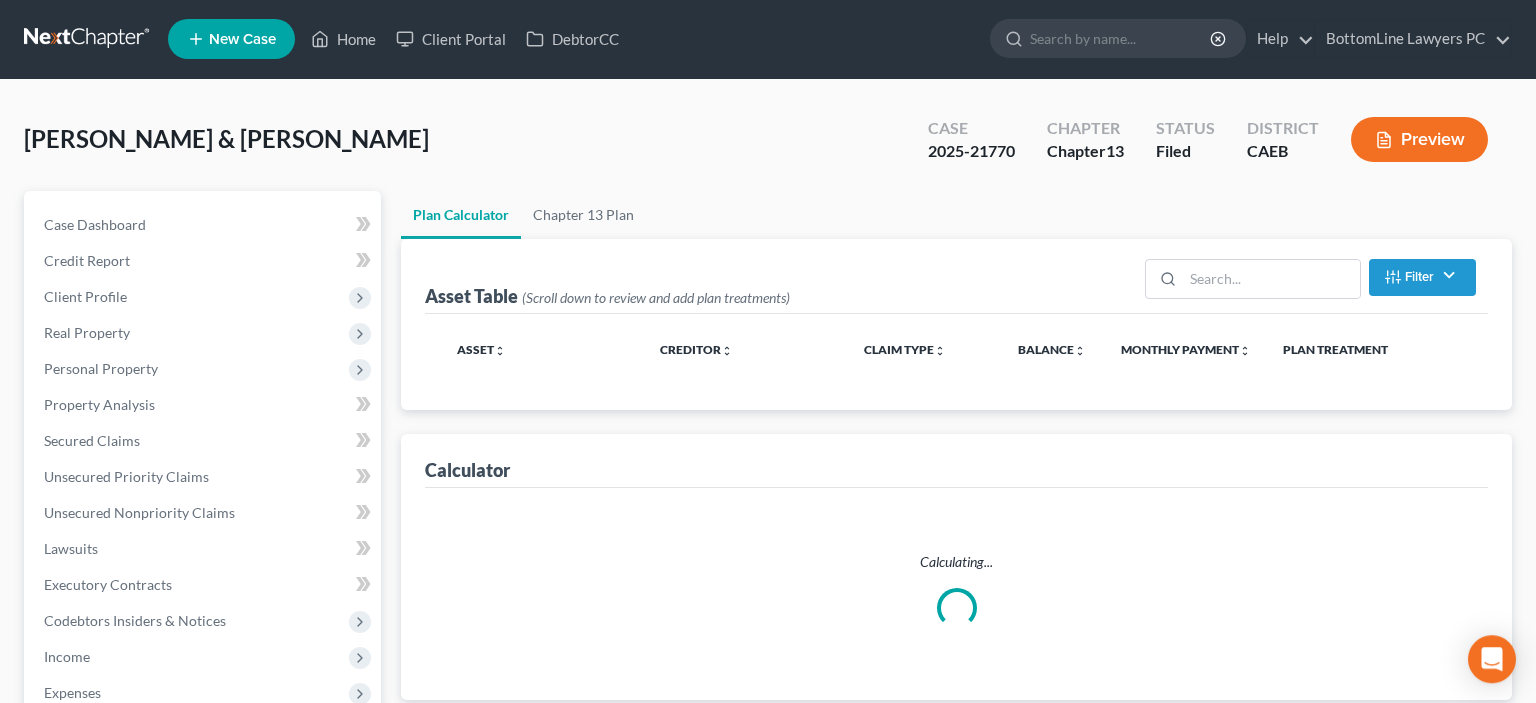 scroll, scrollTop: 0, scrollLeft: 0, axis: both 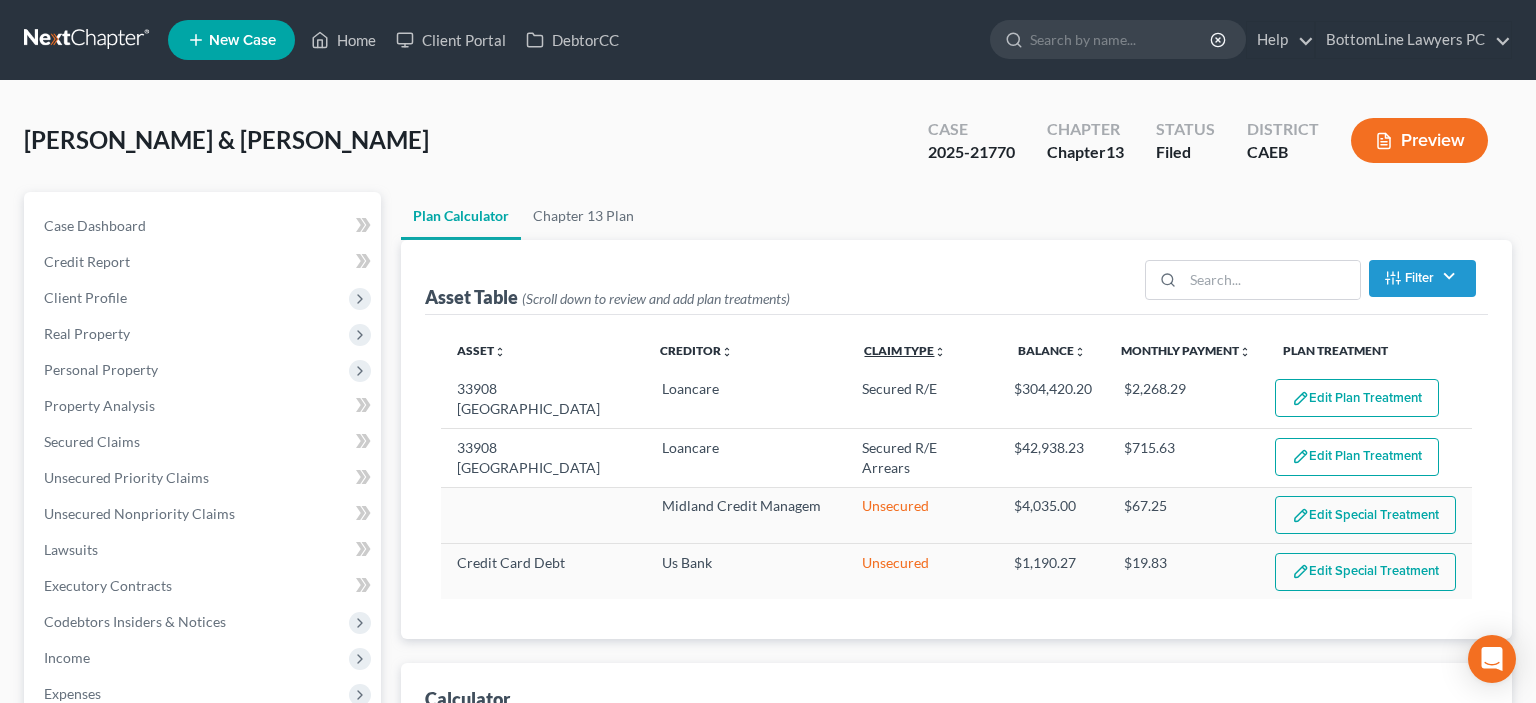 select on "59" 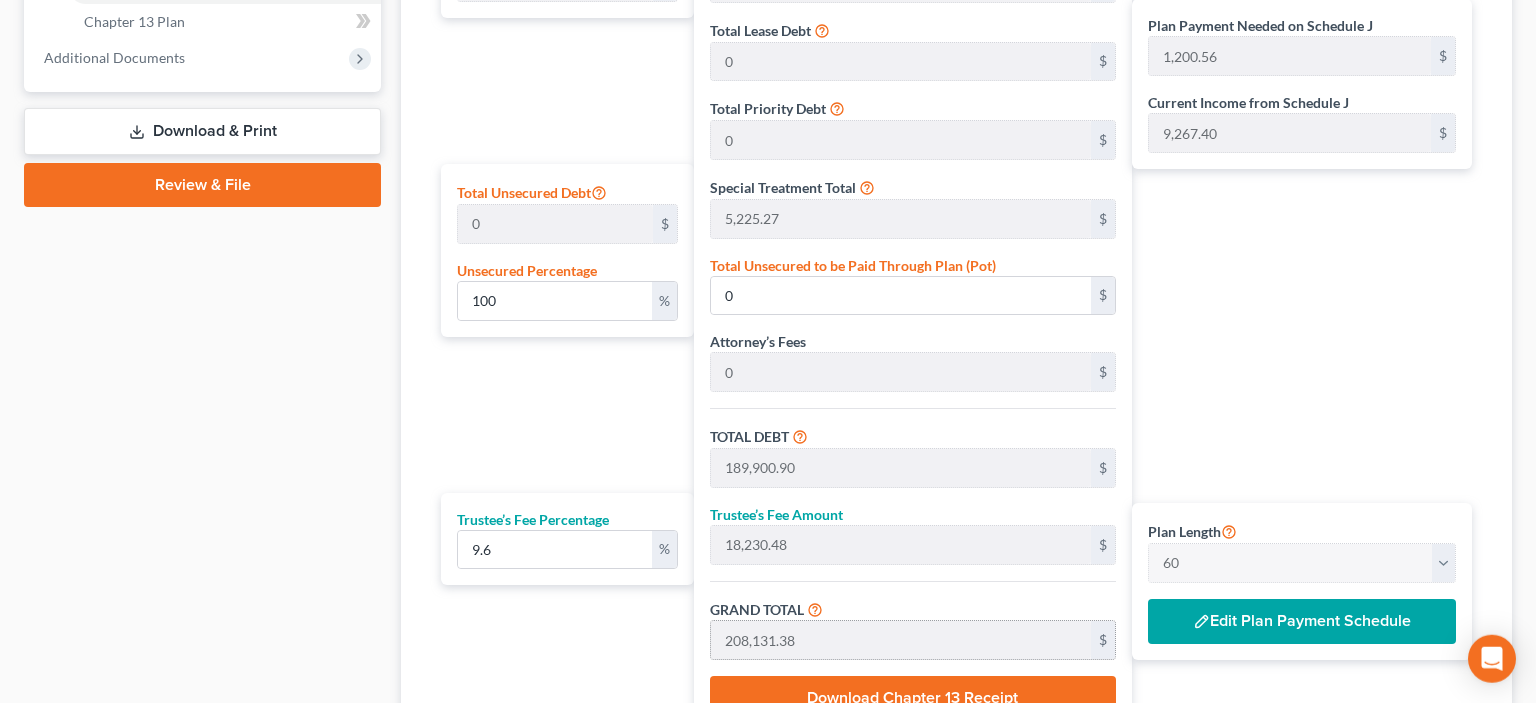 scroll, scrollTop: 1056, scrollLeft: 0, axis: vertical 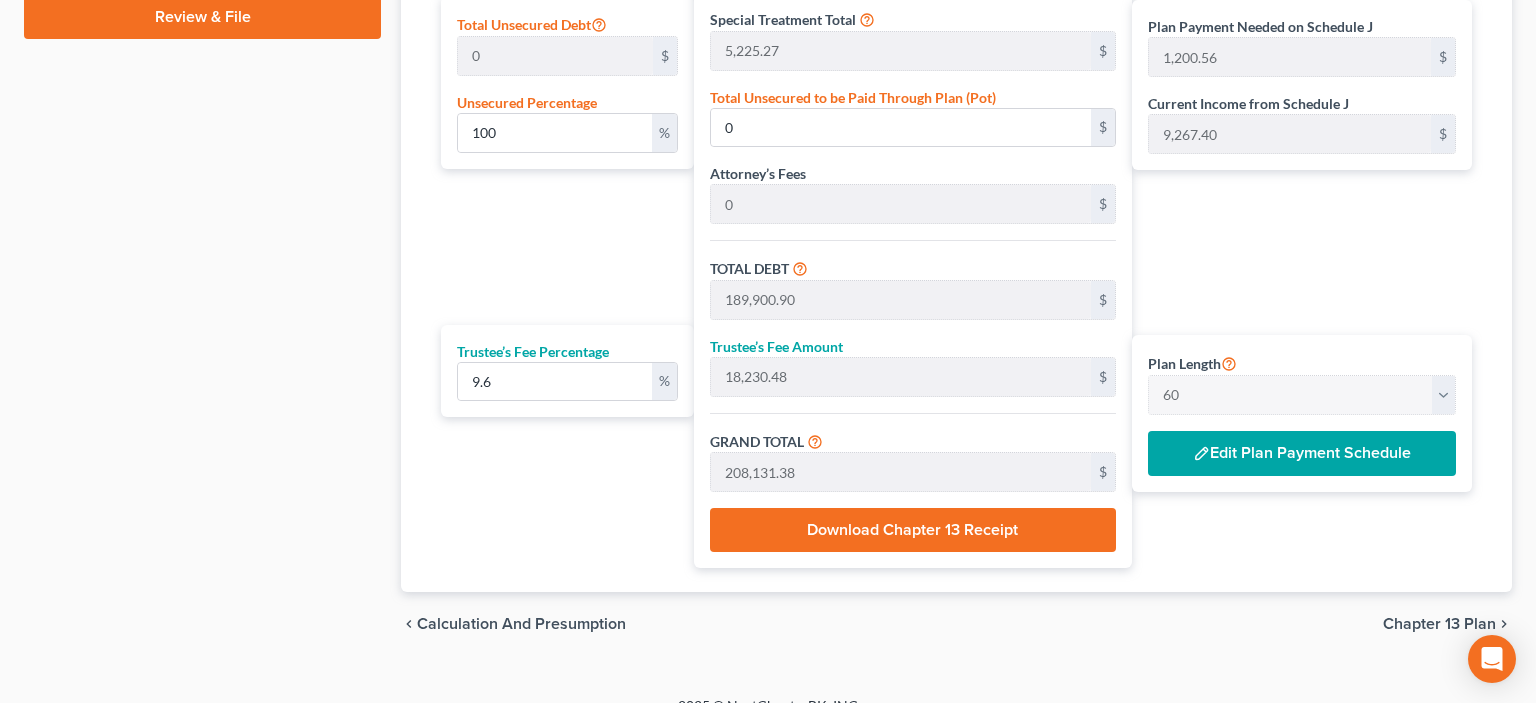 click on "Edit Plan Payment Schedule" at bounding box center (1302, 454) 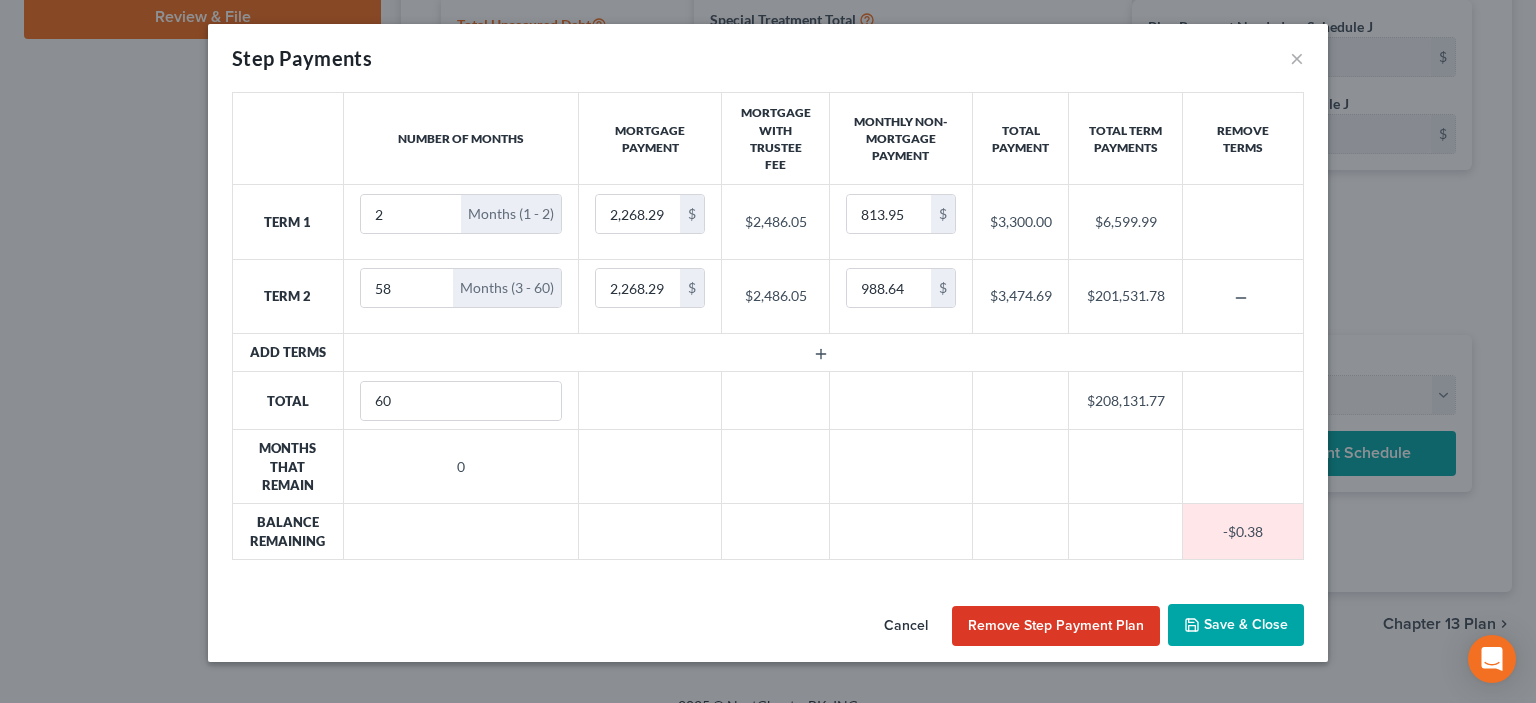 click on "Save & Close" at bounding box center (1236, 625) 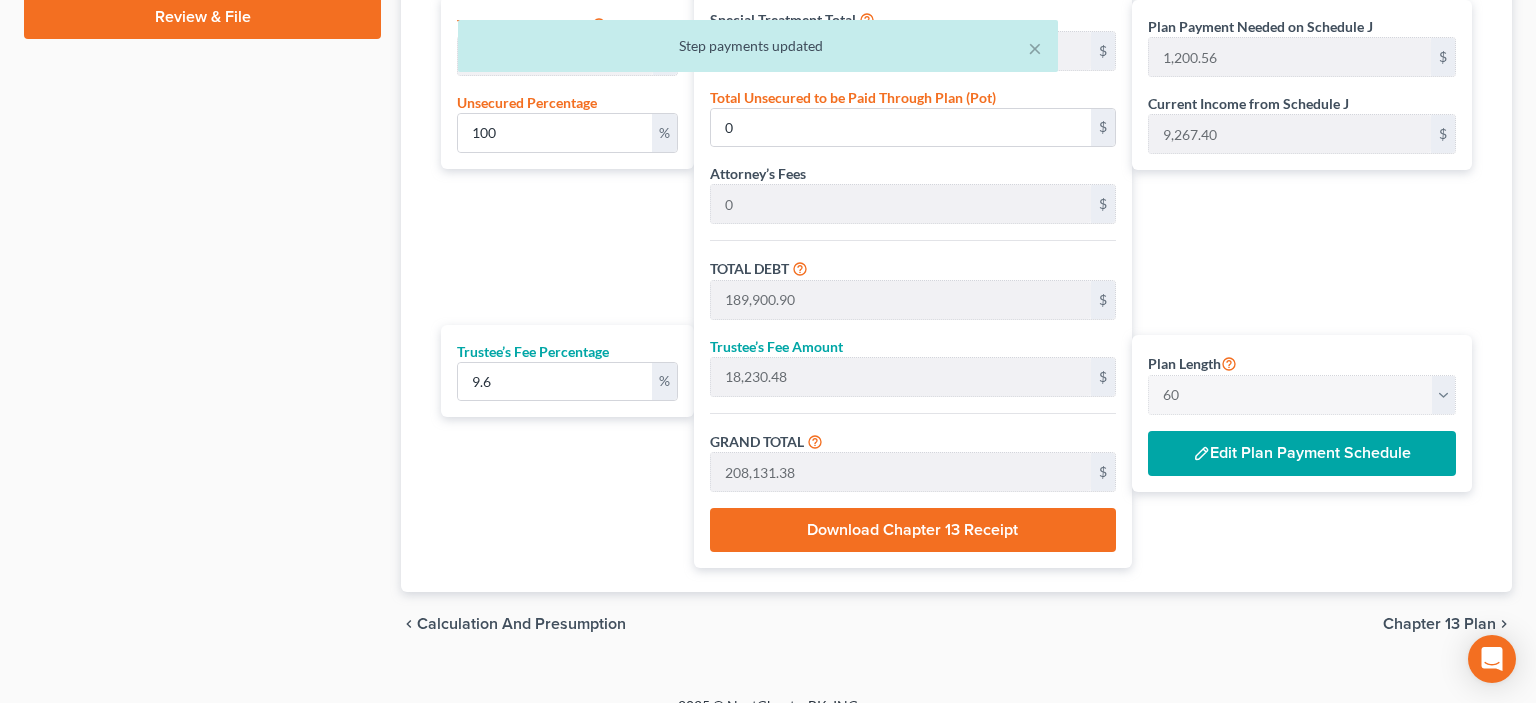 click on "Download Chapter 13 Receipt" at bounding box center [913, 530] 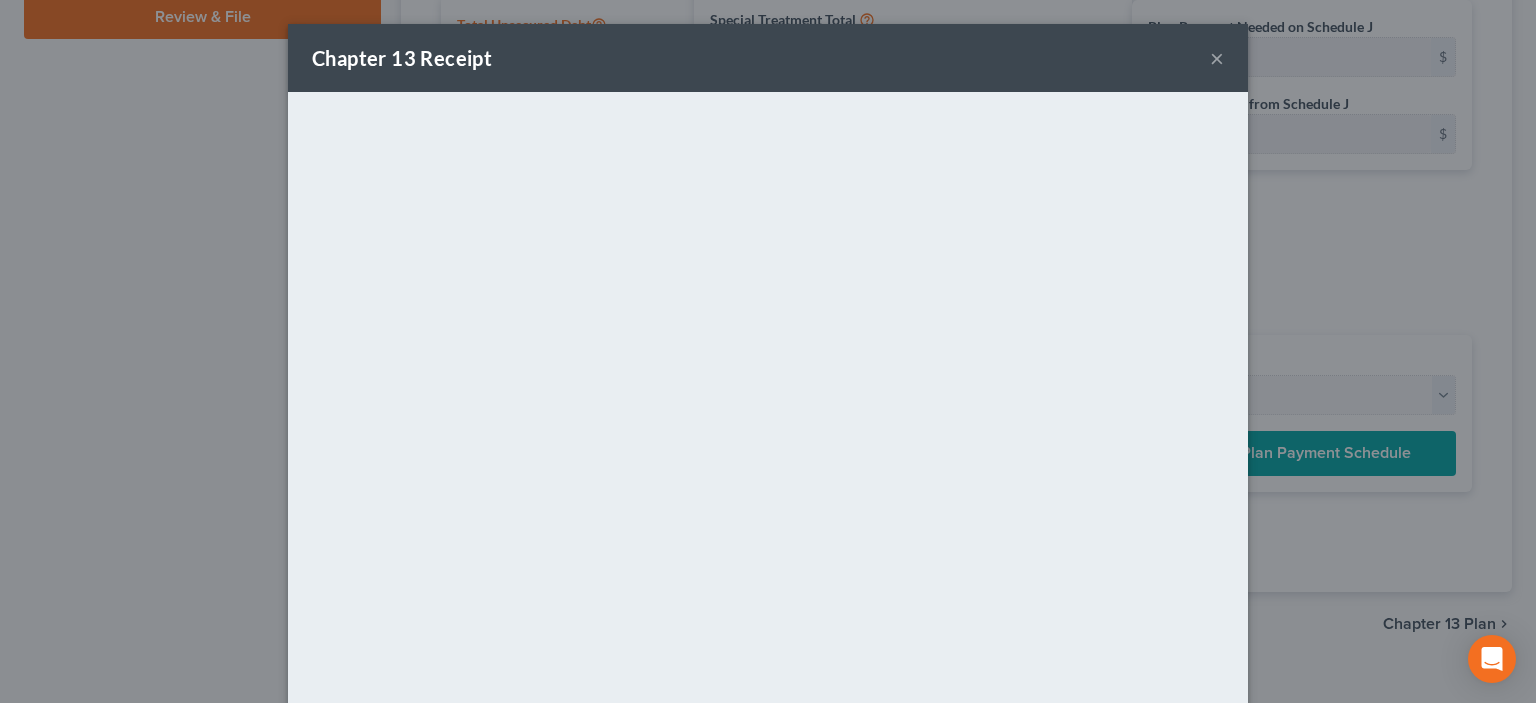 click on "×" at bounding box center [1217, 58] 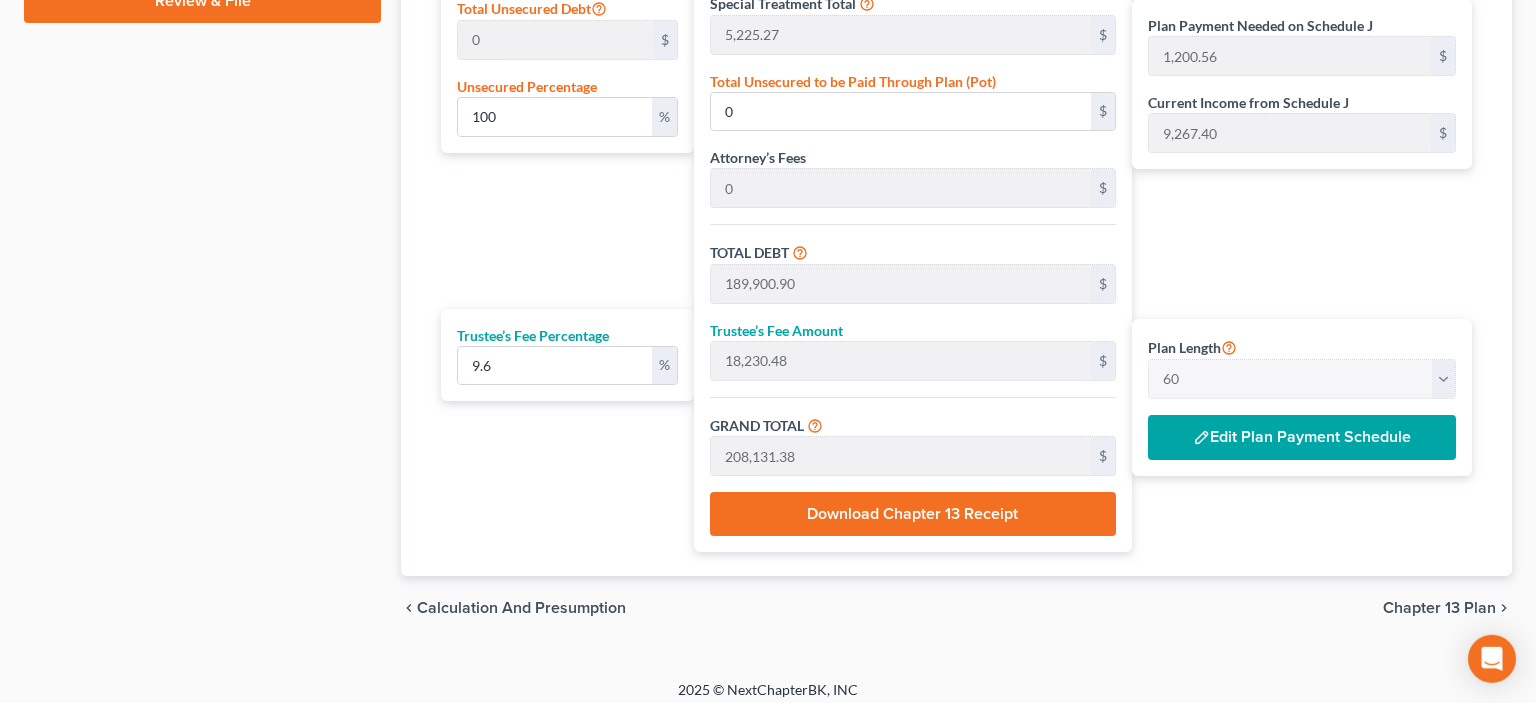 scroll, scrollTop: 1077, scrollLeft: 0, axis: vertical 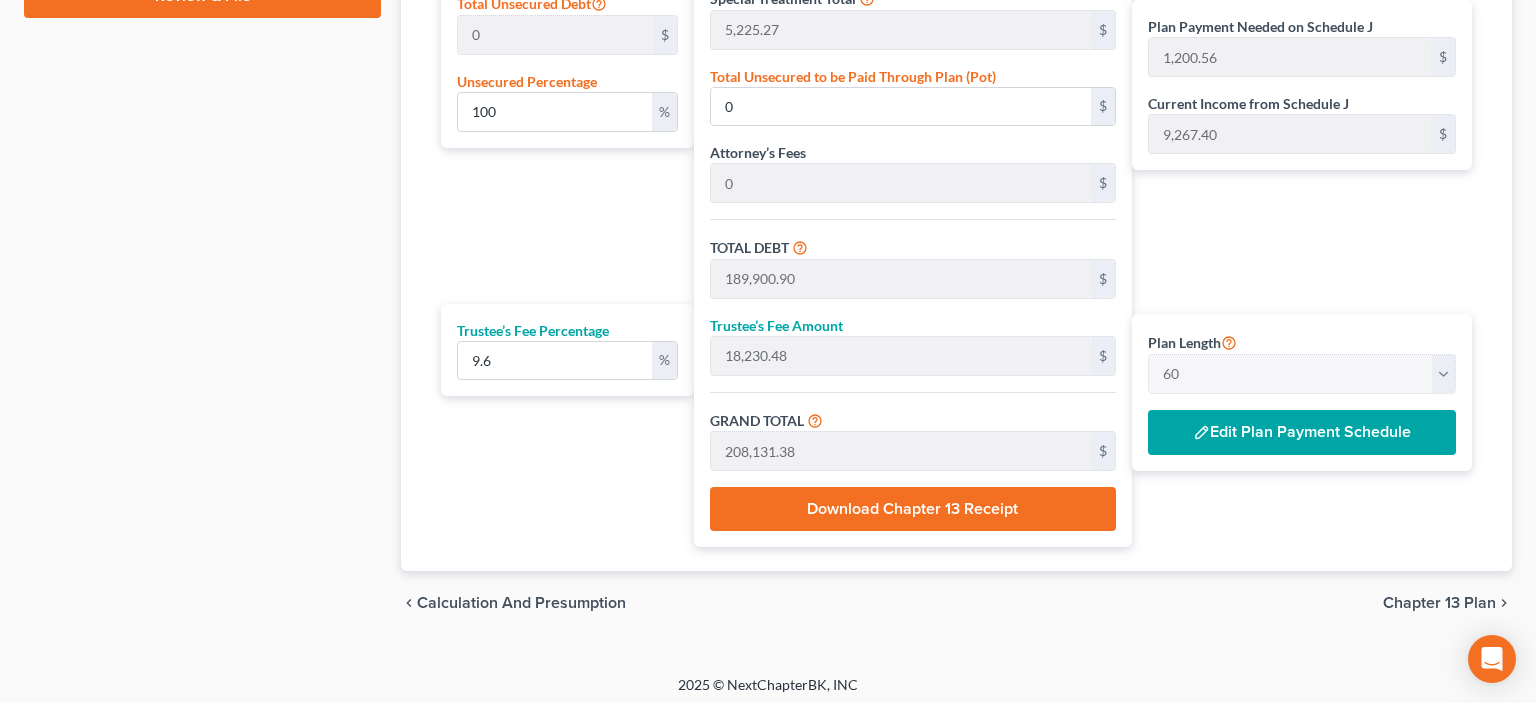 click on "Chapter 13 Plan" at bounding box center (1439, 603) 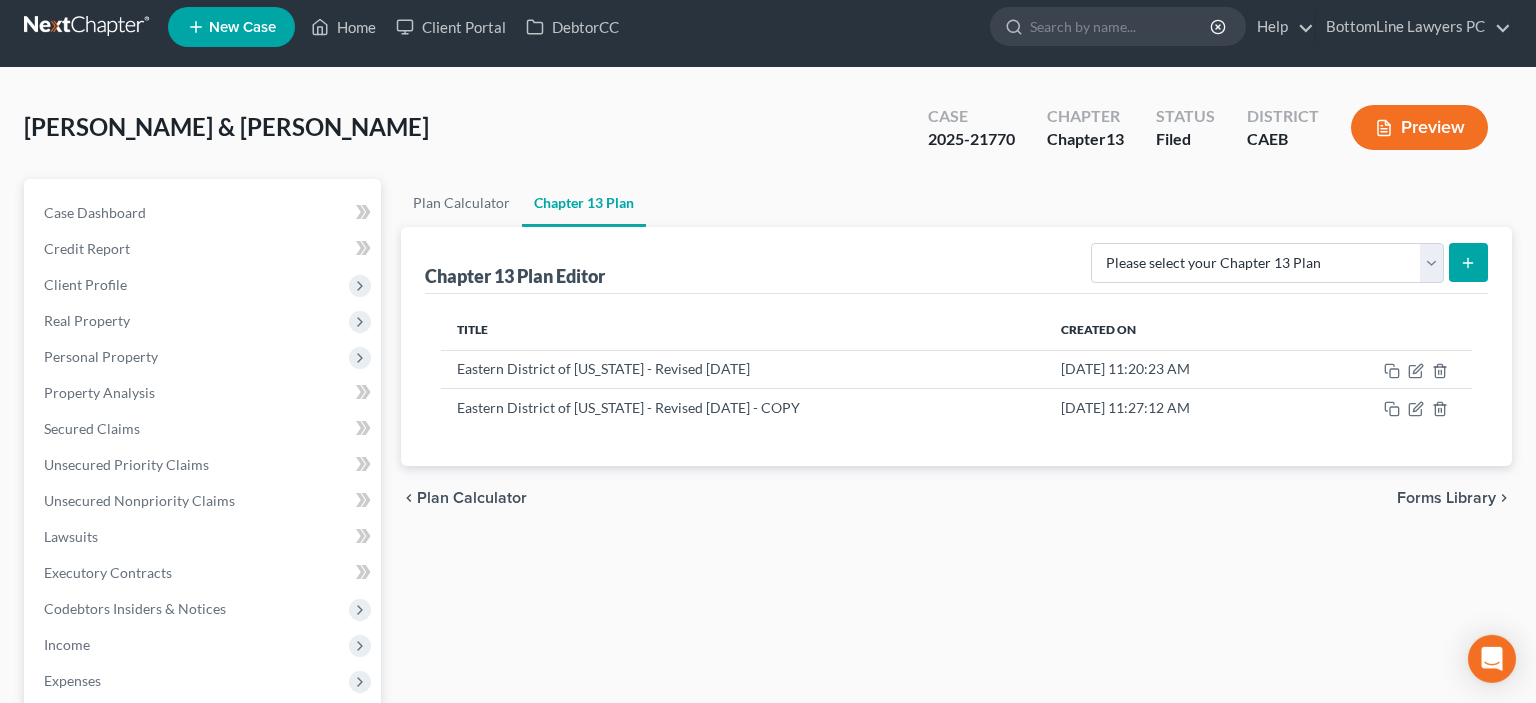 scroll, scrollTop: 0, scrollLeft: 0, axis: both 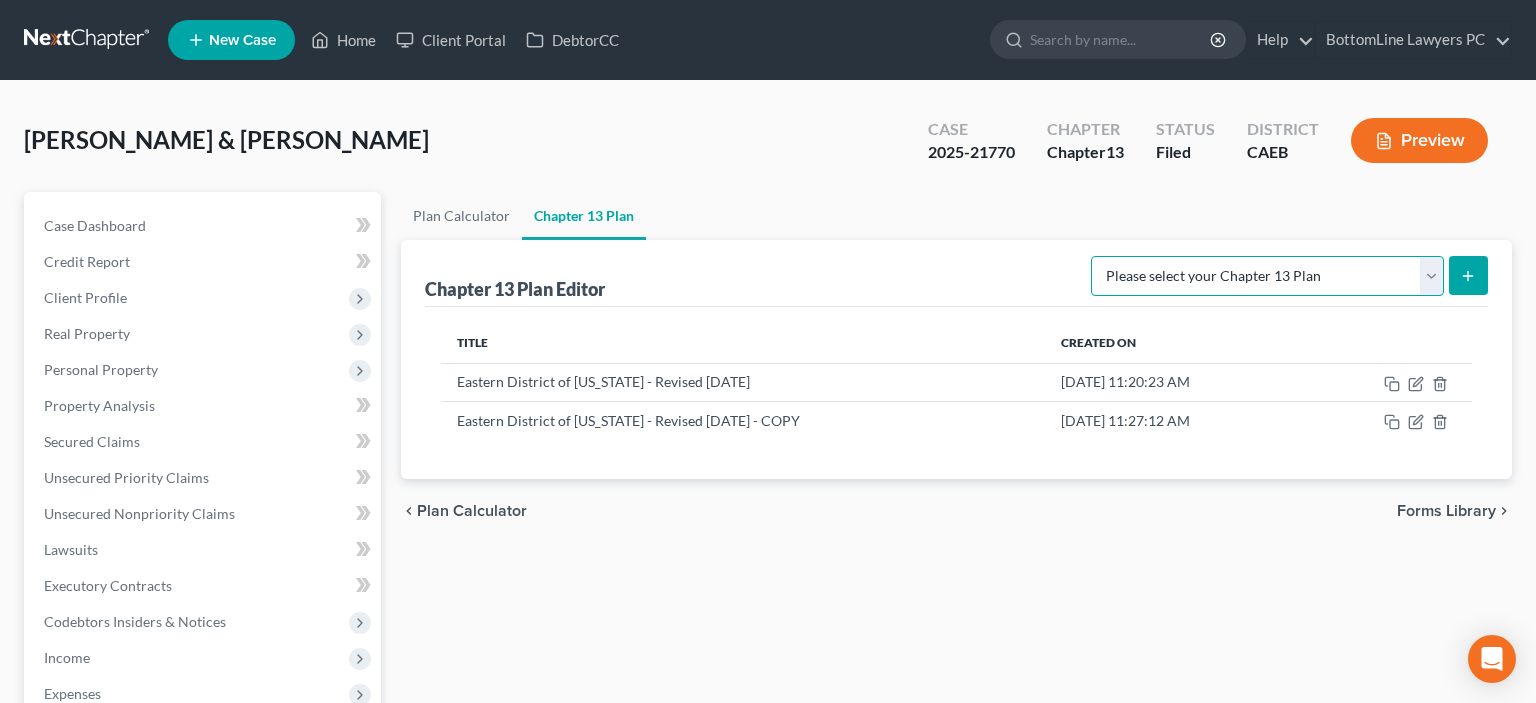 click on "Please select your Chapter 13 Plan Eastern District of [US_STATE] - Effective [DATE] Eastern District of [US_STATE] - Revised [DATE] National Form Plan - Official Form 113" at bounding box center [1267, 276] 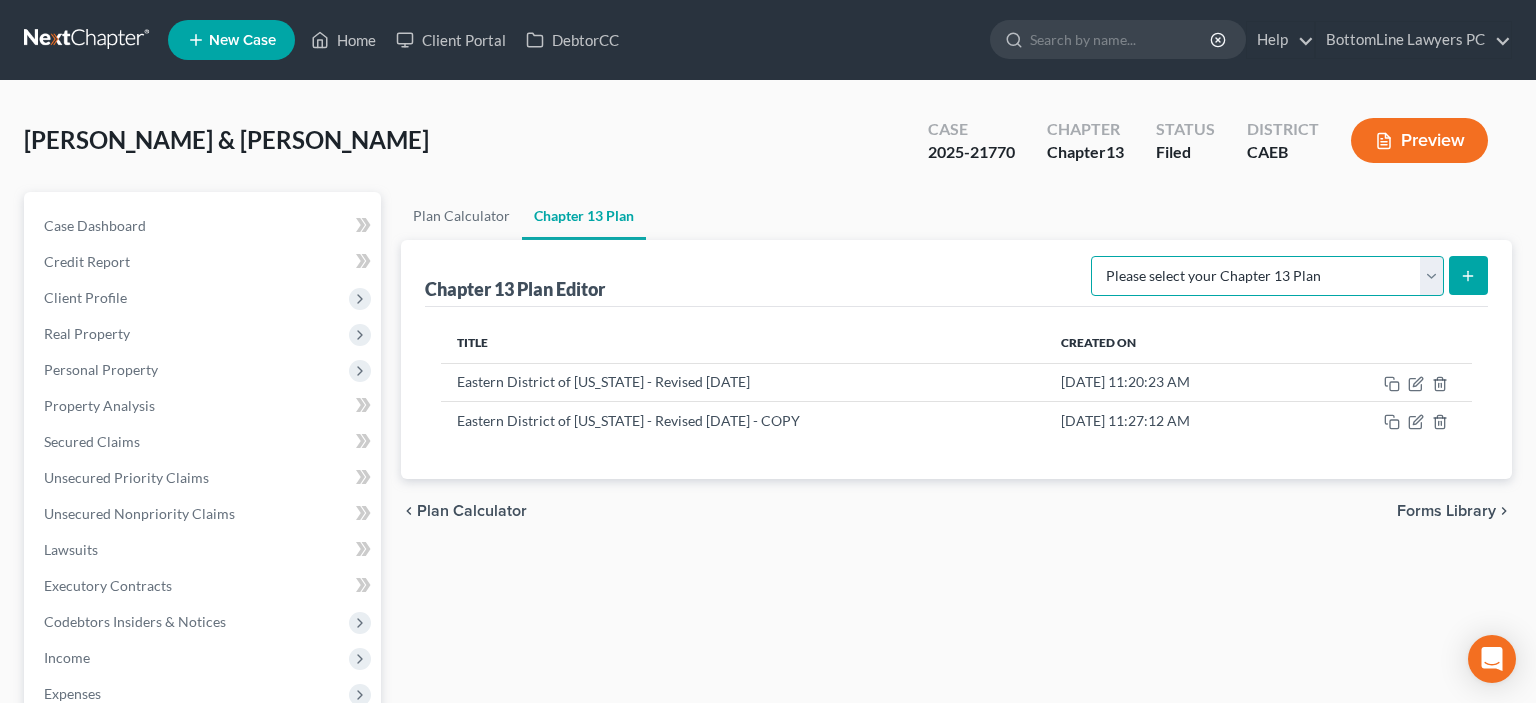 select on "1" 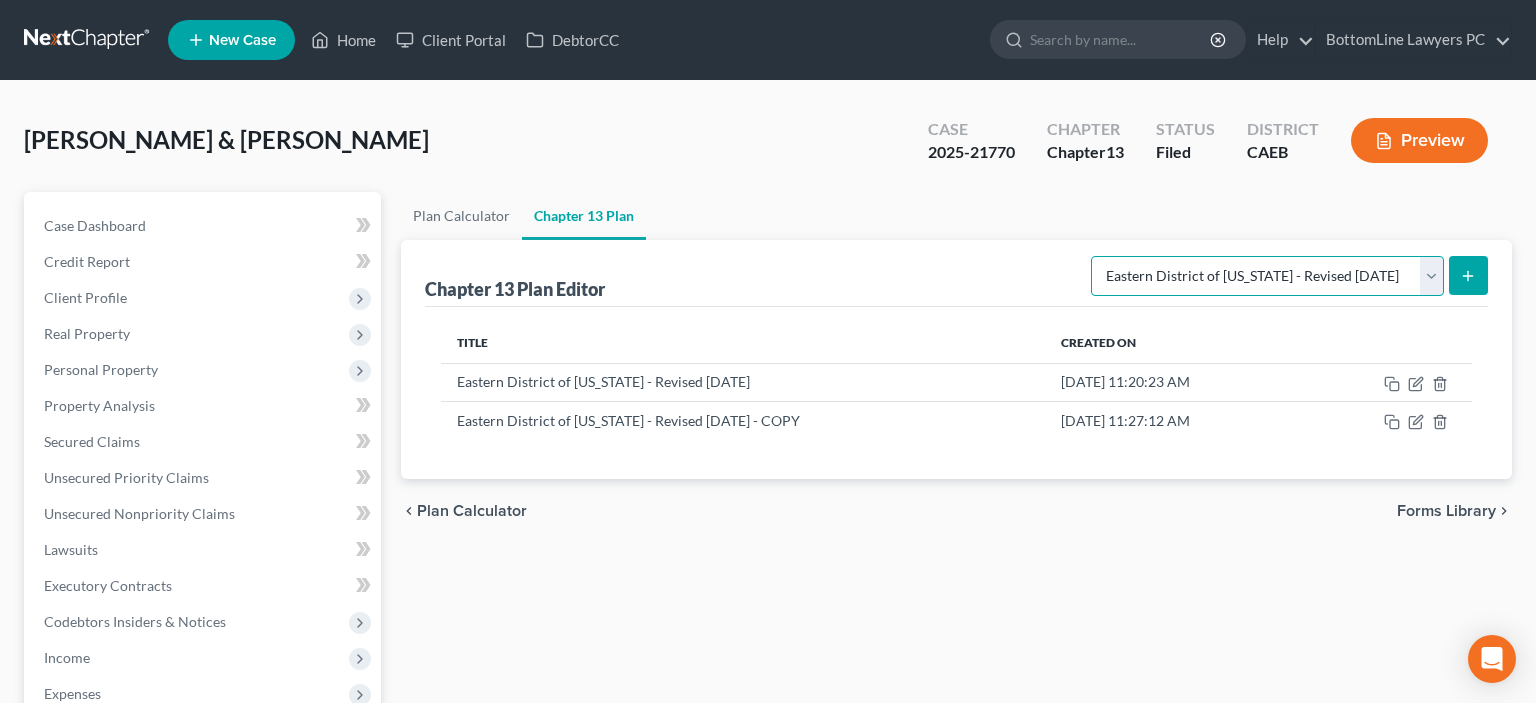 click on "Eastern District of [US_STATE] - Revised [DATE]" at bounding box center (0, 0) 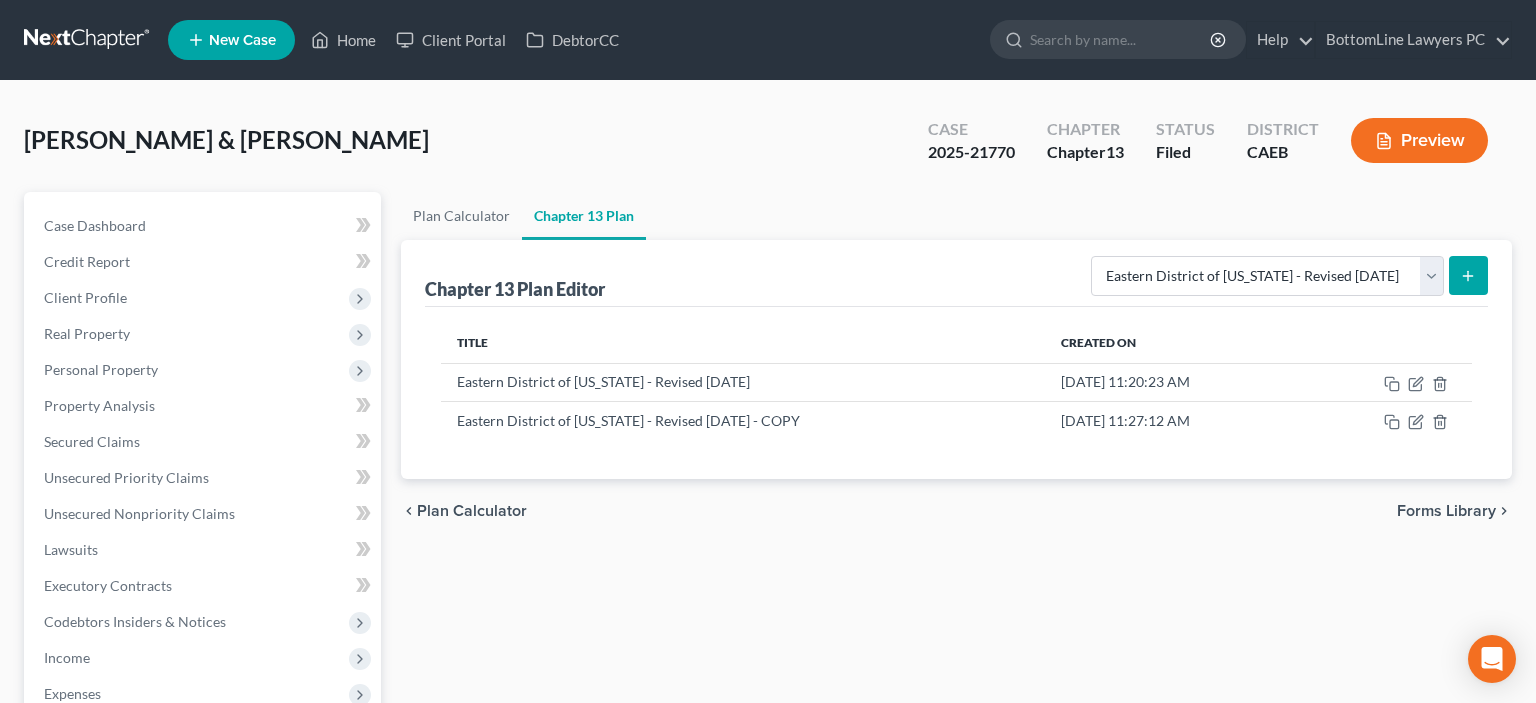 click 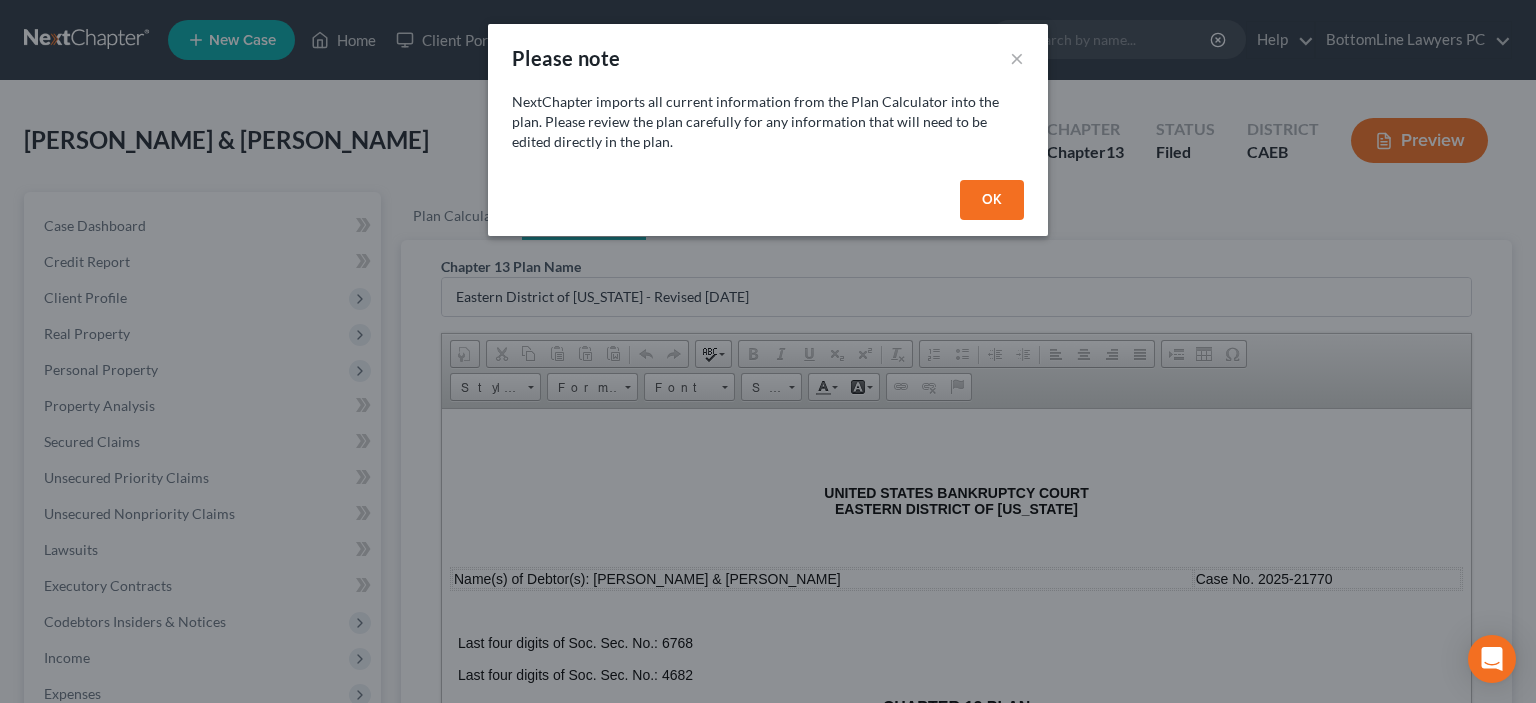 scroll, scrollTop: 0, scrollLeft: 0, axis: both 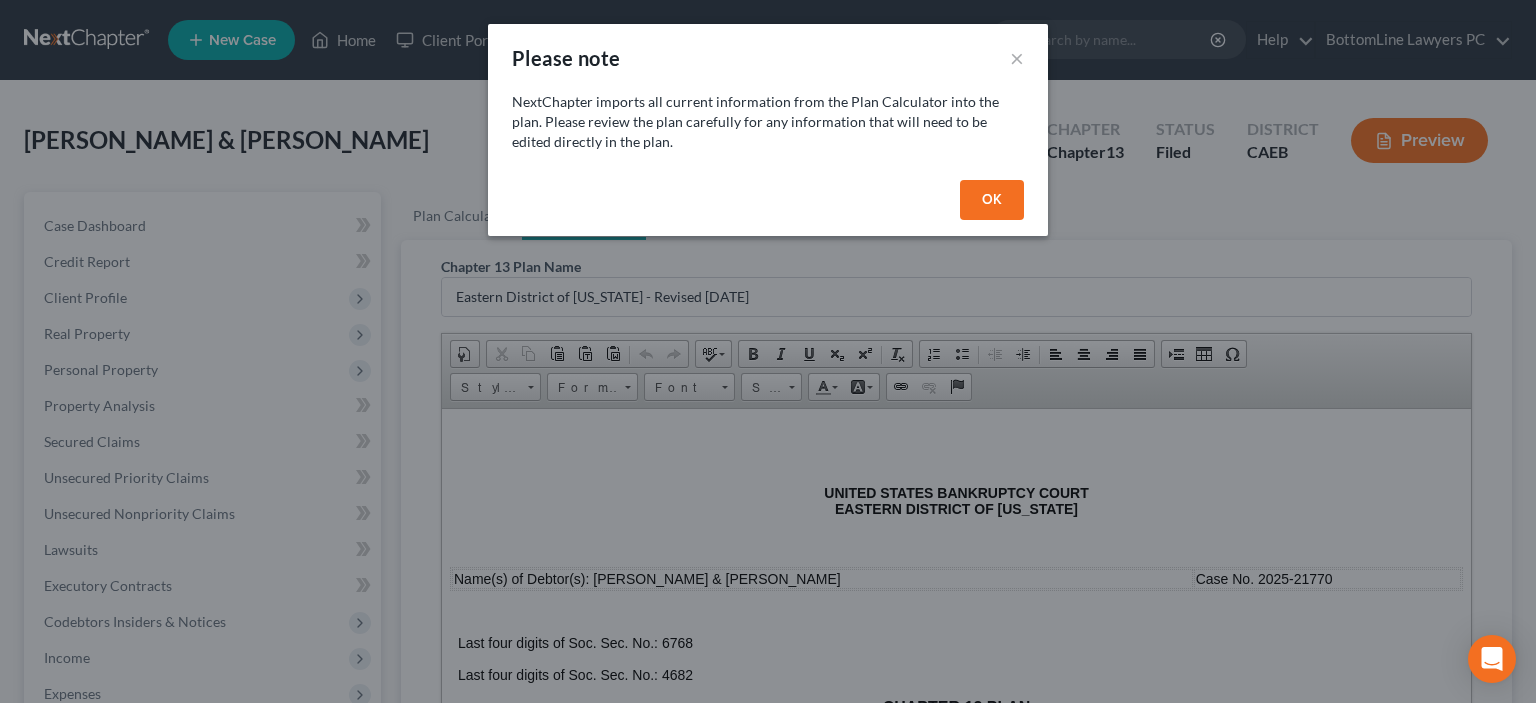click on "OK" at bounding box center [992, 200] 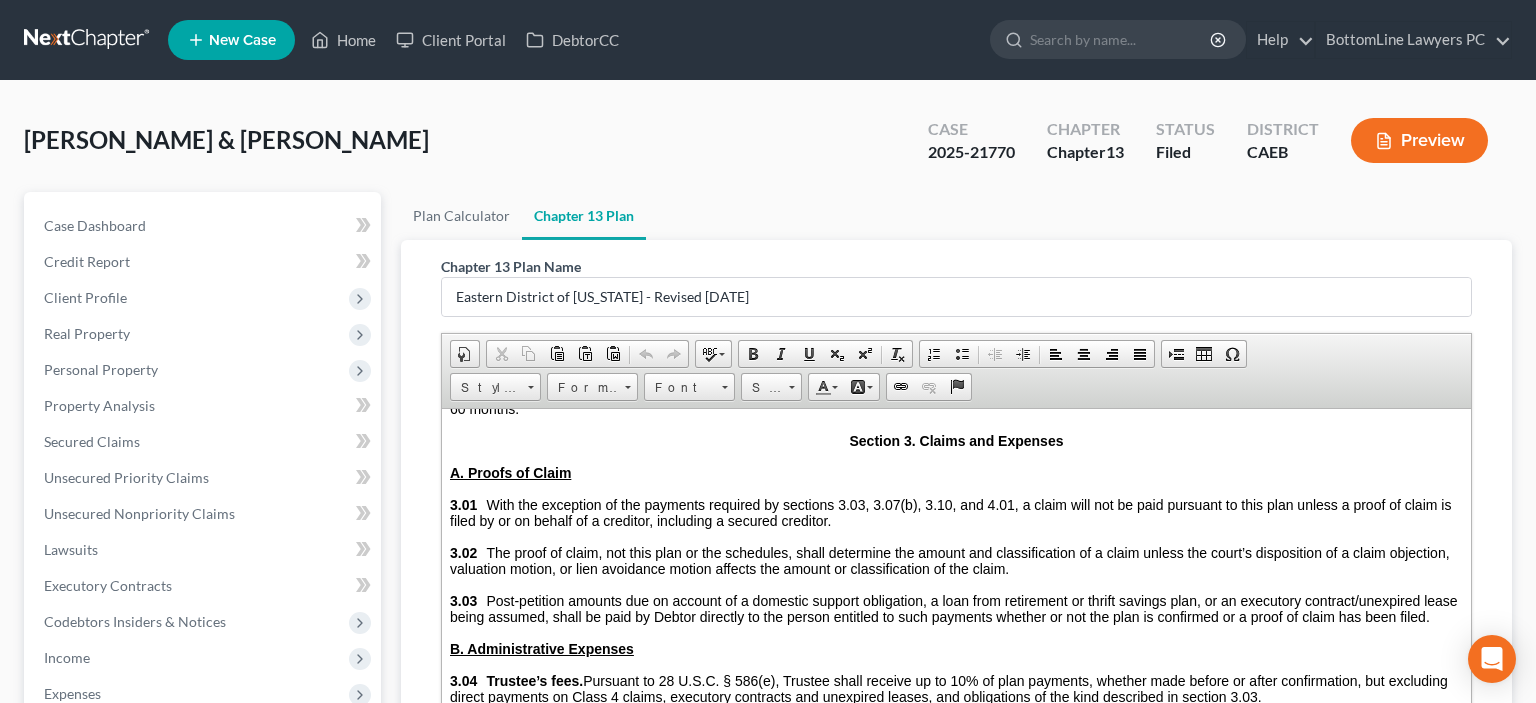 scroll, scrollTop: 950, scrollLeft: 0, axis: vertical 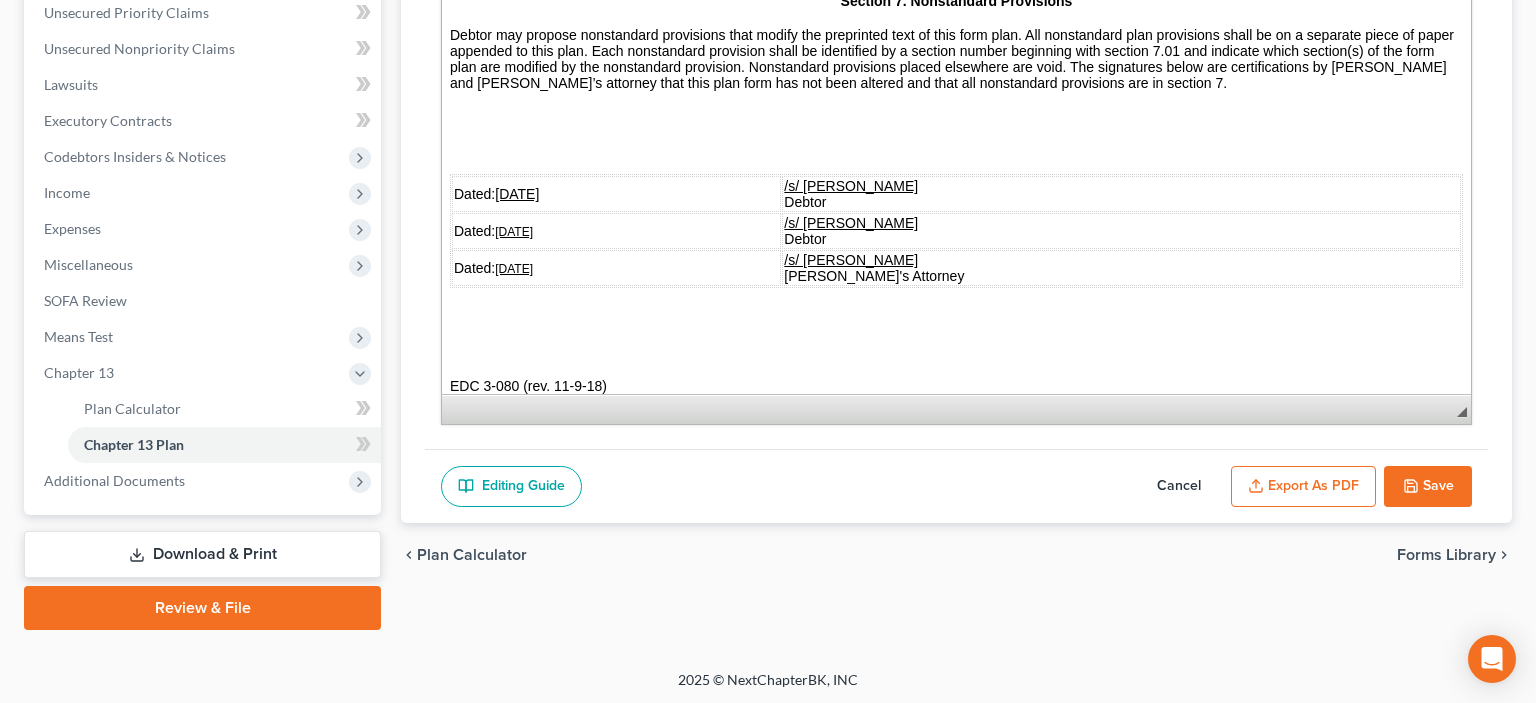 click on "Export as PDF" at bounding box center (1303, 487) 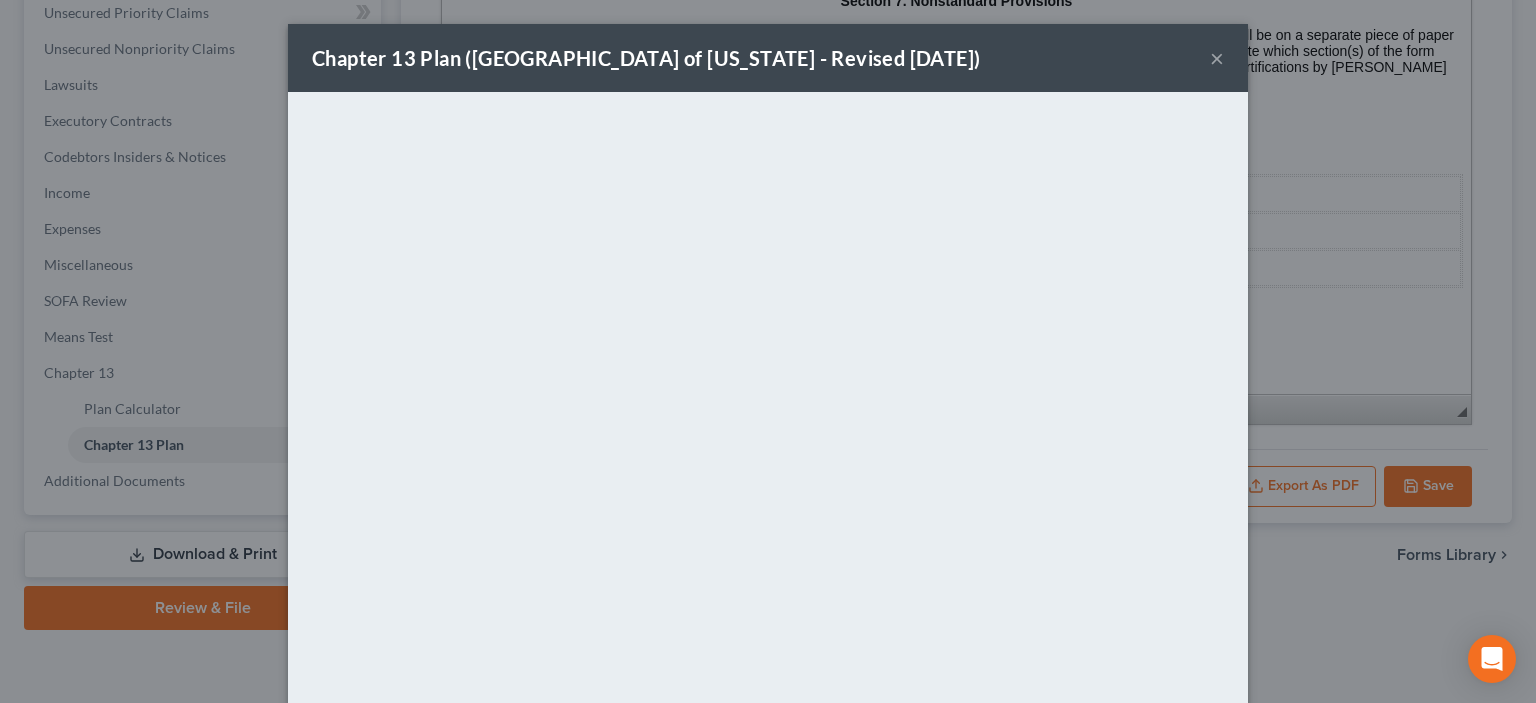 click on "Chapter 13 Plan ([GEOGRAPHIC_DATA] of [US_STATE] - Revised [DATE]) ×" at bounding box center (768, 58) 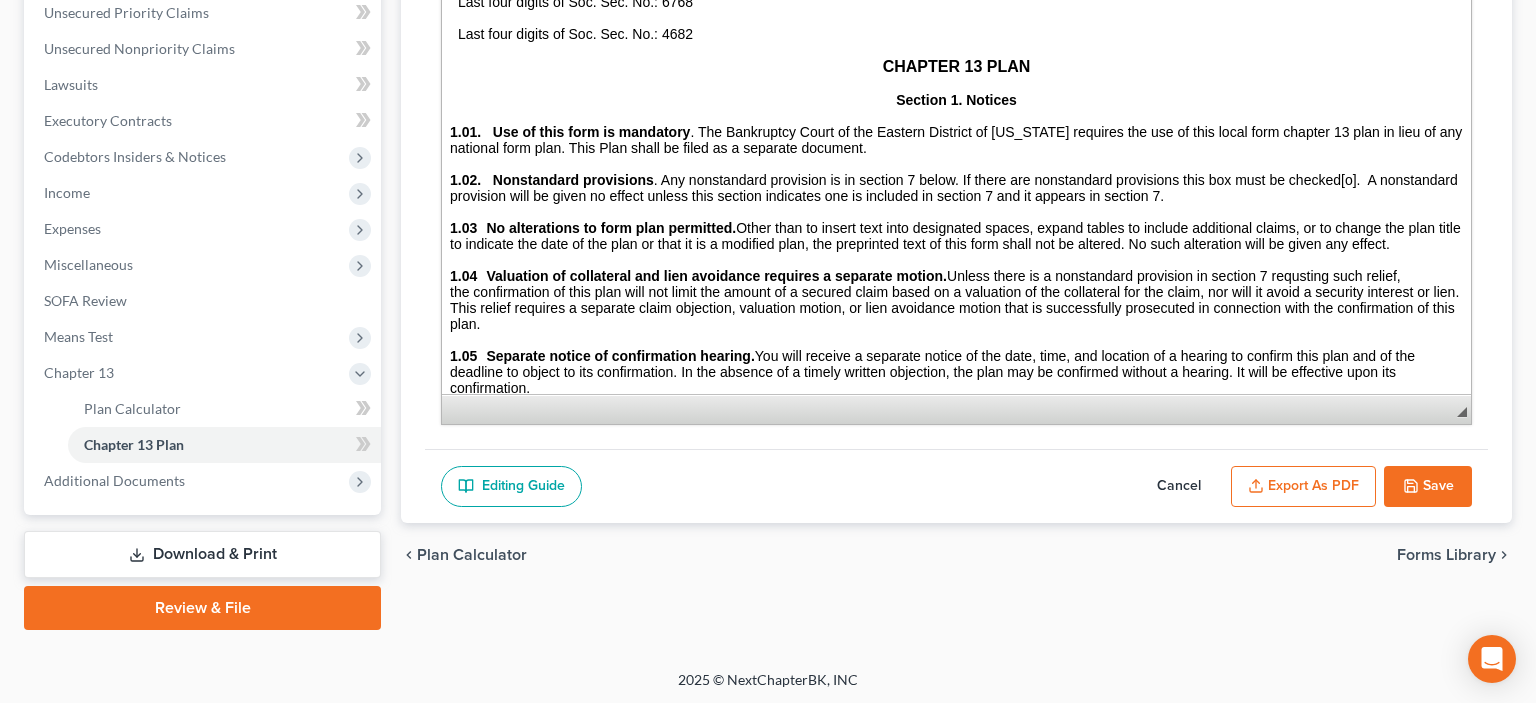 scroll, scrollTop: 211, scrollLeft: 0, axis: vertical 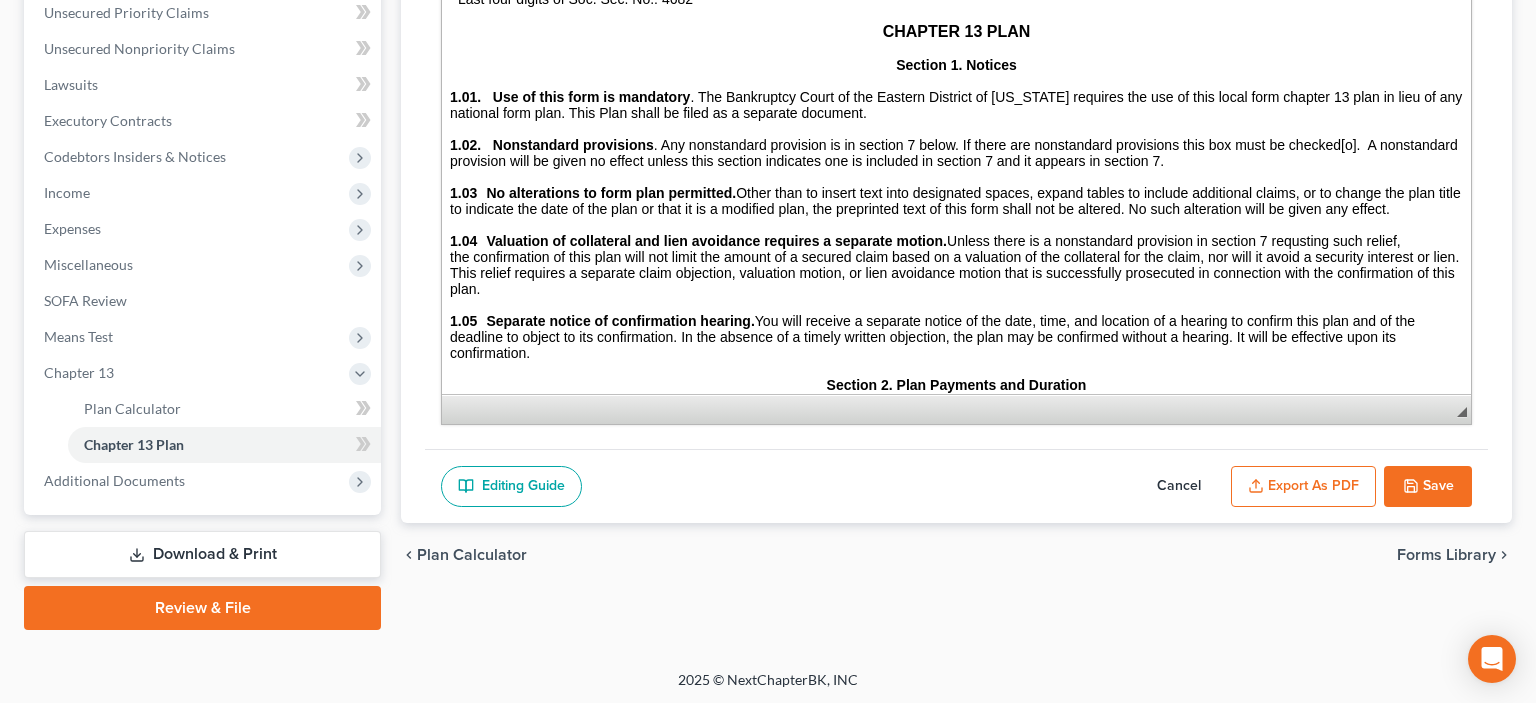 click on "[o]" at bounding box center (1349, 145) 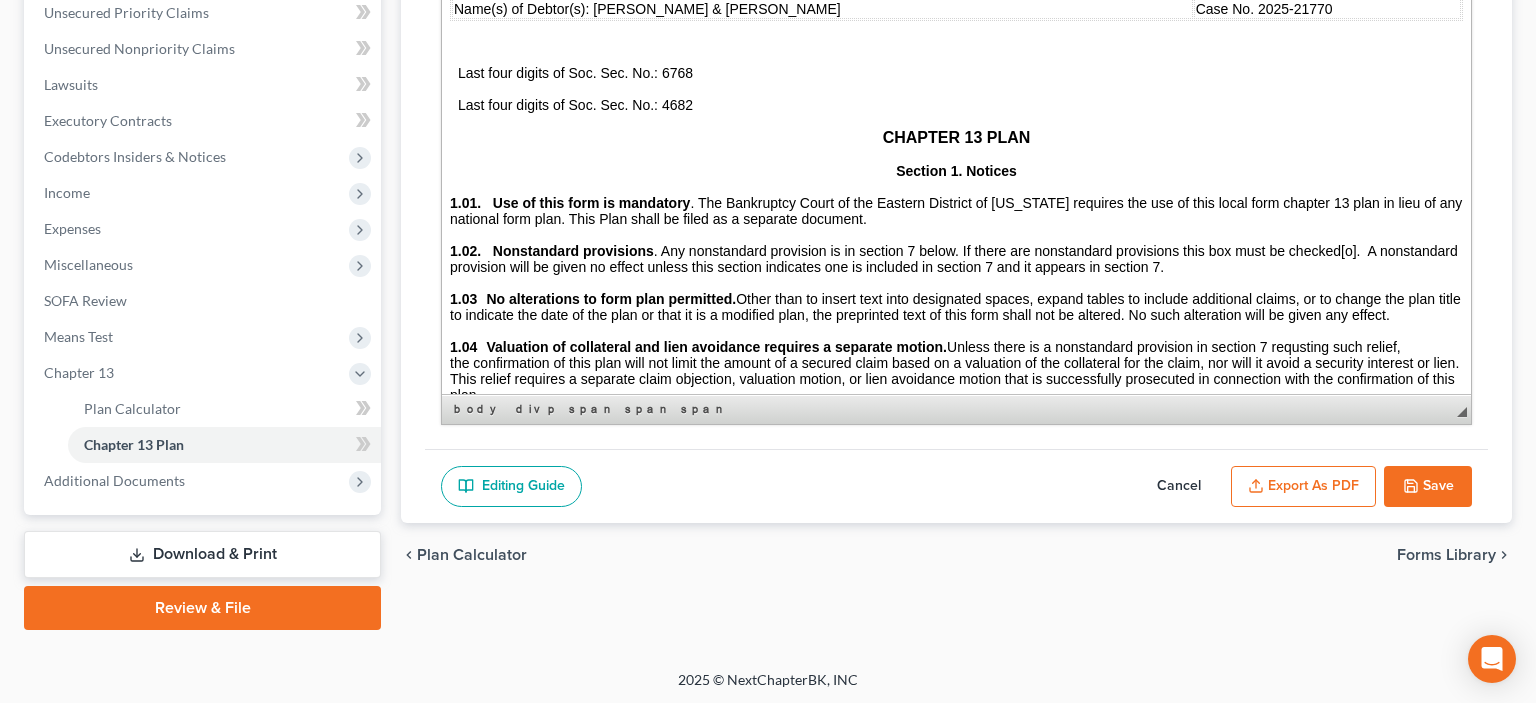 scroll, scrollTop: 0, scrollLeft: 0, axis: both 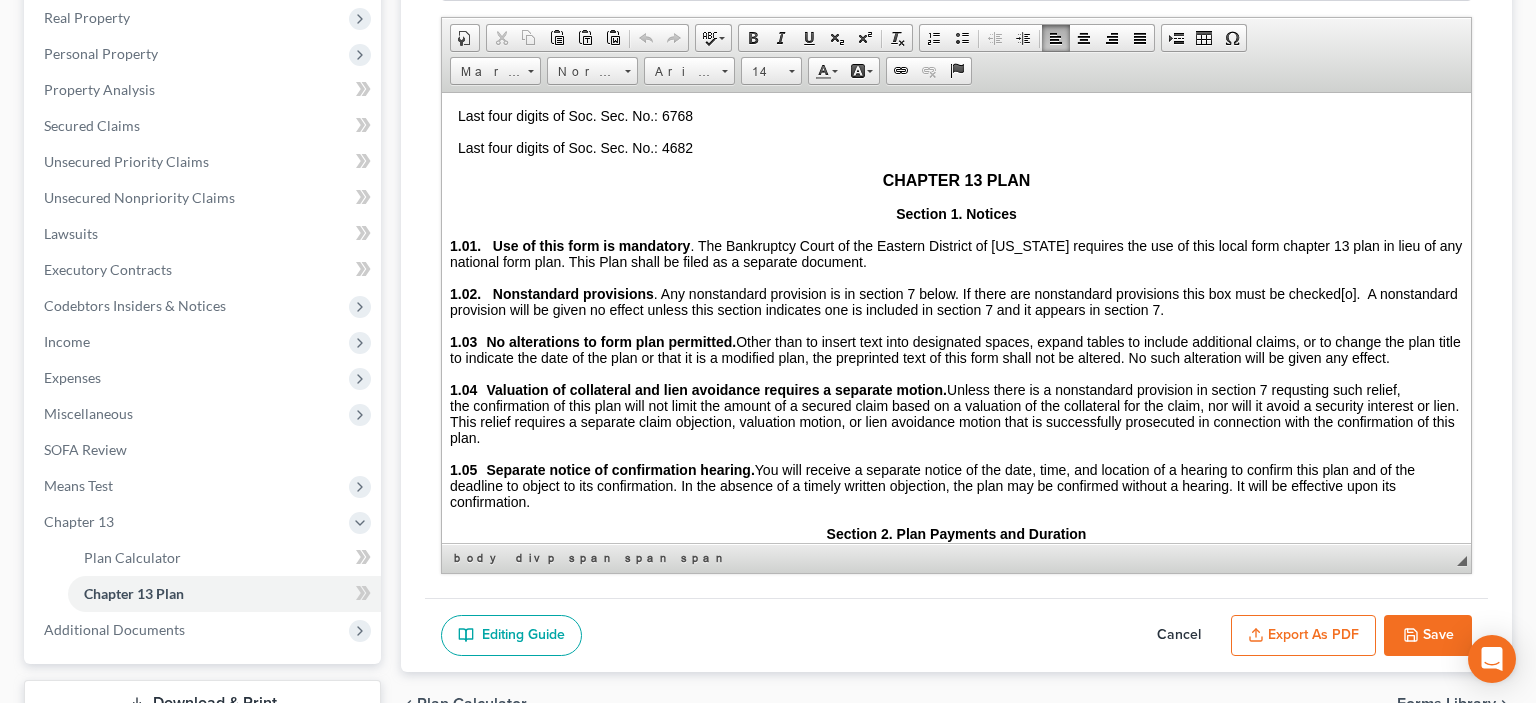 click on "[o]" at bounding box center [1349, 293] 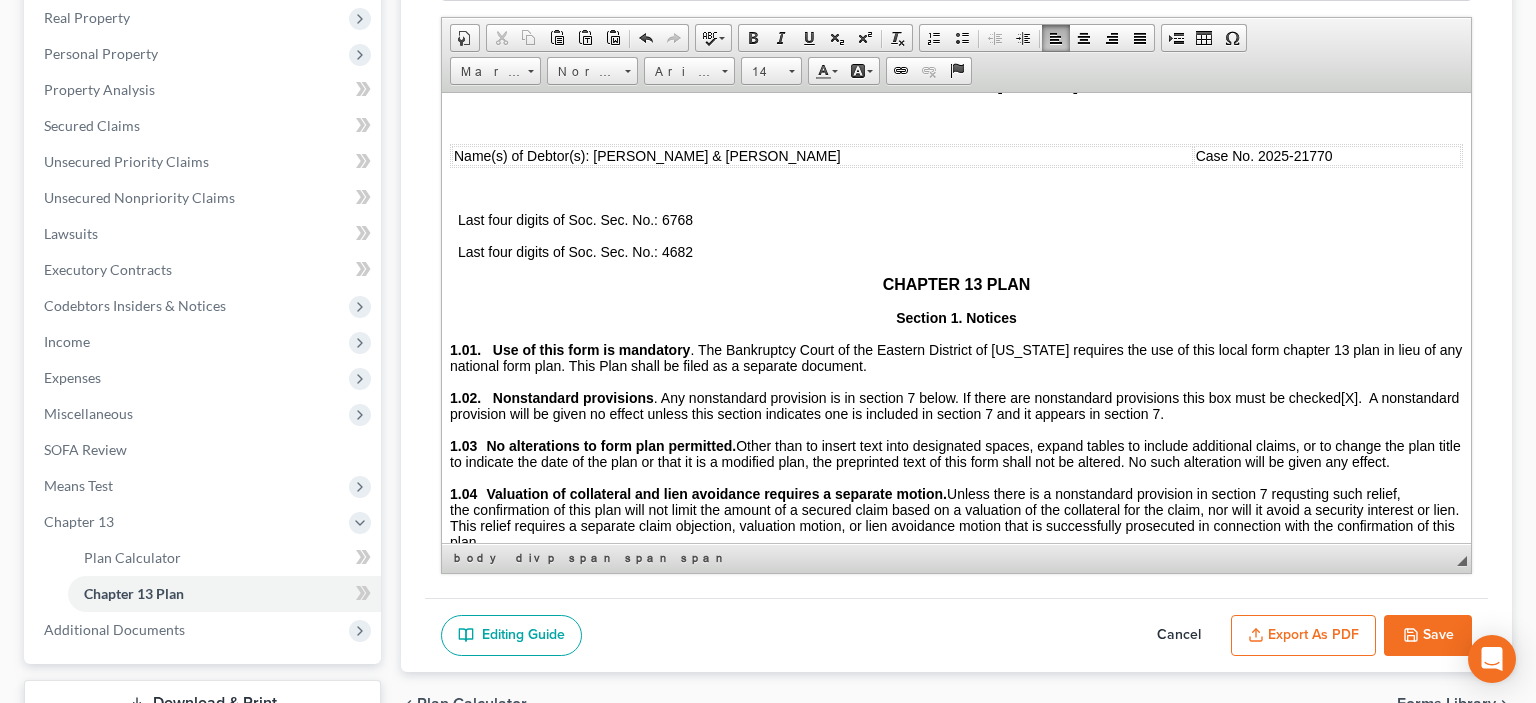 scroll, scrollTop: 0, scrollLeft: 0, axis: both 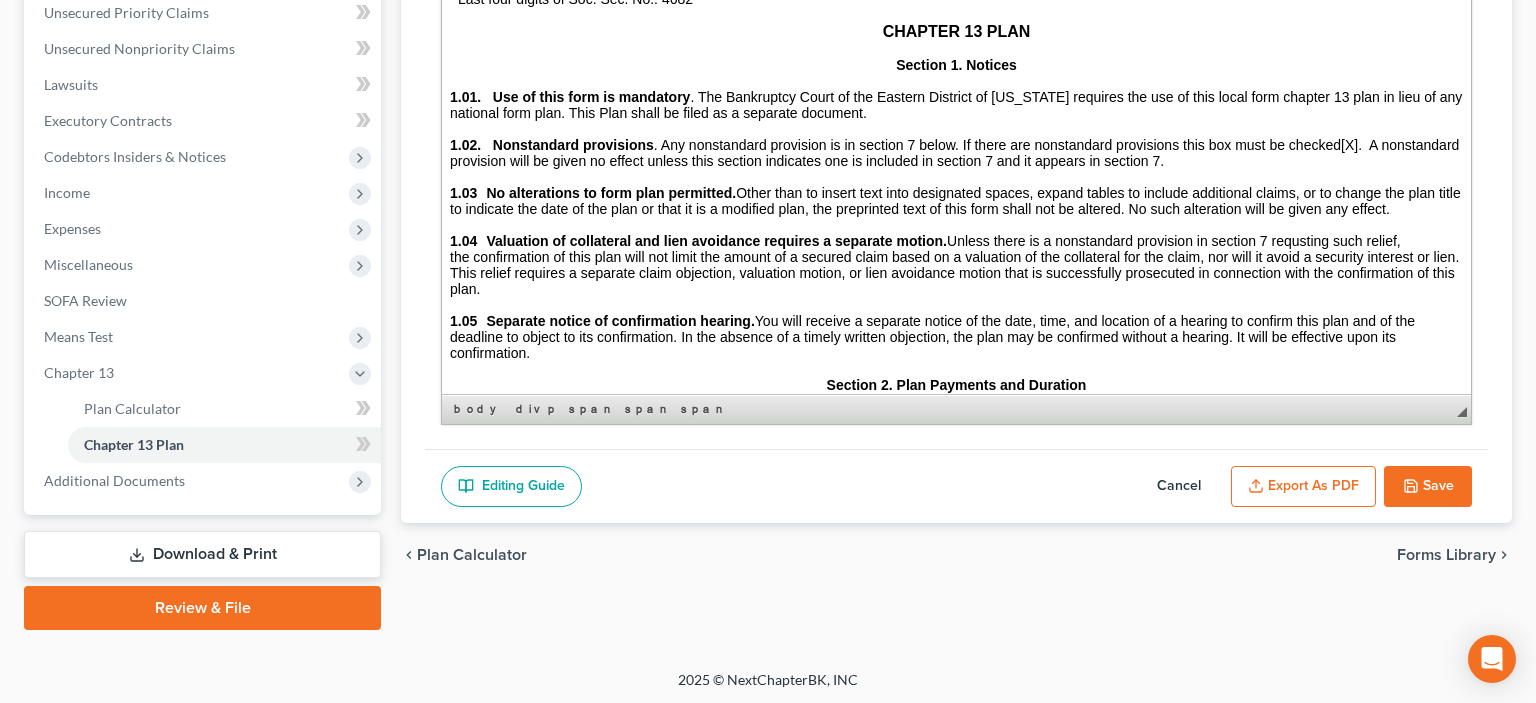 click on "Save" at bounding box center [1428, 487] 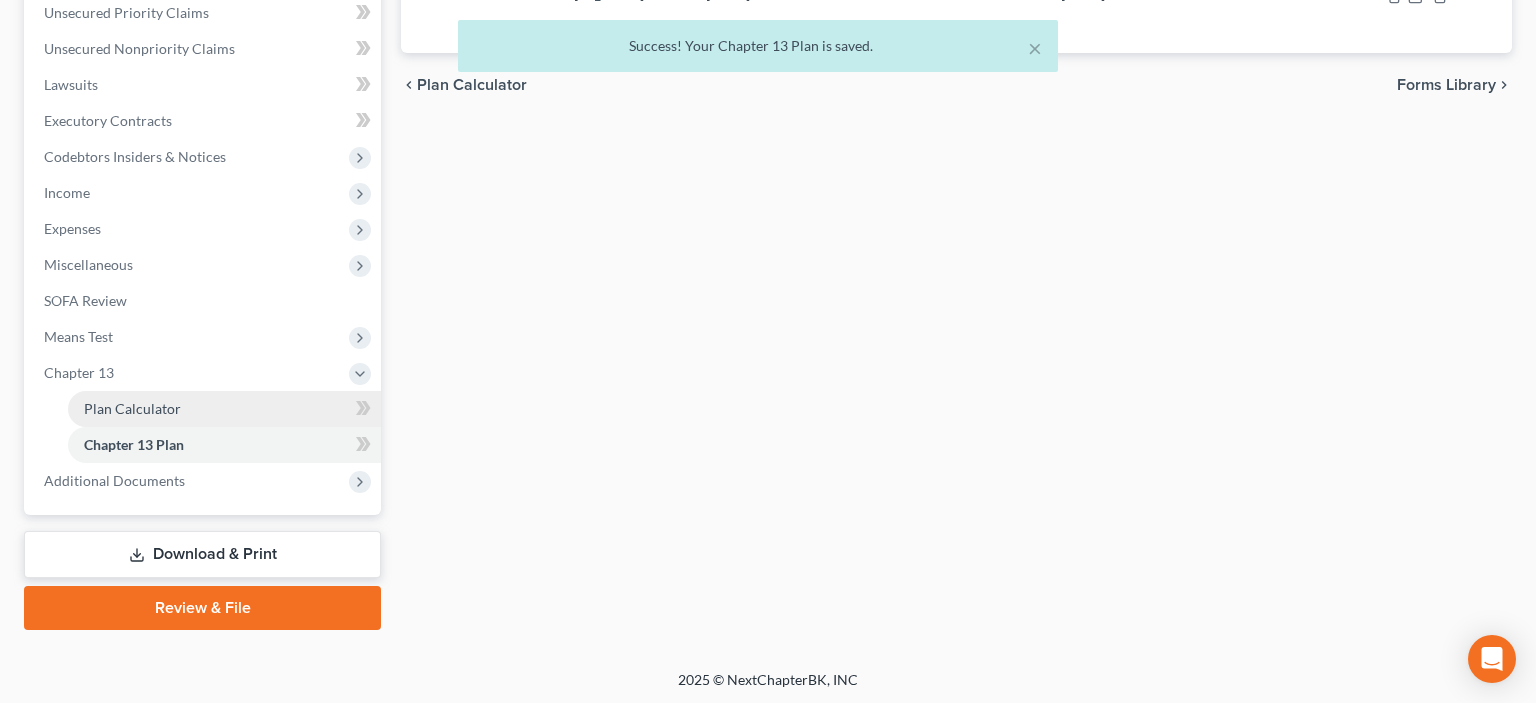 click on "Plan Calculator" at bounding box center (132, 408) 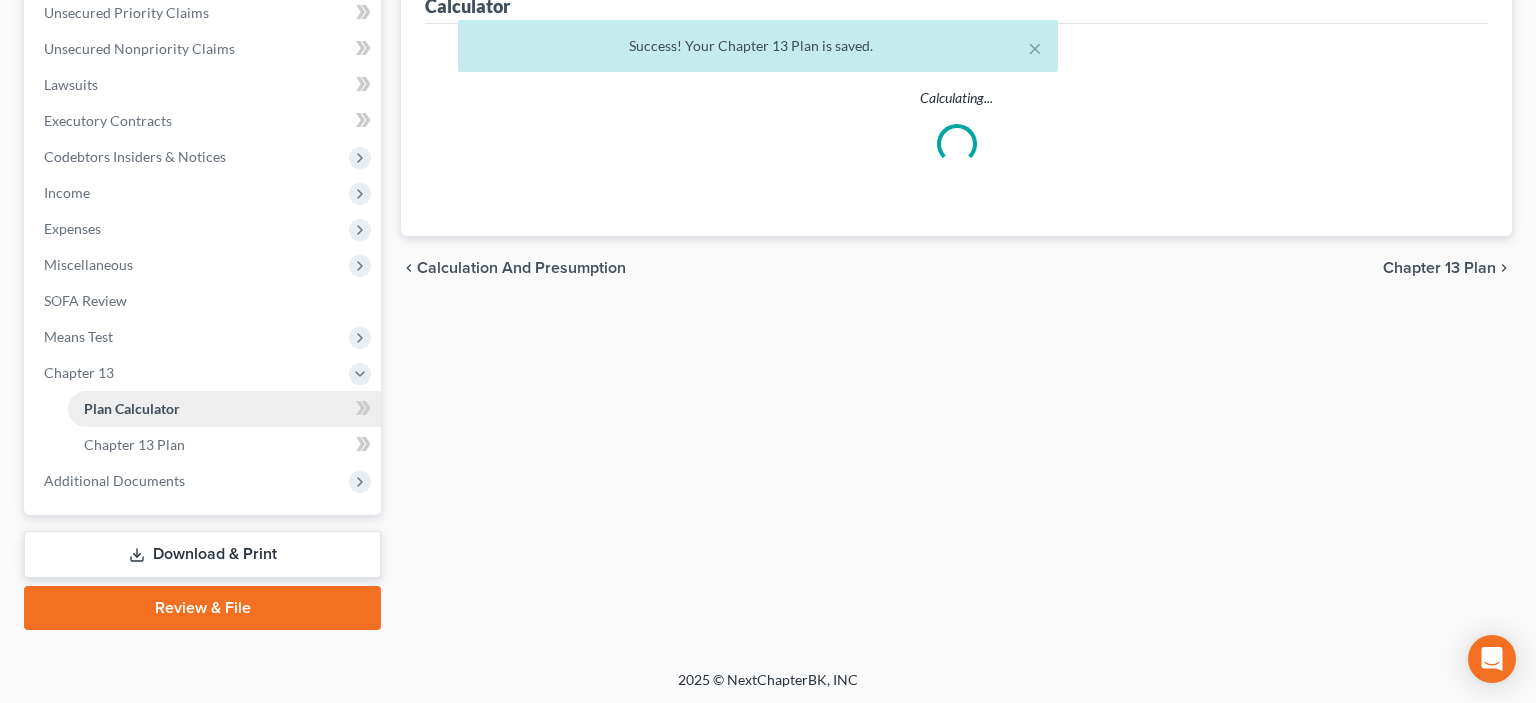 scroll, scrollTop: 42, scrollLeft: 0, axis: vertical 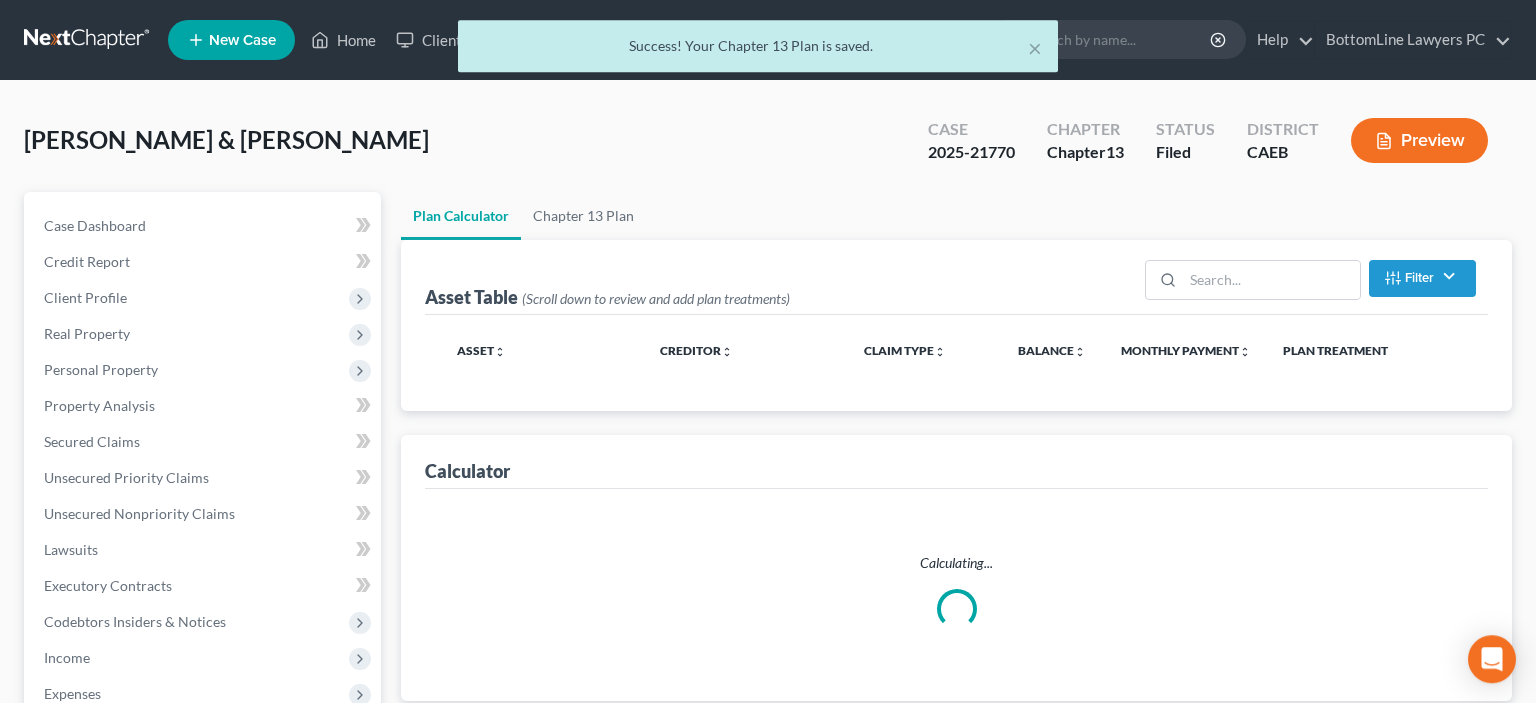 select on "59" 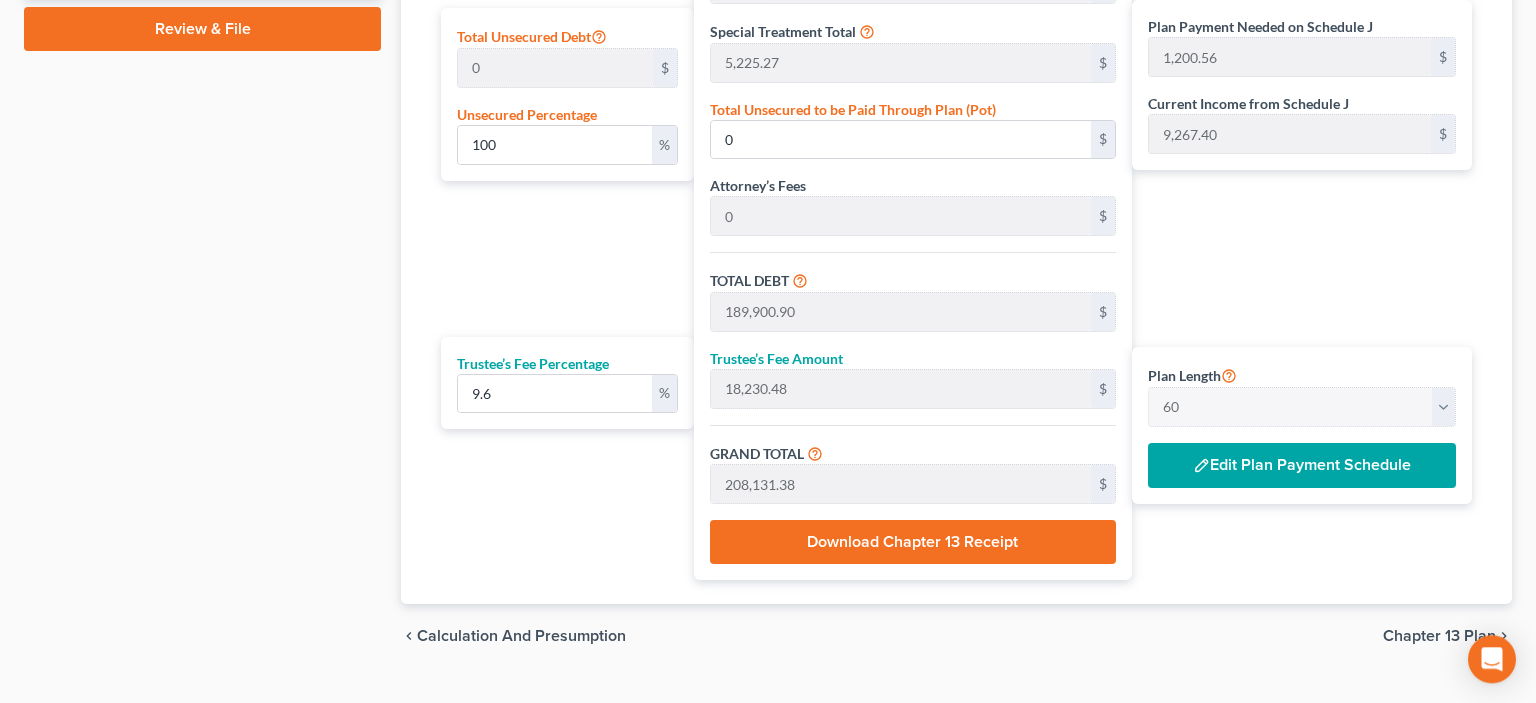 scroll, scrollTop: 1056, scrollLeft: 0, axis: vertical 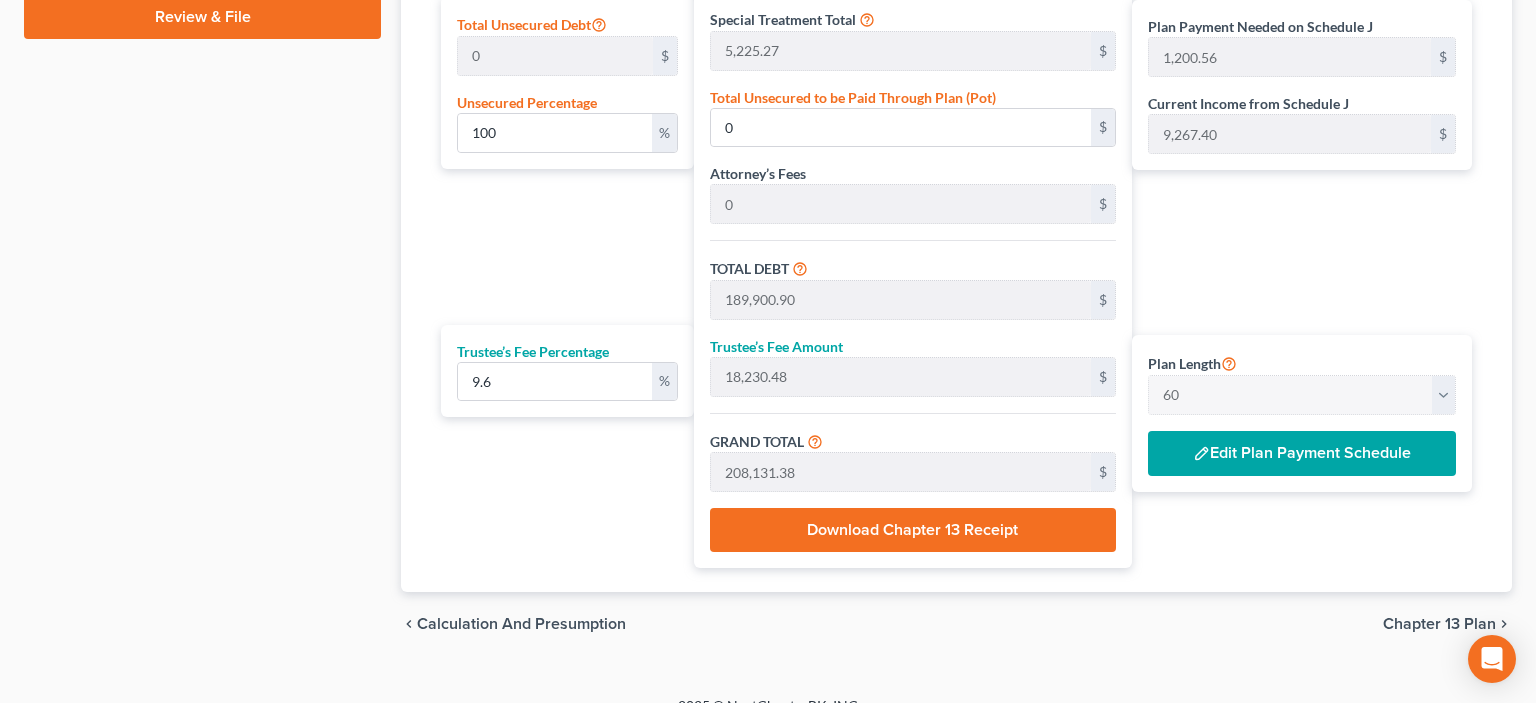 click on "Edit Plan Payment Schedule" at bounding box center (1302, 454) 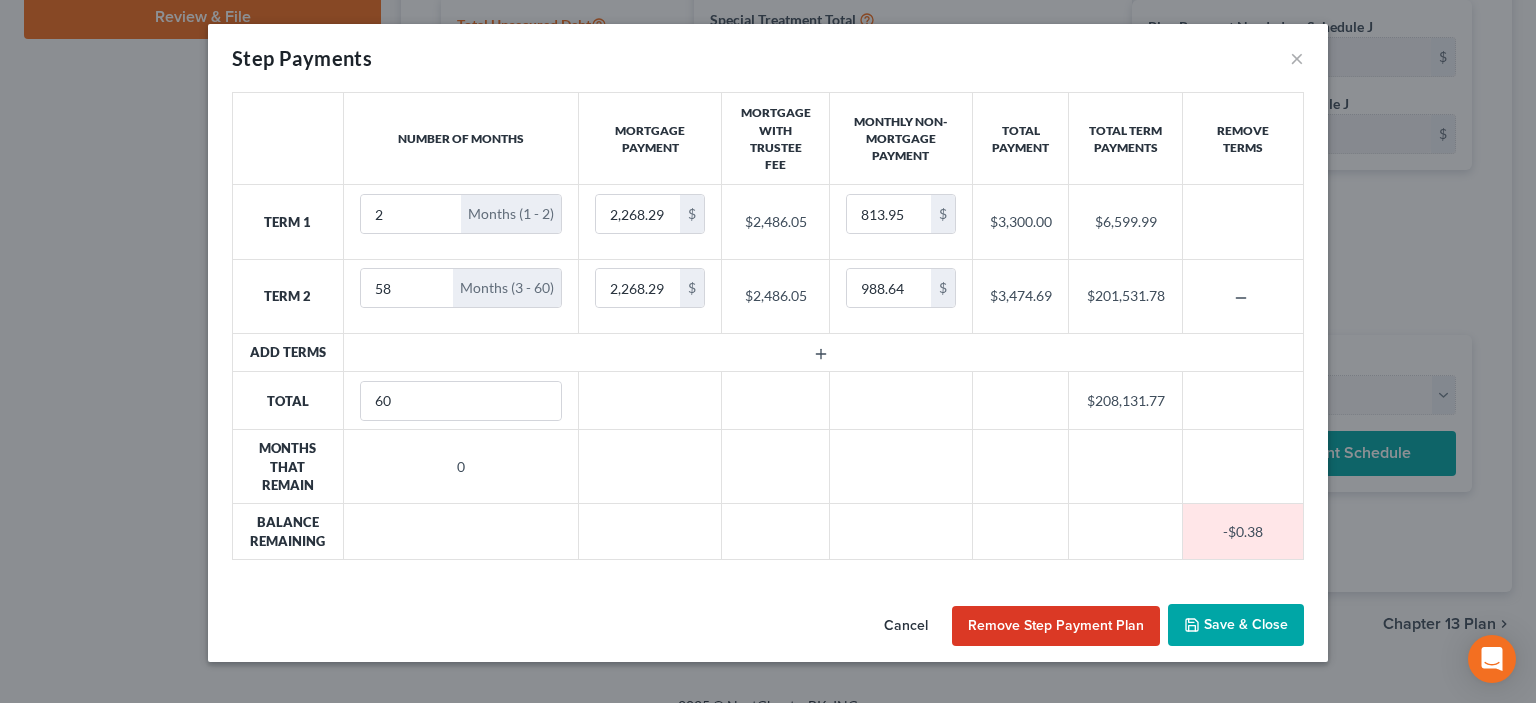 click on "Save & Close" at bounding box center [1236, 625] 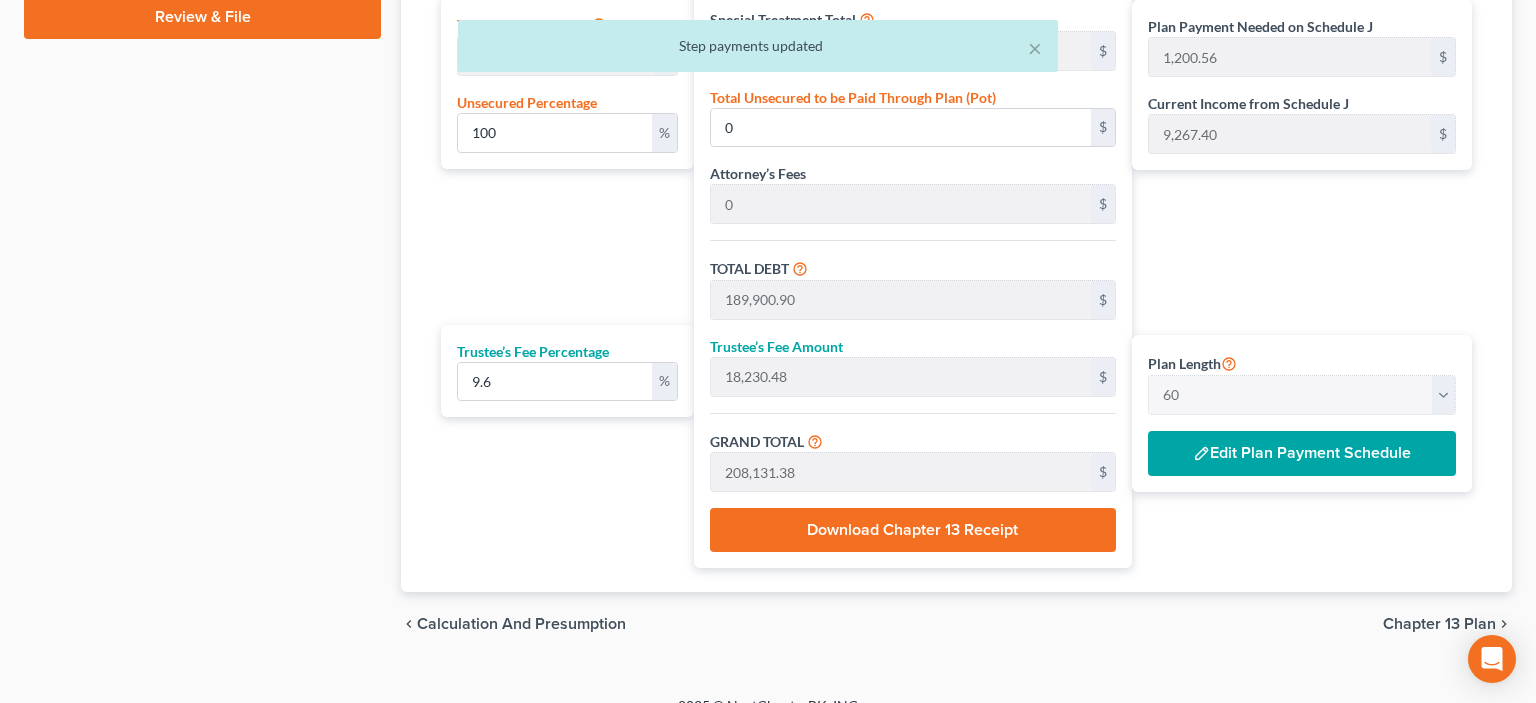click on "Download Chapter 13 Receipt" at bounding box center (913, 530) 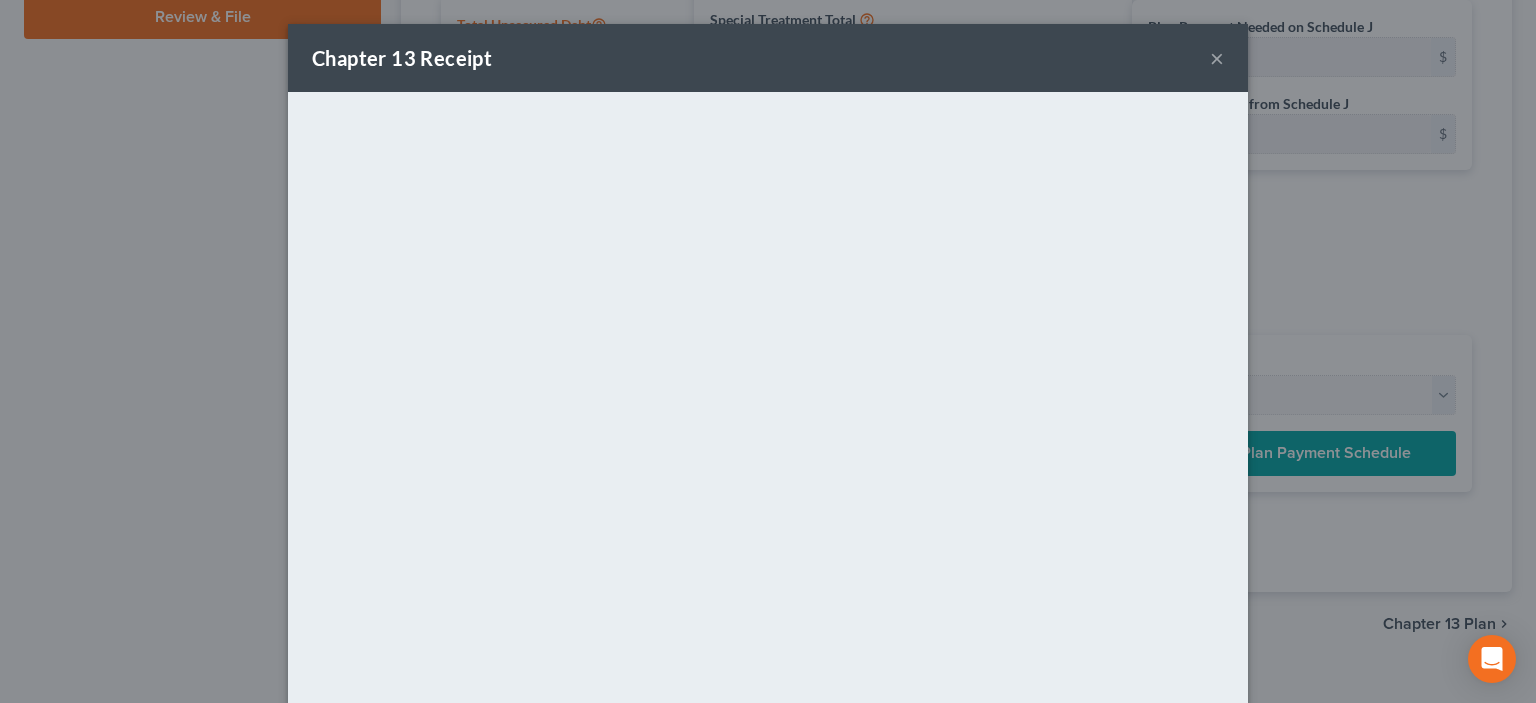 click on "×" at bounding box center (1217, 58) 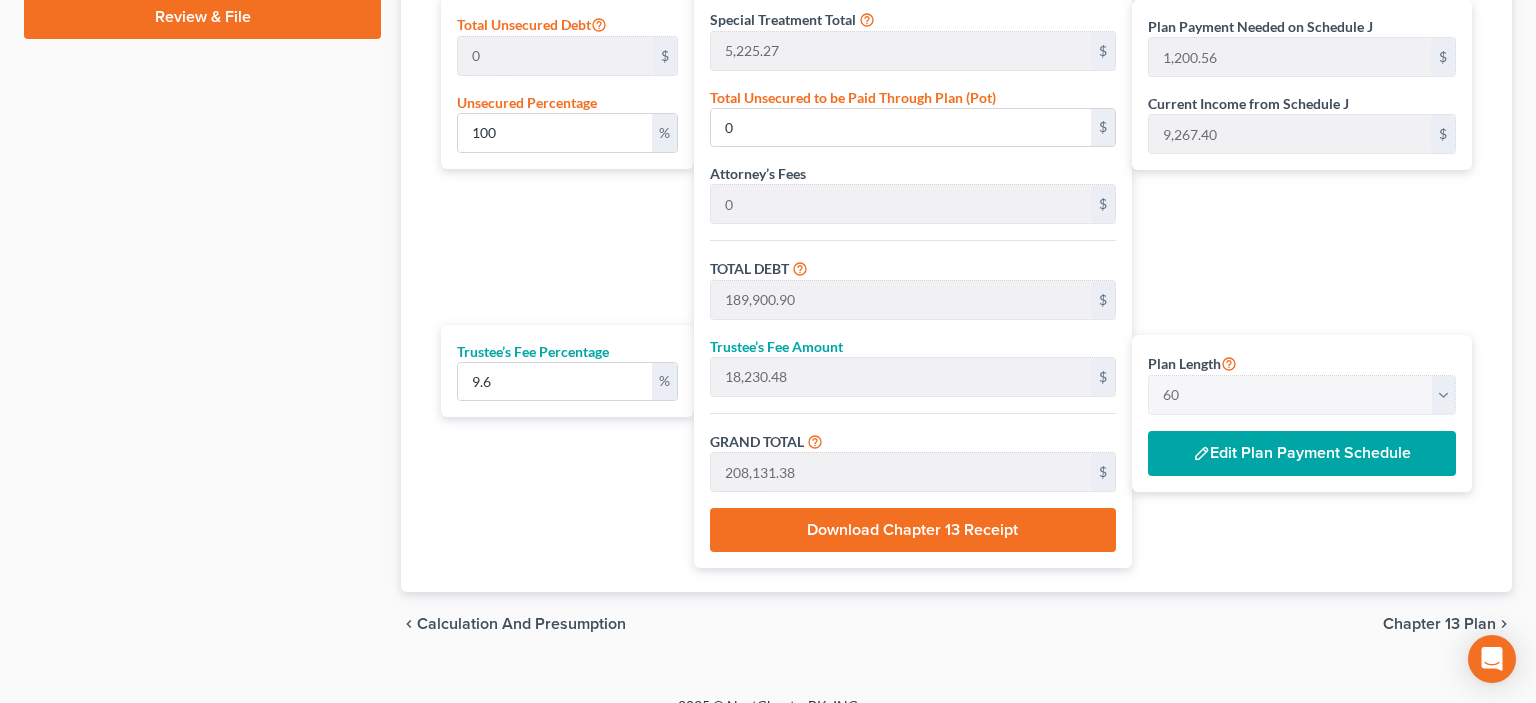 click on "Edit Plan Payment Schedule" at bounding box center [1302, 454] 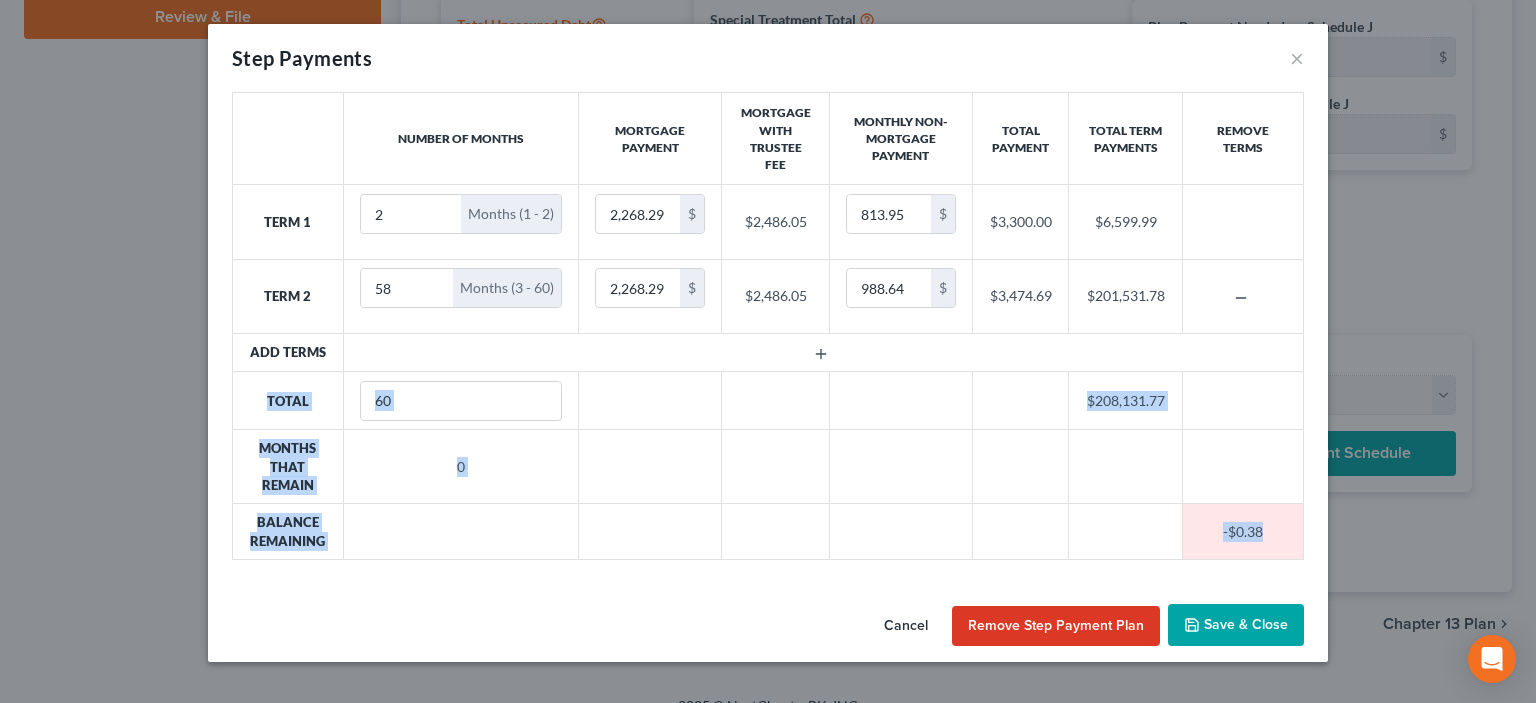 drag, startPoint x: 266, startPoint y: 217, endPoint x: 1302, endPoint y: 534, distance: 1083.4136 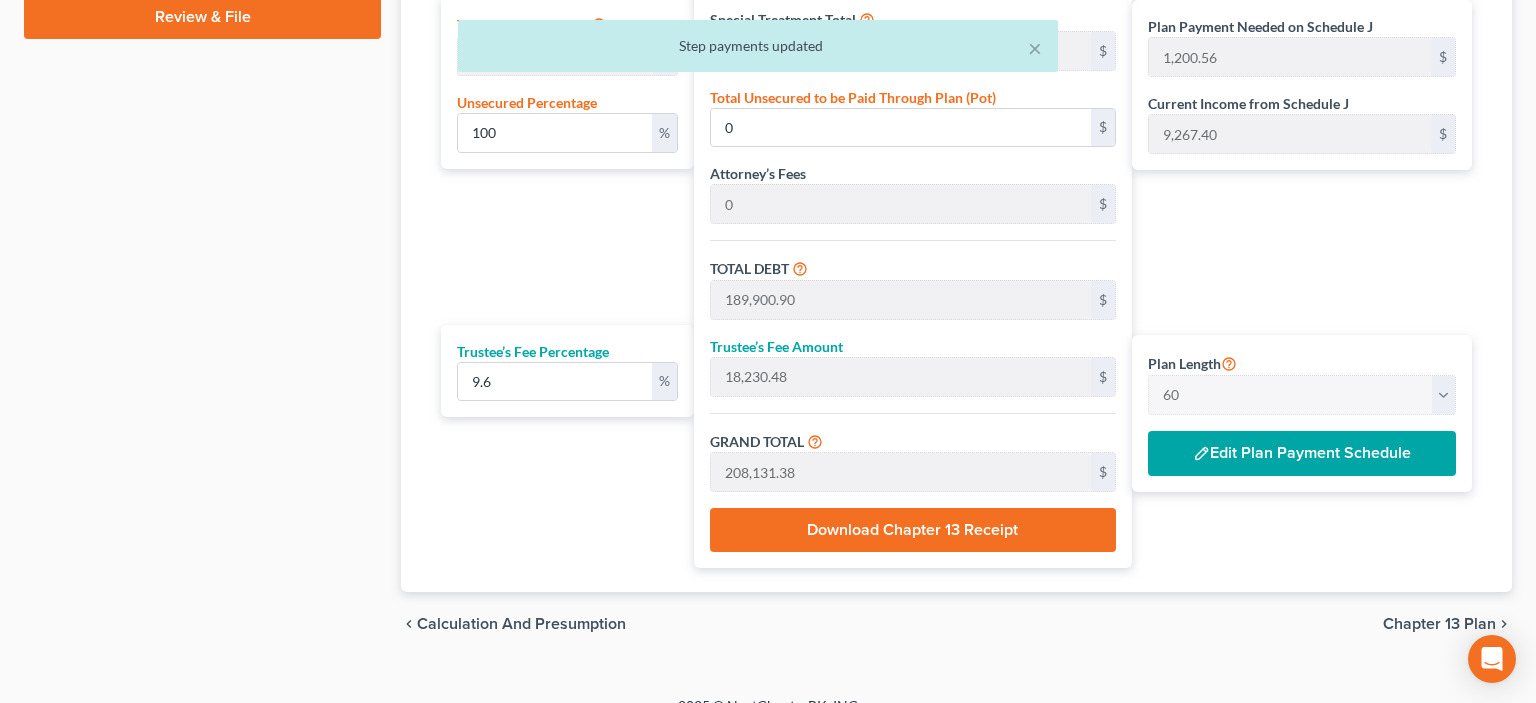 click on "Chapter 13 Plan" at bounding box center [1439, 624] 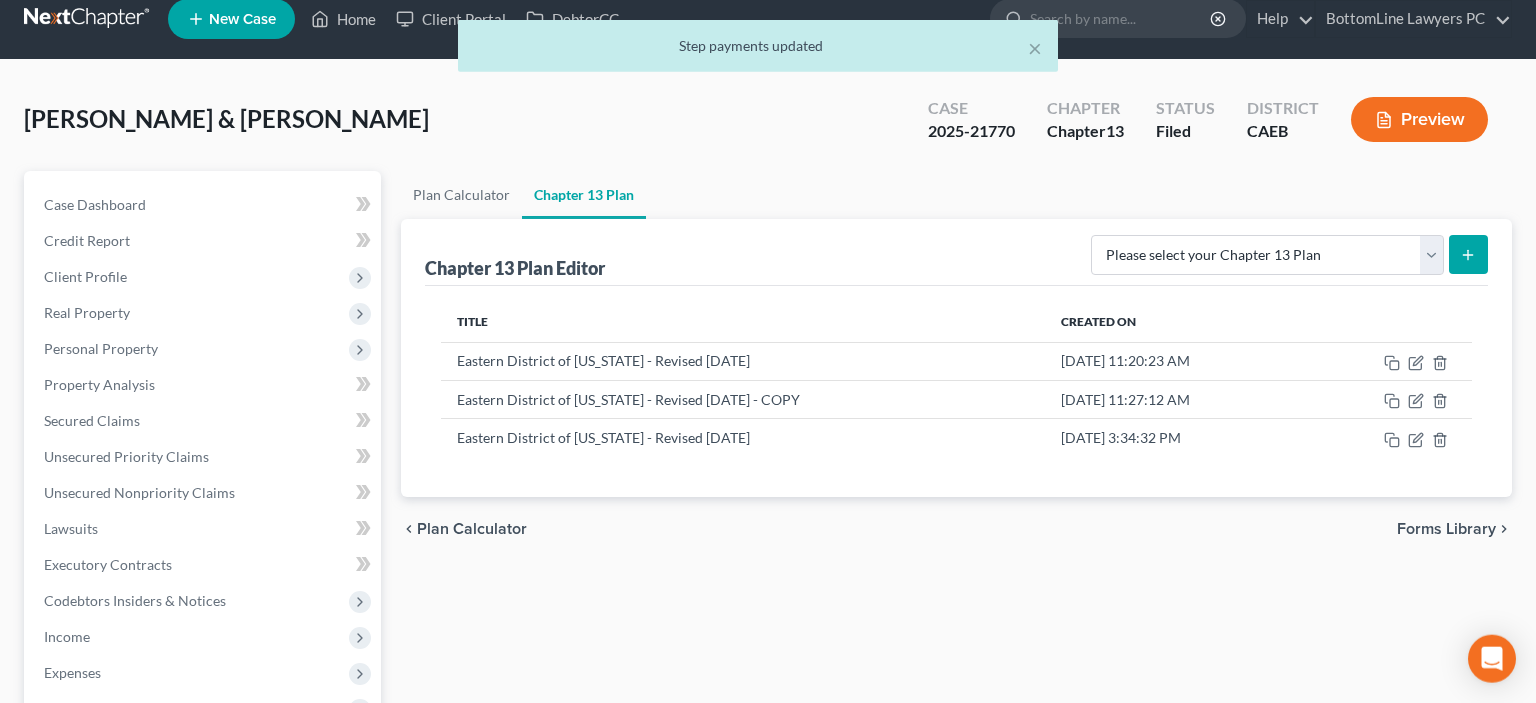 scroll, scrollTop: 0, scrollLeft: 0, axis: both 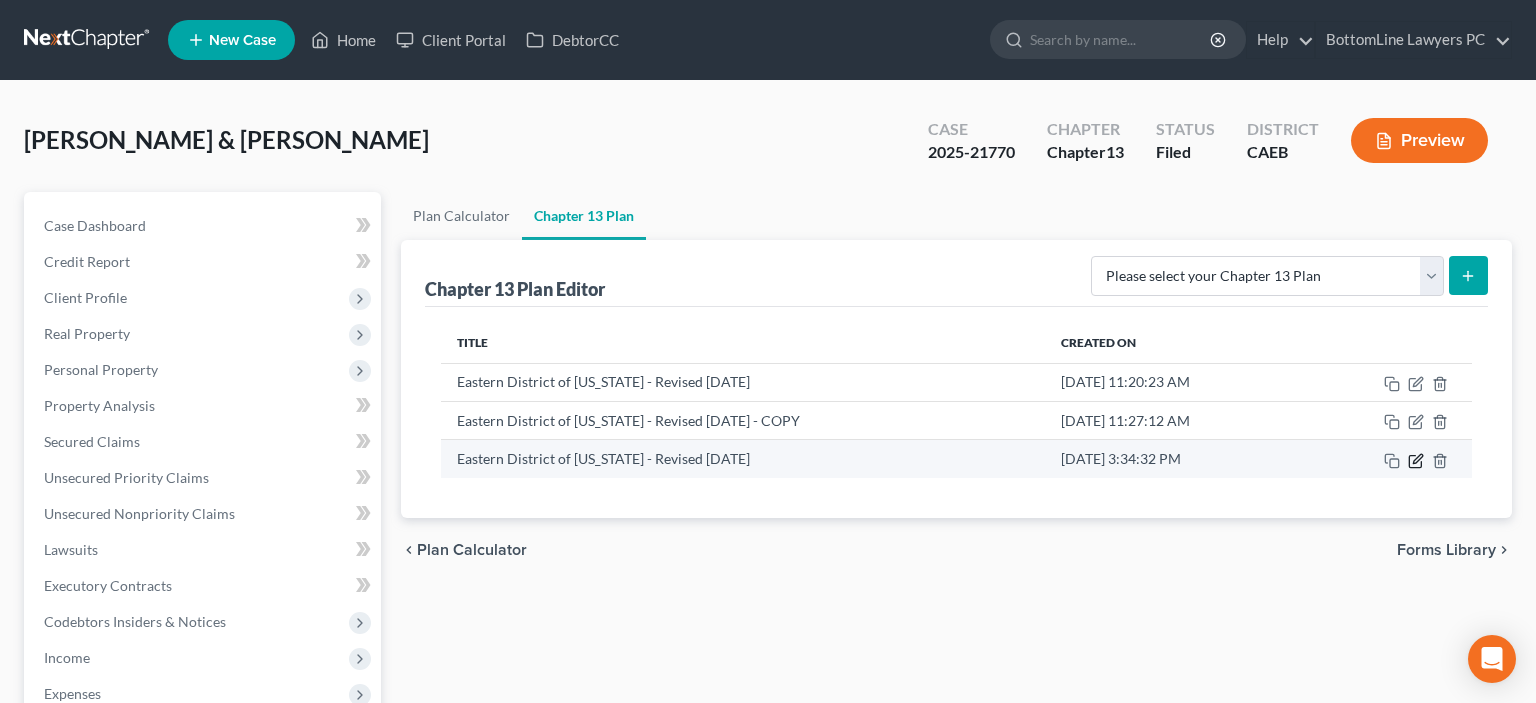 click 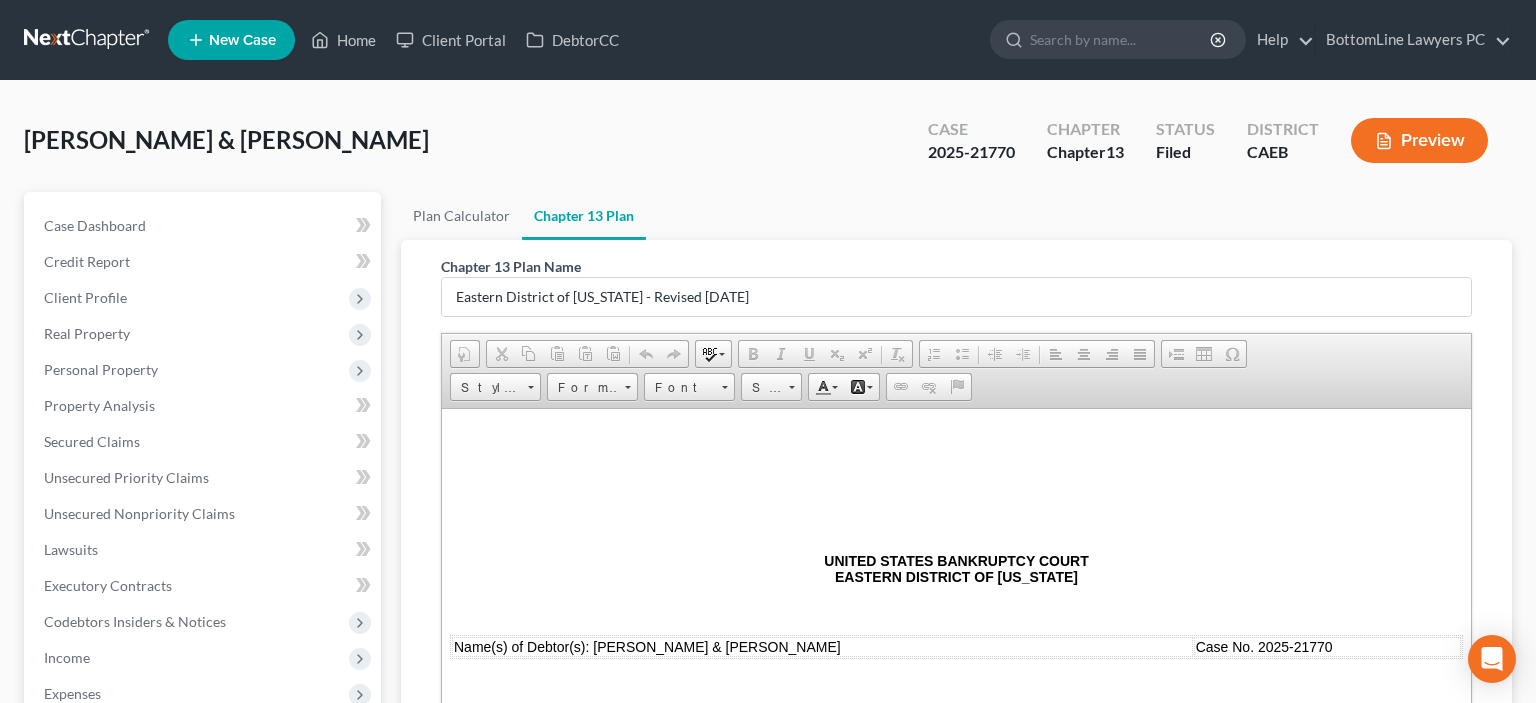 scroll, scrollTop: 0, scrollLeft: 0, axis: both 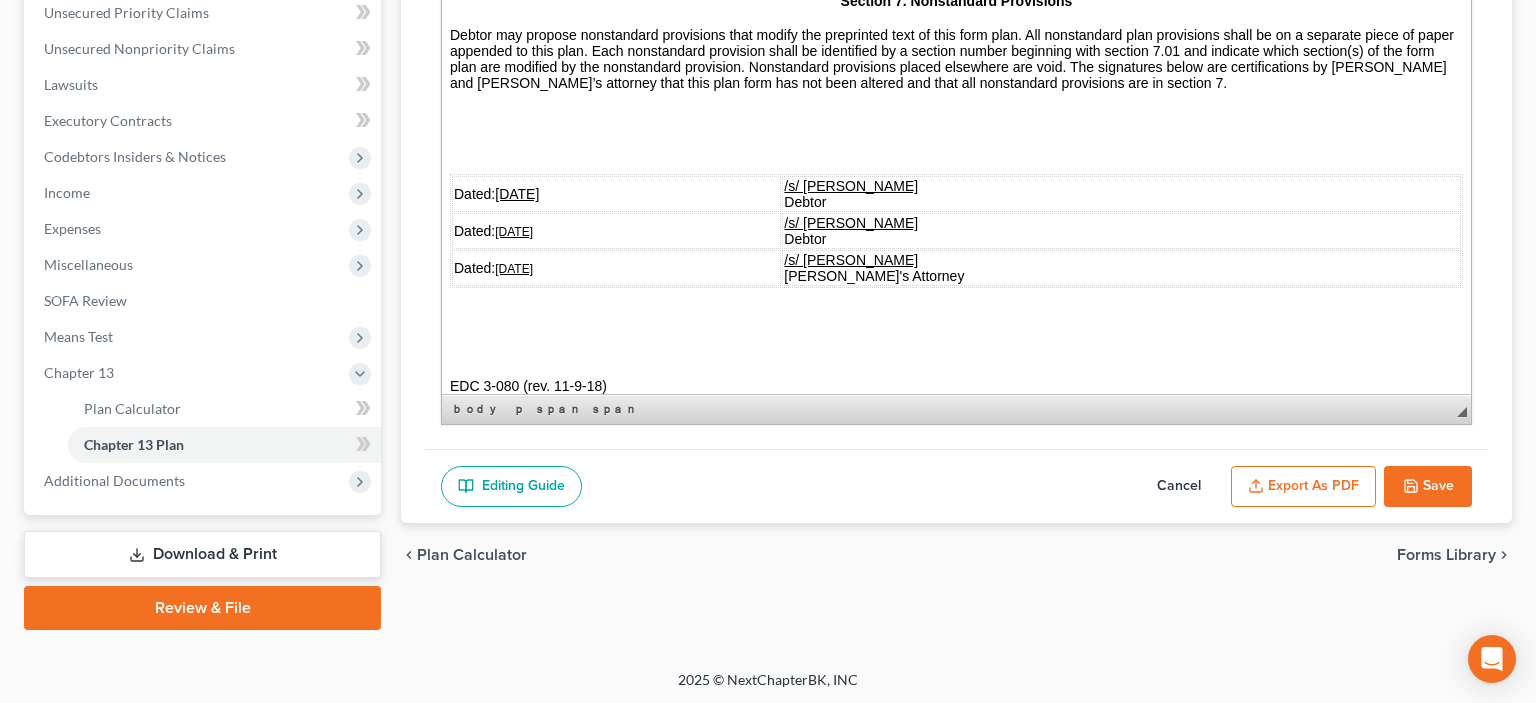 click on "EDC 3-080 (rev. 11 -9 -18 )" at bounding box center [956, 386] 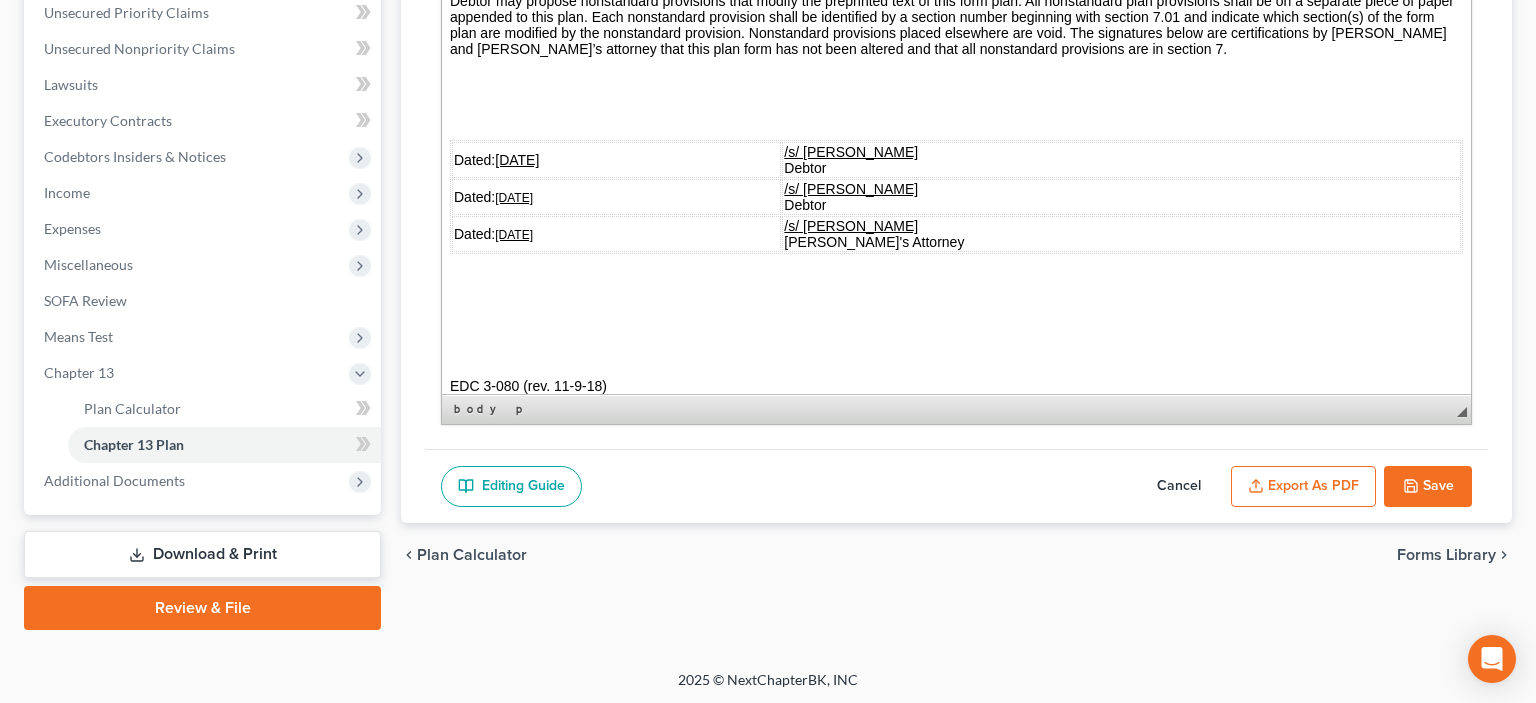 scroll, scrollTop: 4904, scrollLeft: 0, axis: vertical 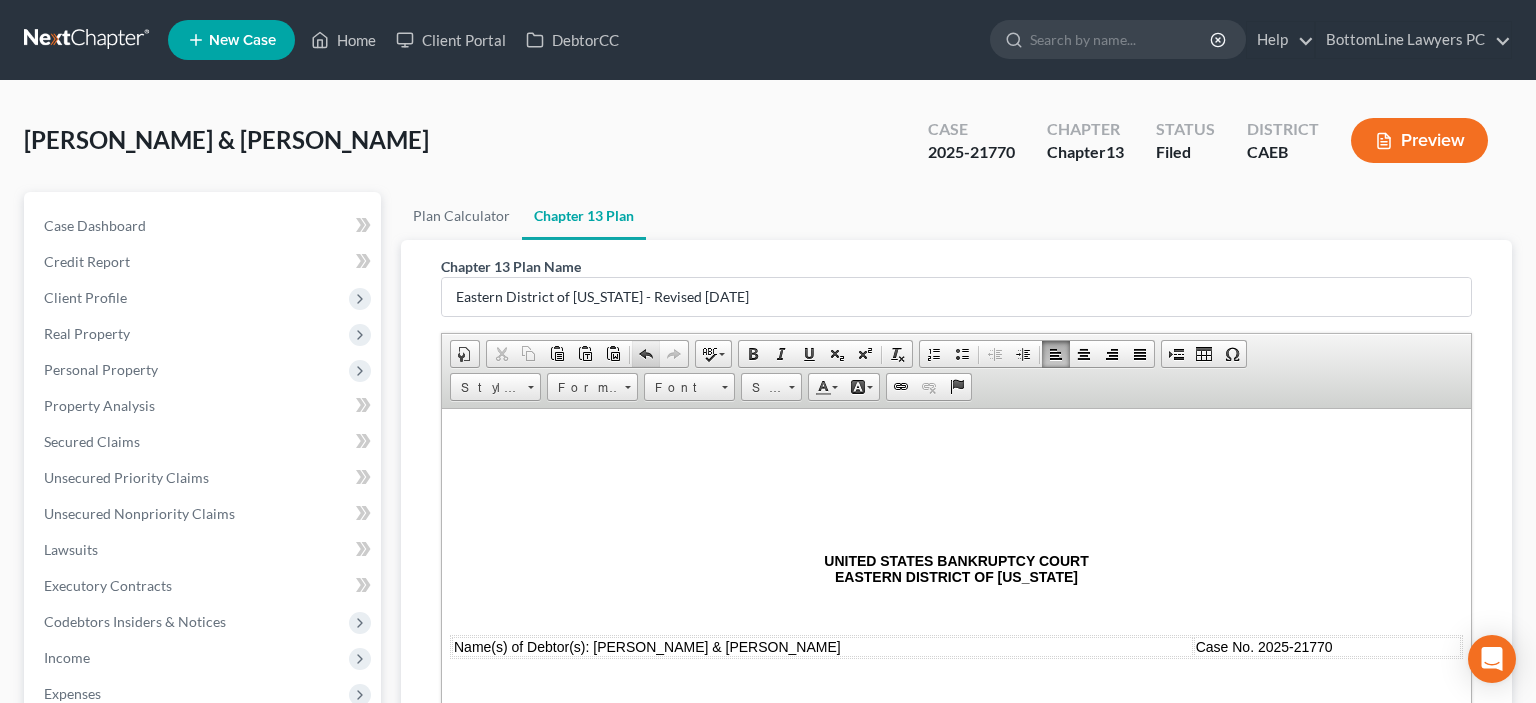 click at bounding box center [646, 354] 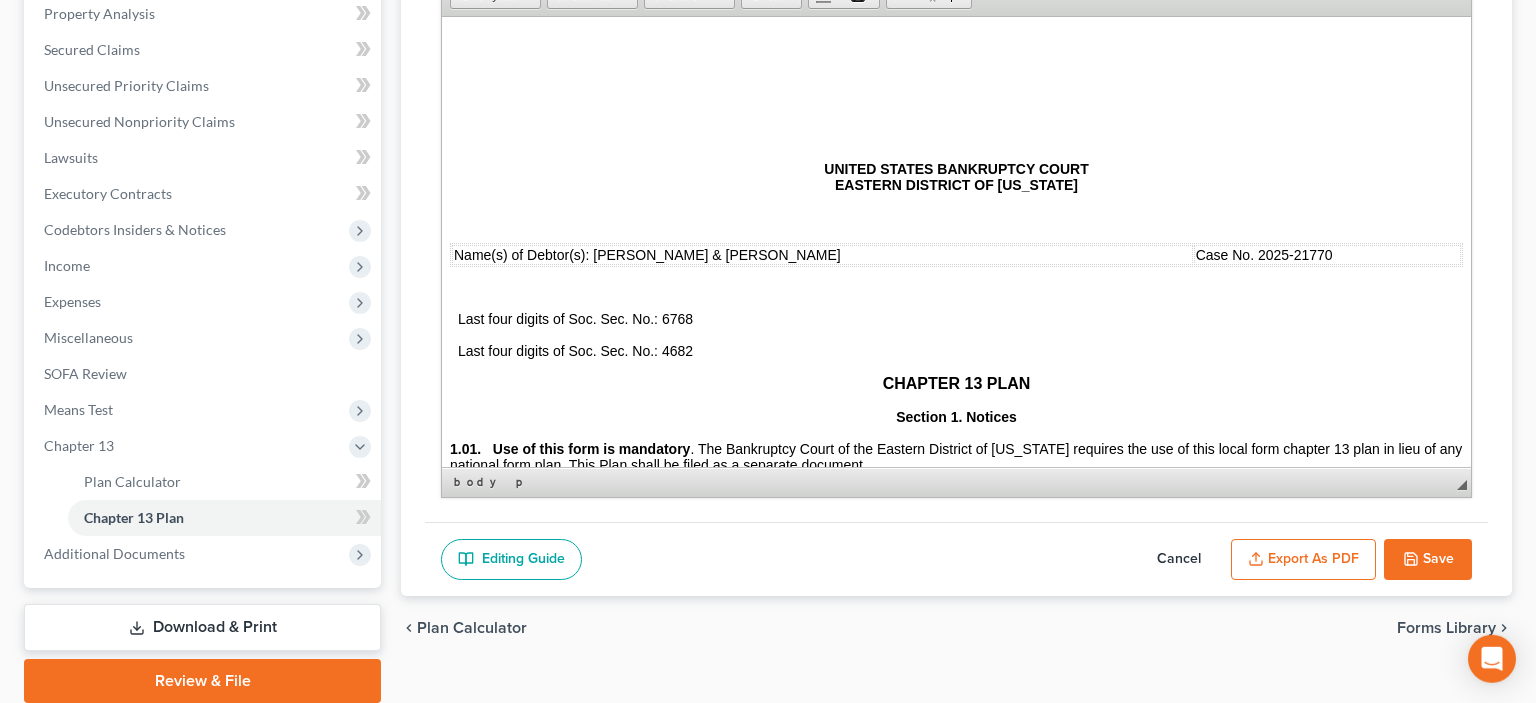 scroll, scrollTop: 465, scrollLeft: 0, axis: vertical 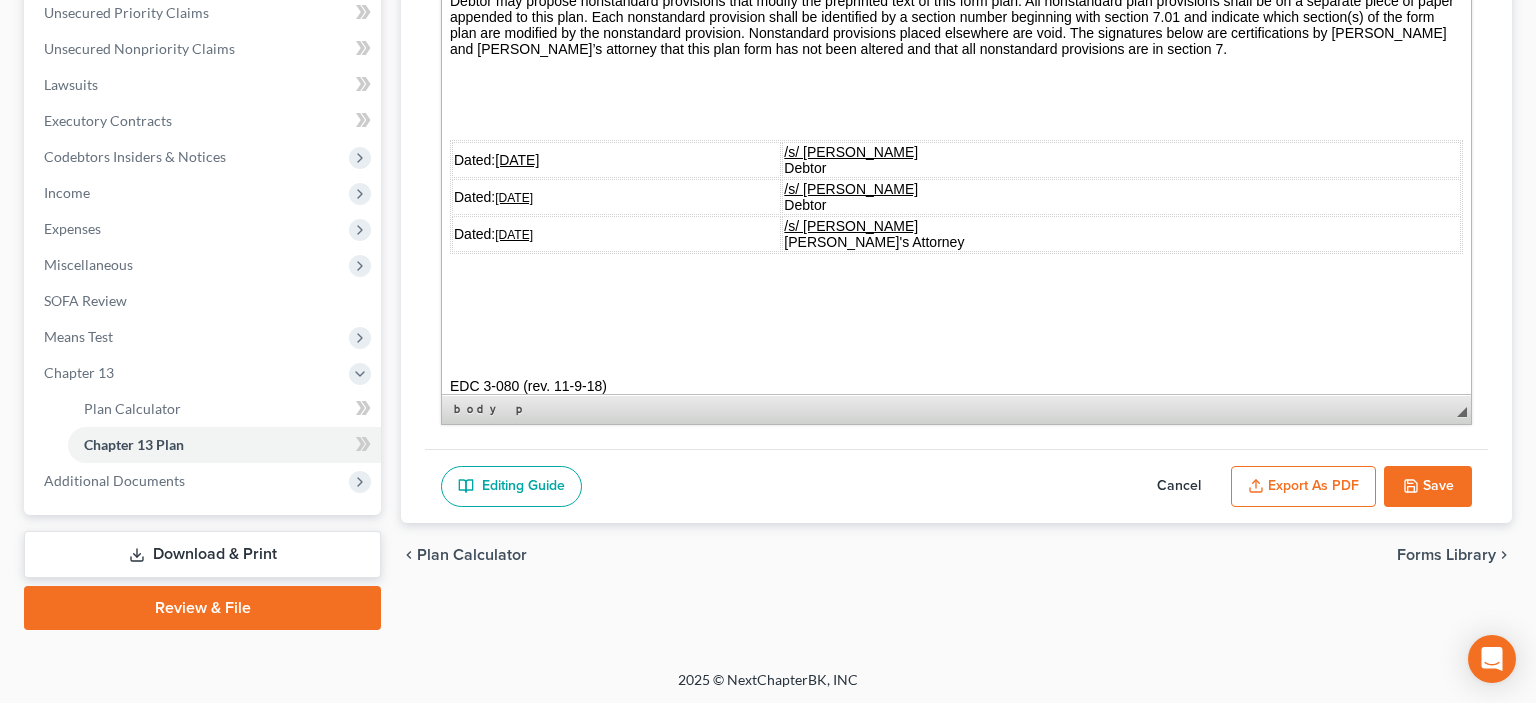 type 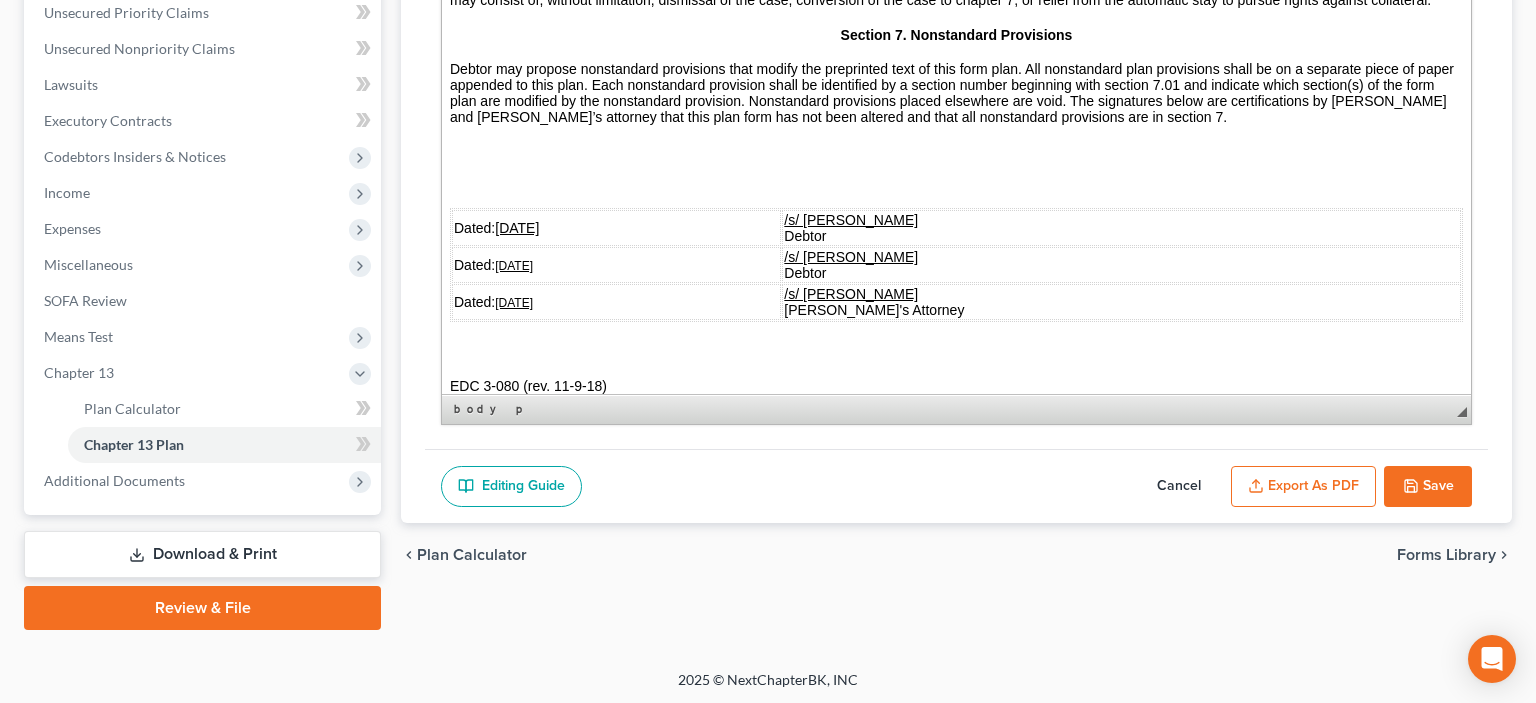 scroll, scrollTop: 4835, scrollLeft: 0, axis: vertical 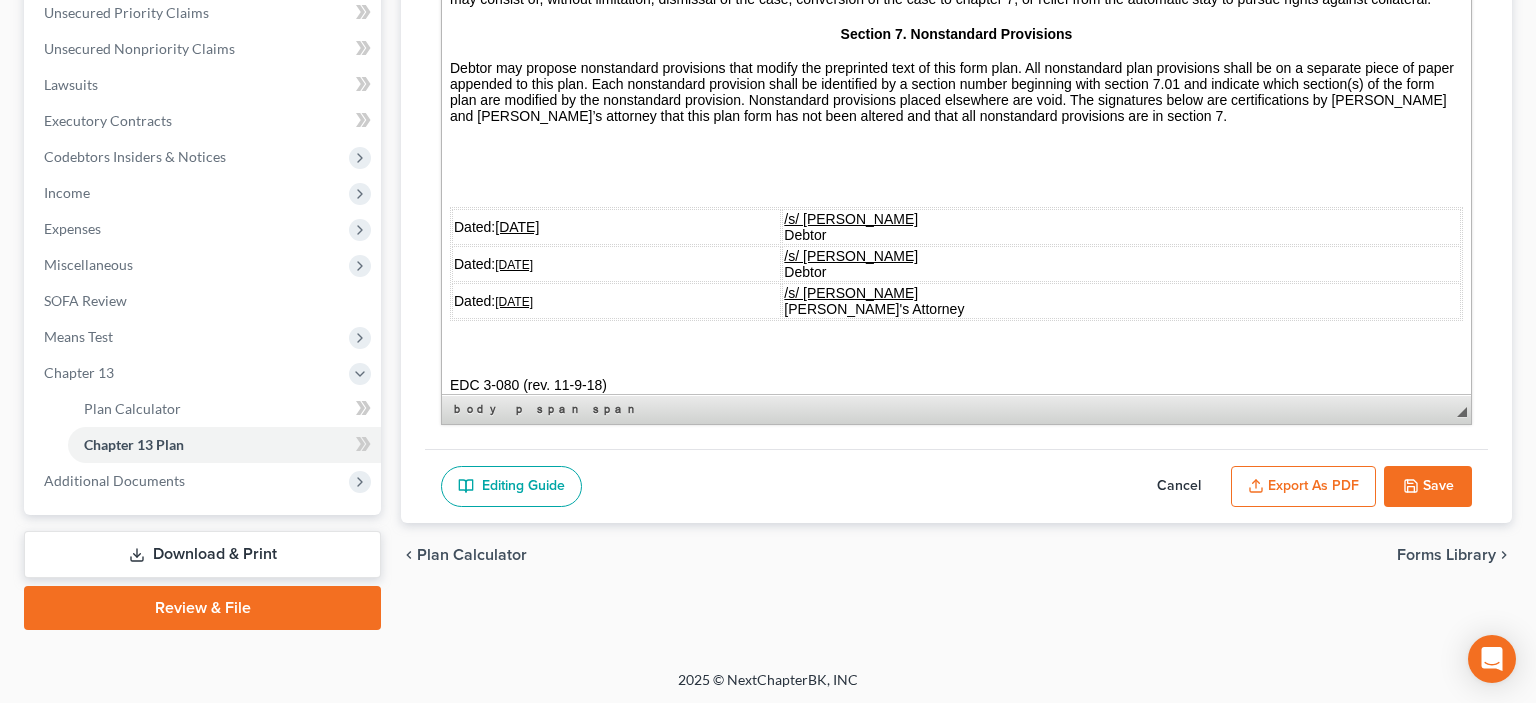 click on "EDC 3-080 (rev. 11 -9 -18 )" at bounding box center (956, 385) 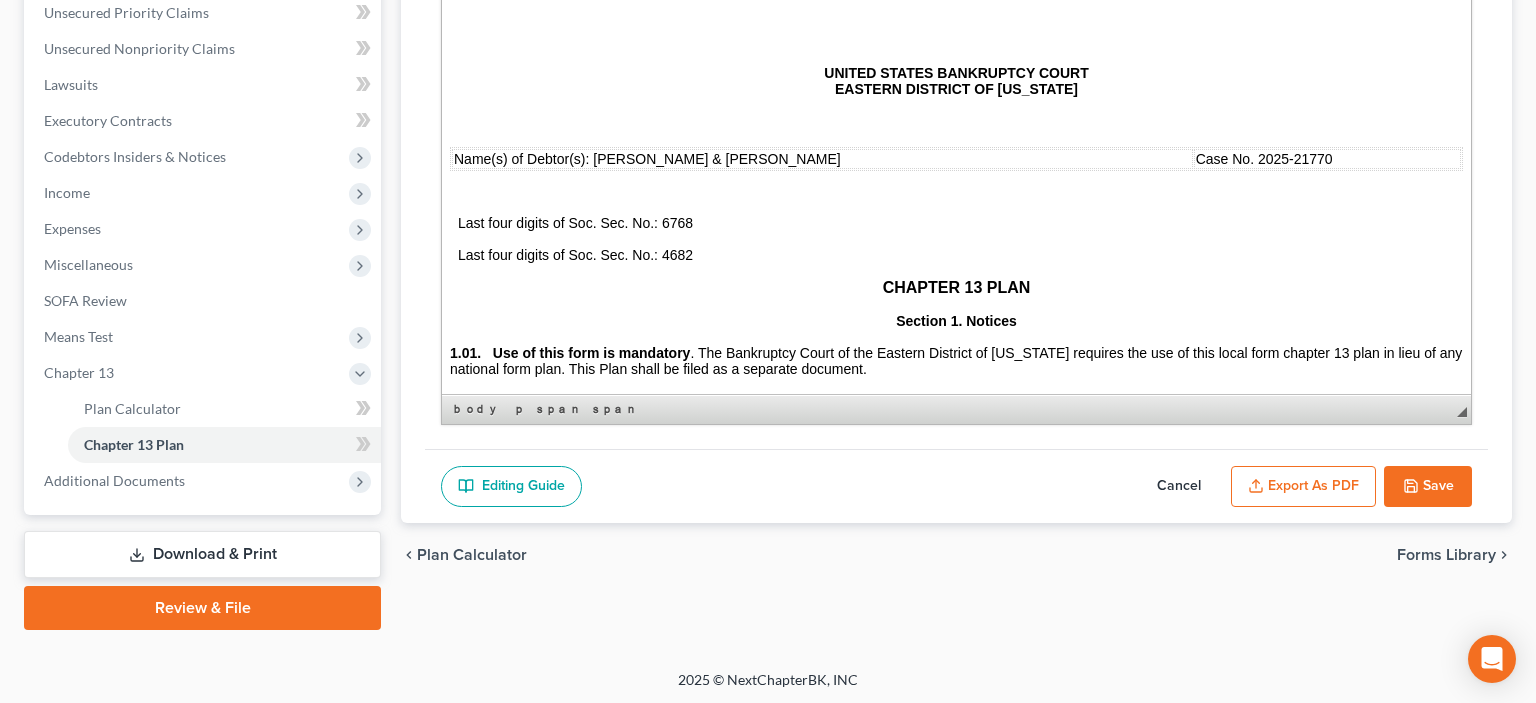 scroll, scrollTop: 0, scrollLeft: 0, axis: both 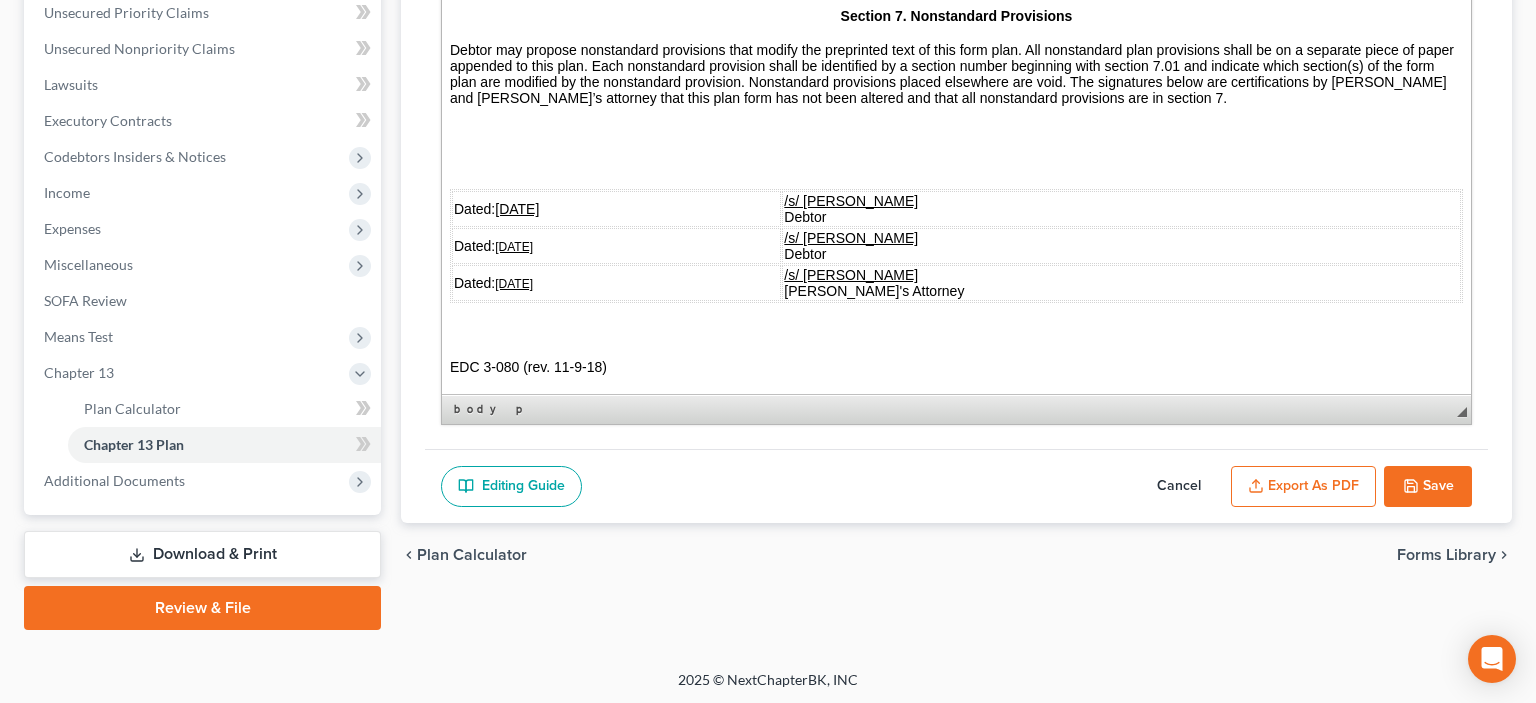 click on "Save" at bounding box center [1428, 487] 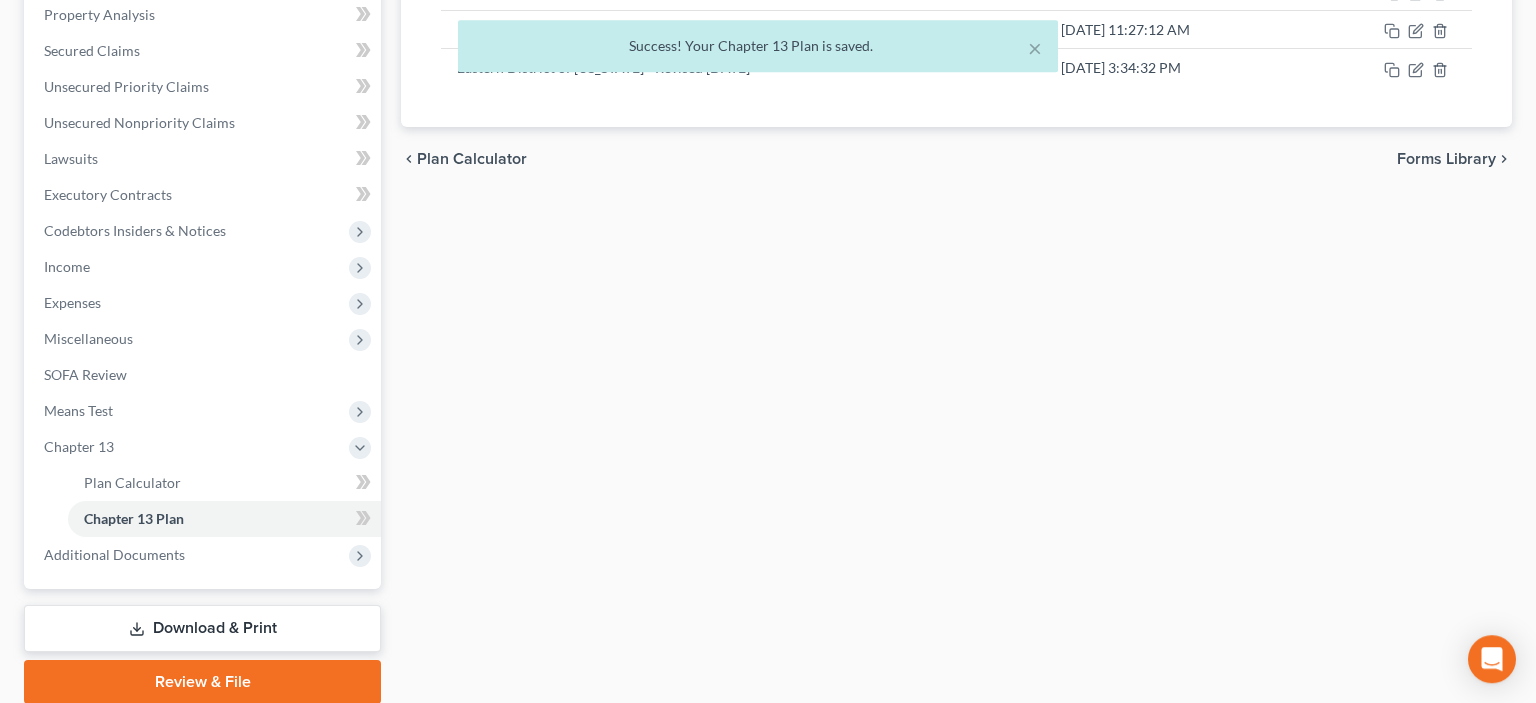 scroll, scrollTop: 0, scrollLeft: 0, axis: both 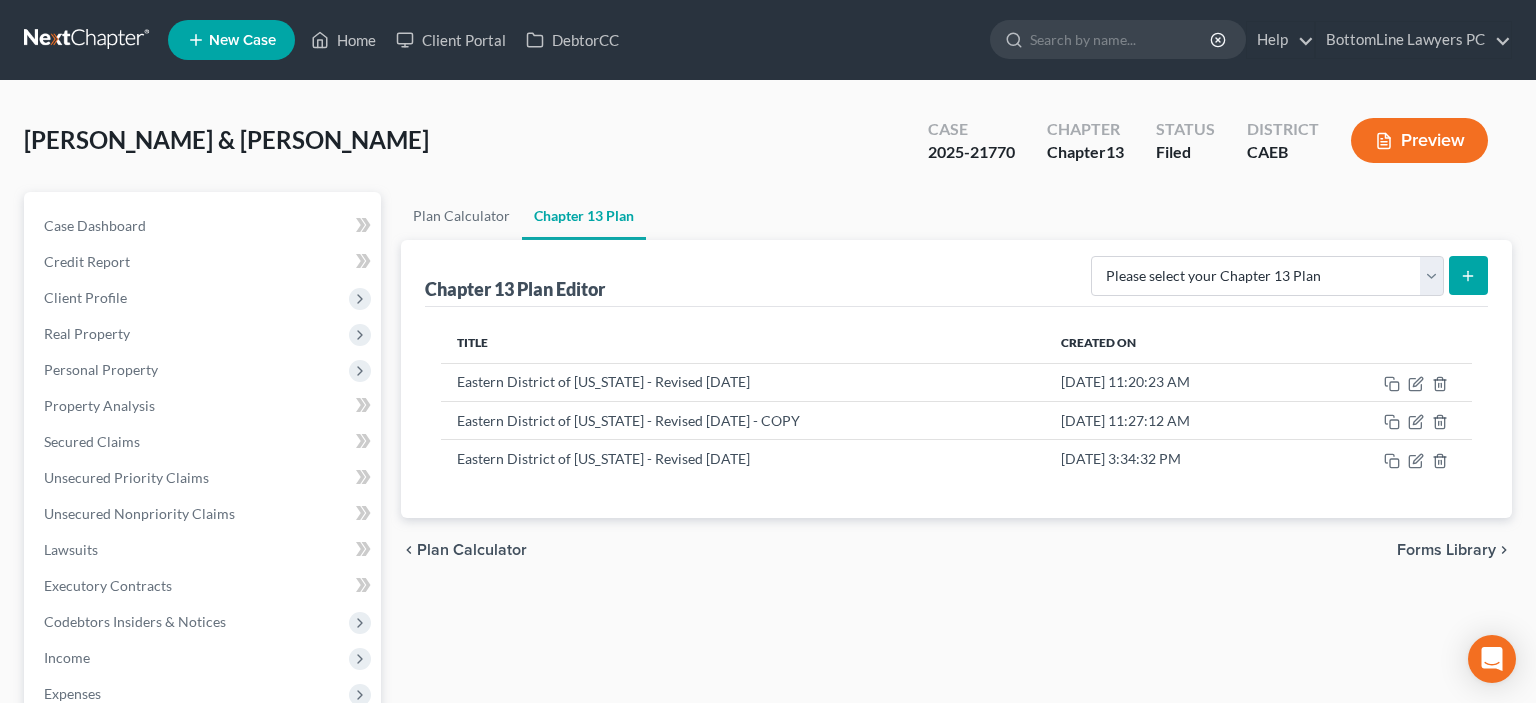 click on "Plan Calculator" at bounding box center (472, 550) 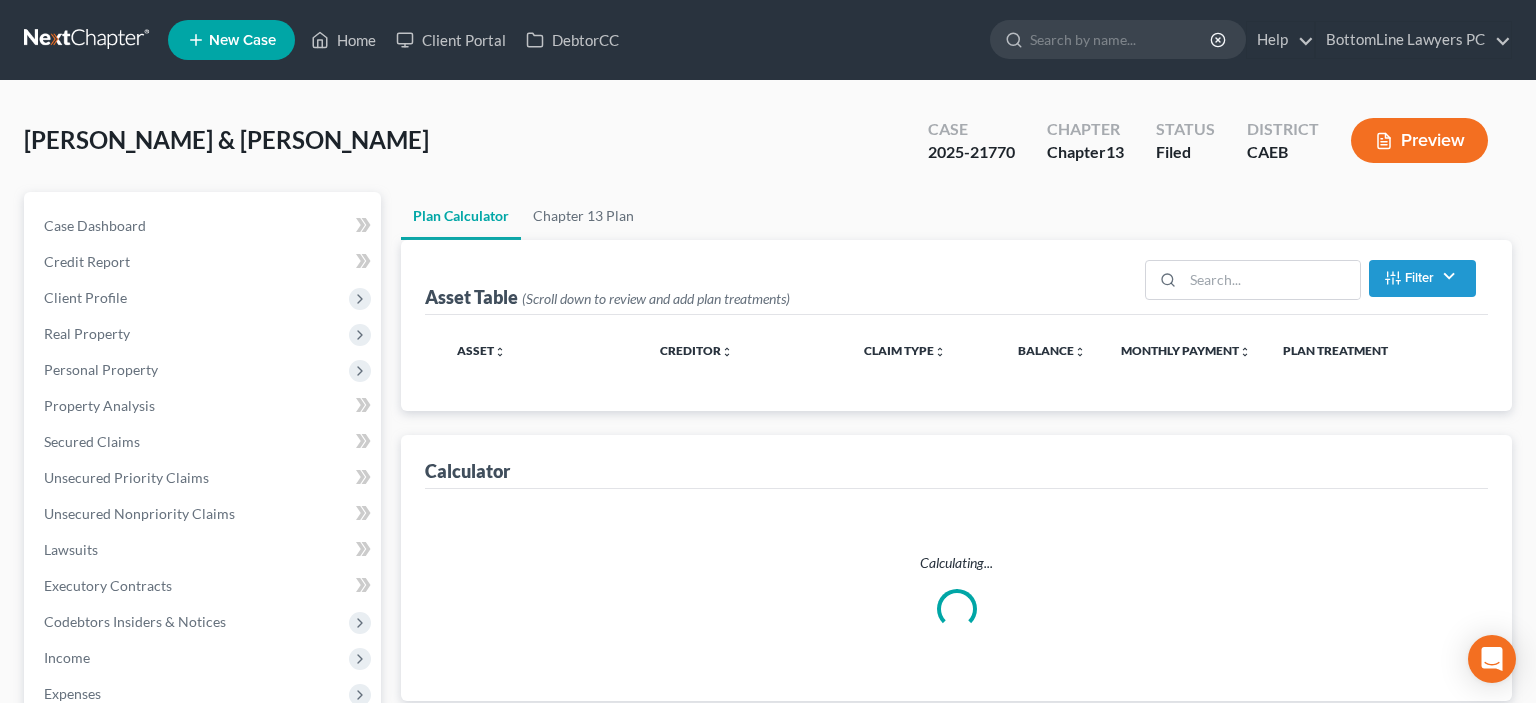select on "59" 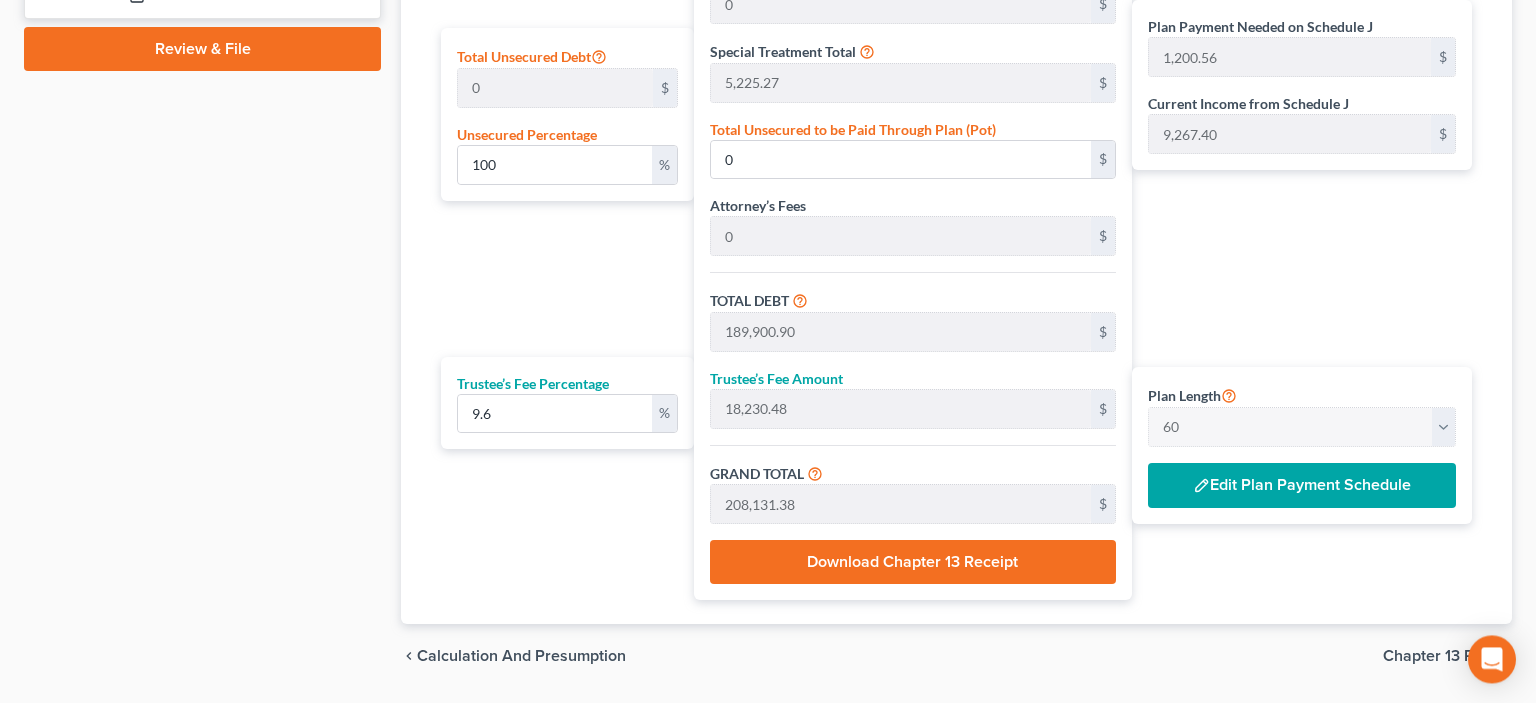 scroll, scrollTop: 1056, scrollLeft: 0, axis: vertical 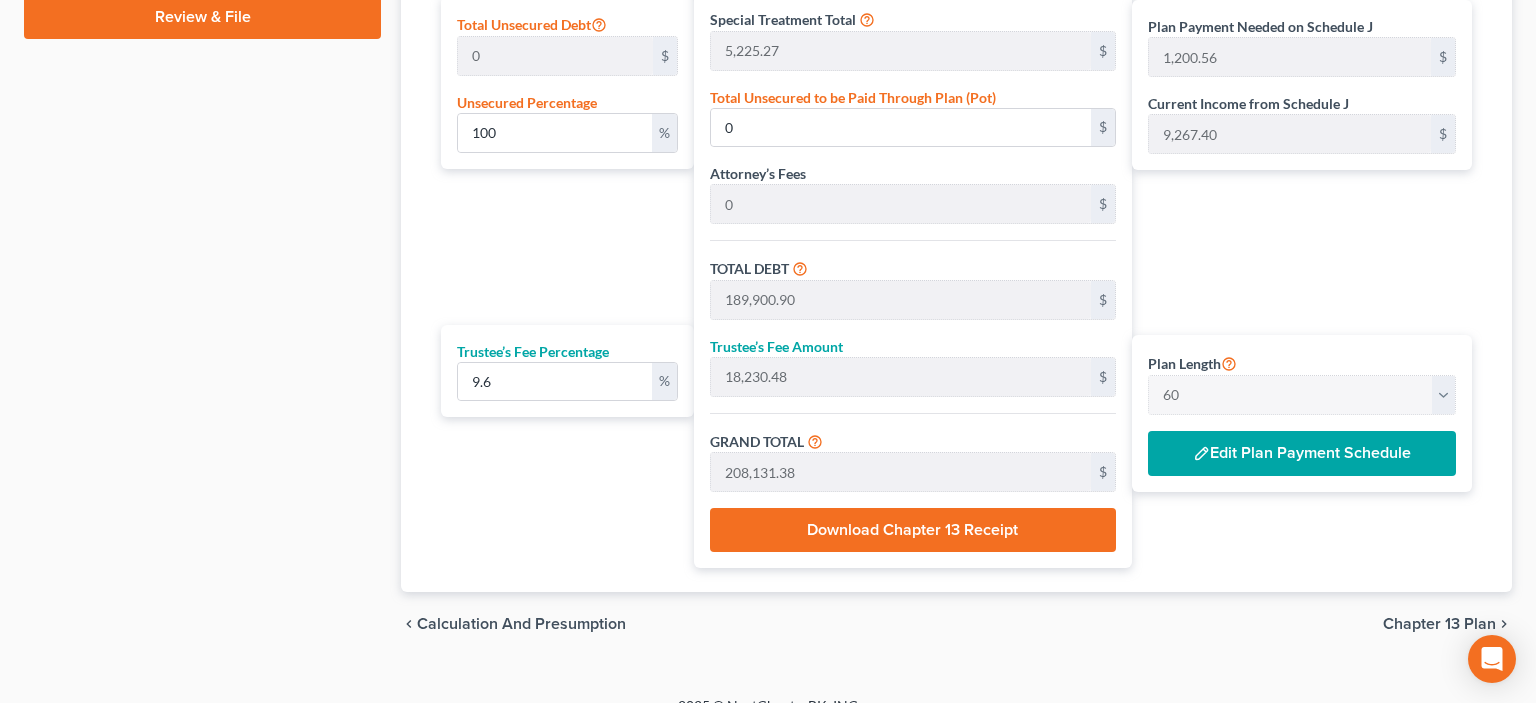 click on "Edit Plan Payment Schedule" at bounding box center [1302, 454] 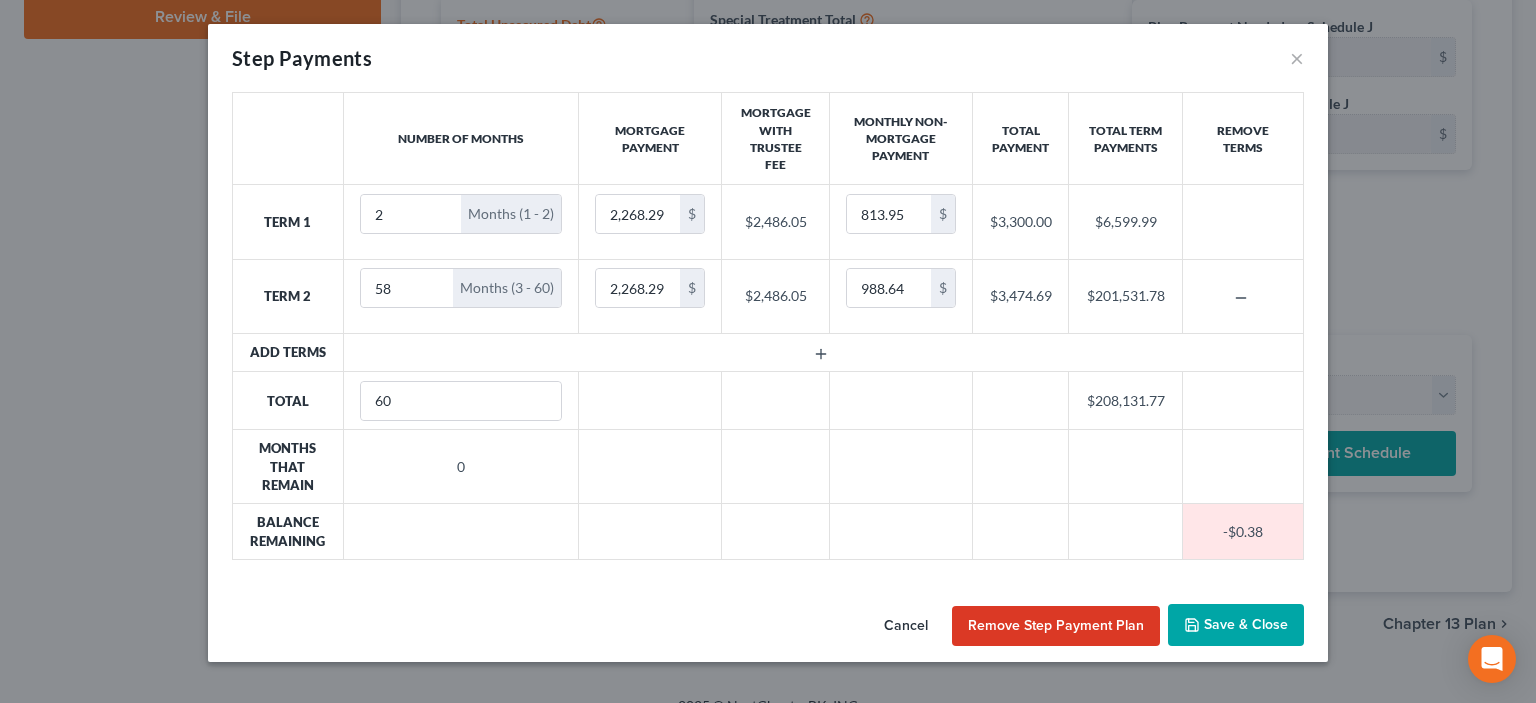 click on "Save & Close" at bounding box center [1236, 625] 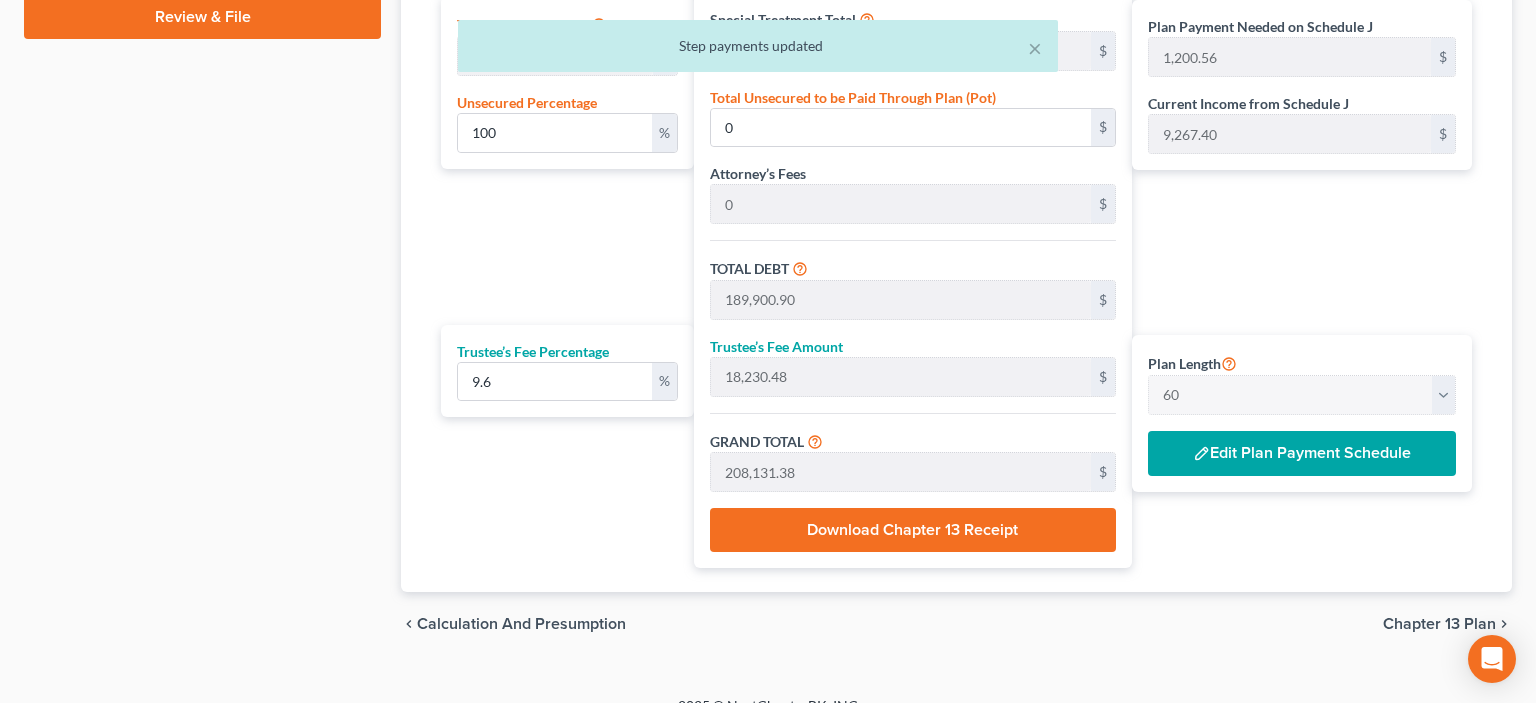 click on "Chapter 13 Plan" at bounding box center (1439, 624) 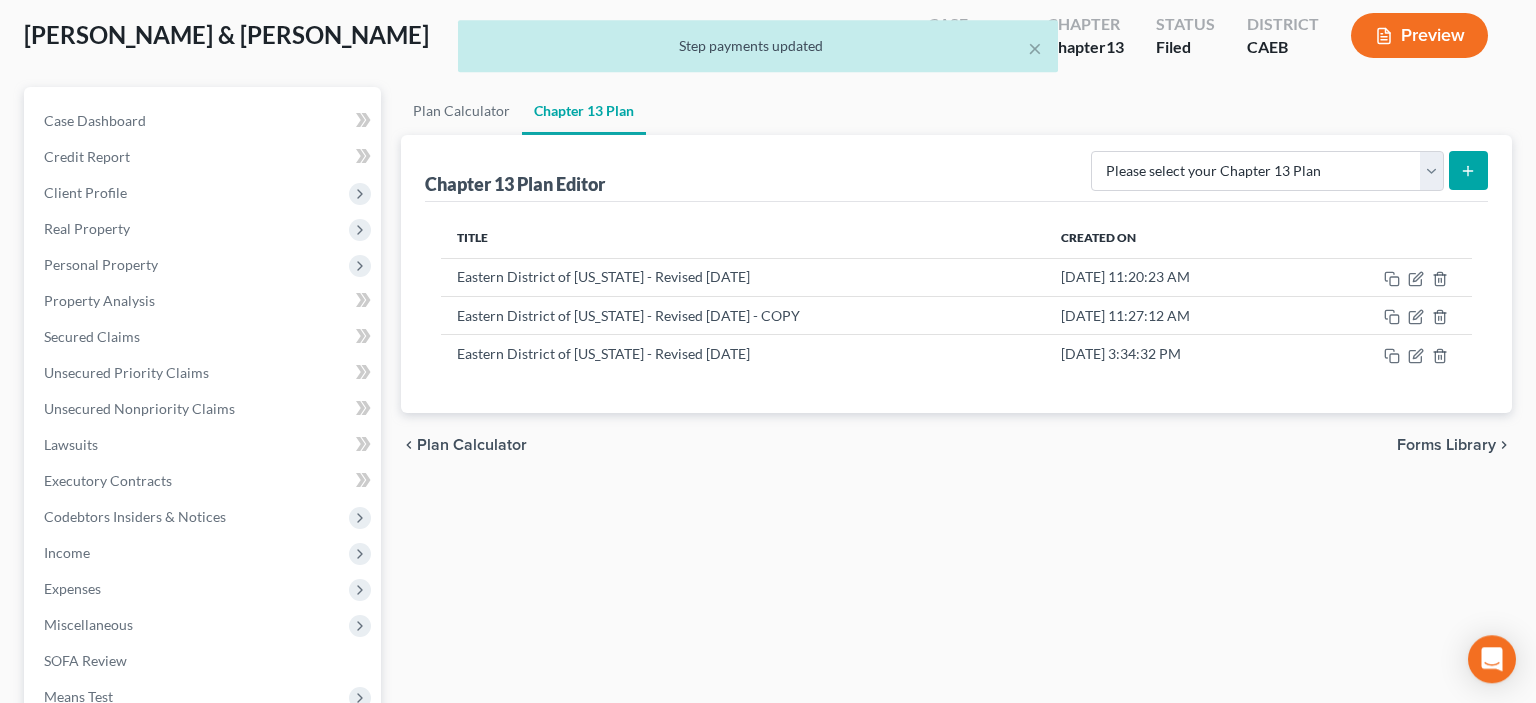 scroll, scrollTop: 0, scrollLeft: 0, axis: both 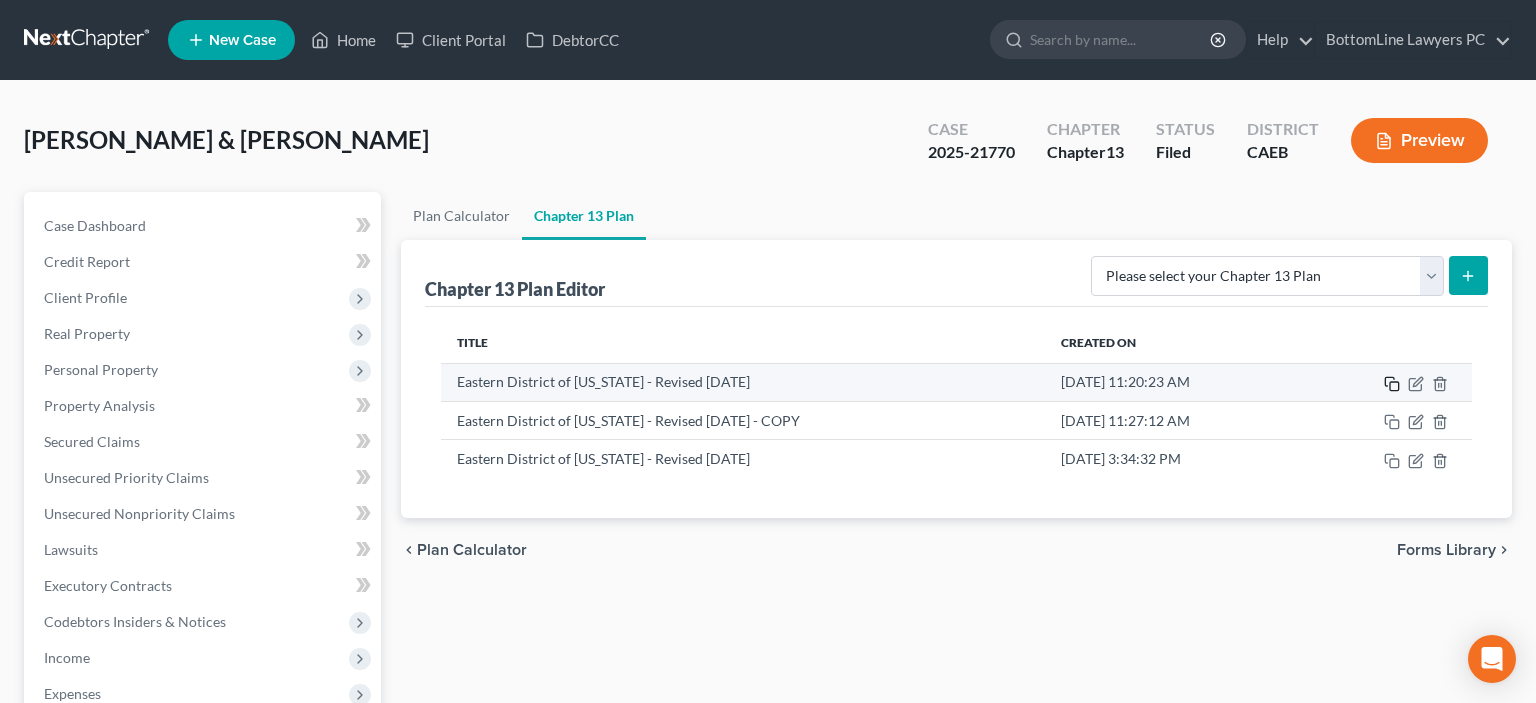 click 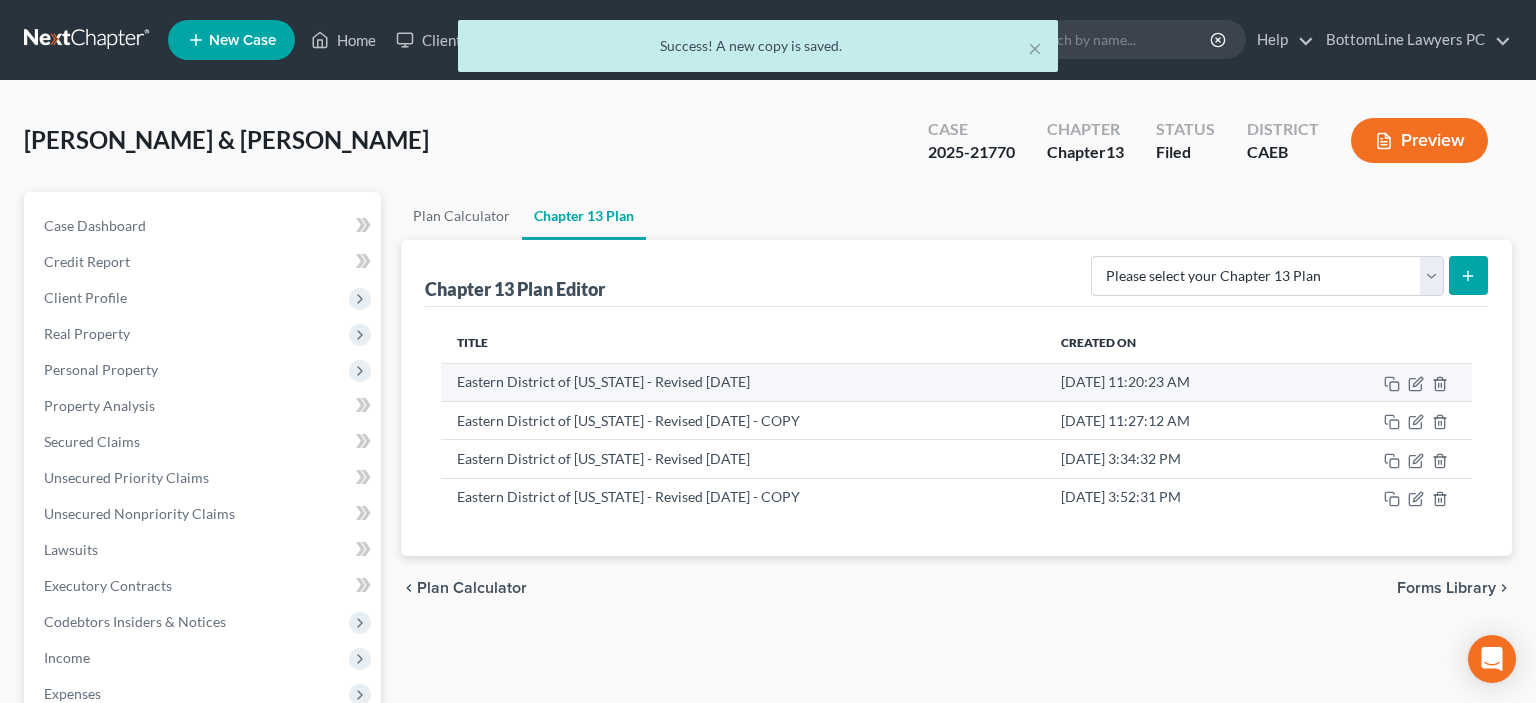 click on "Eastern District of [US_STATE] - Revised [DATE]" at bounding box center (743, 382) 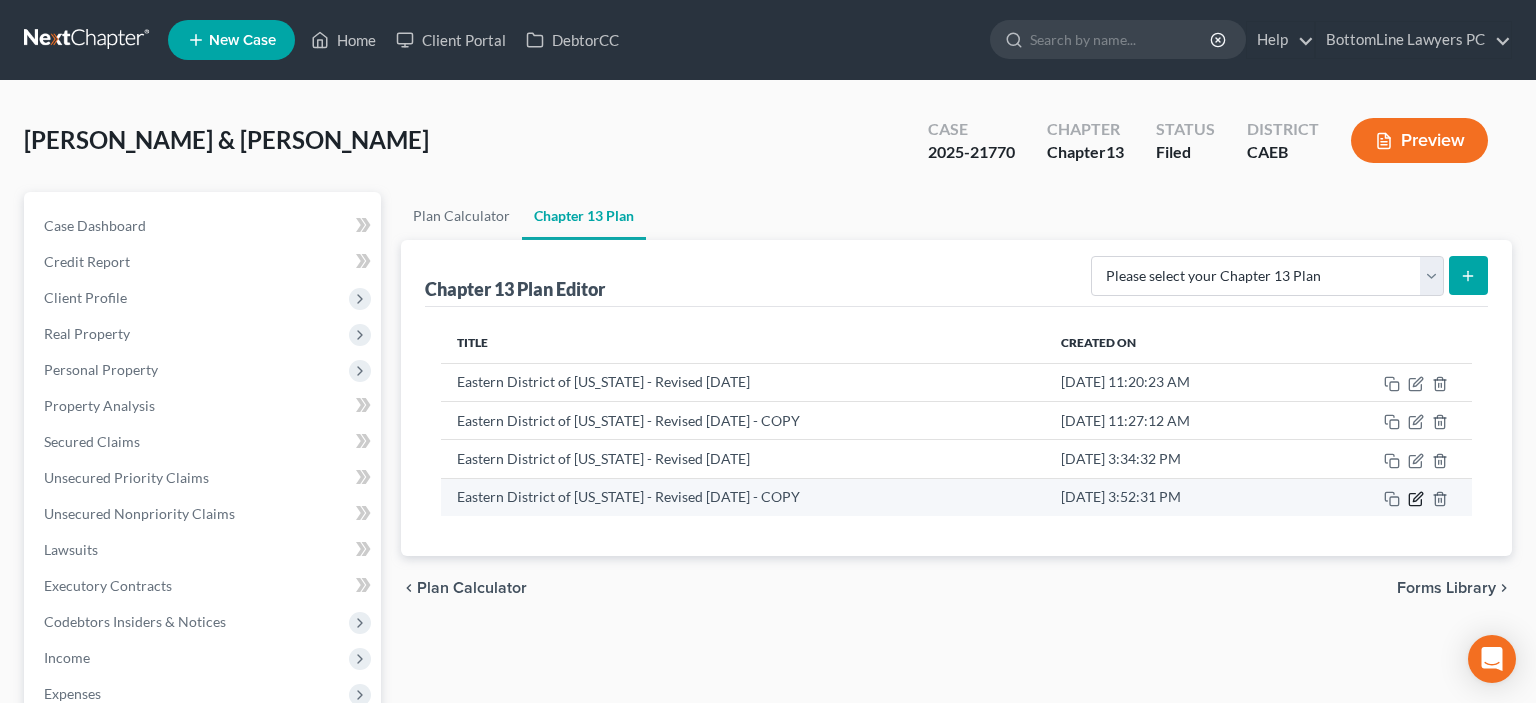 click 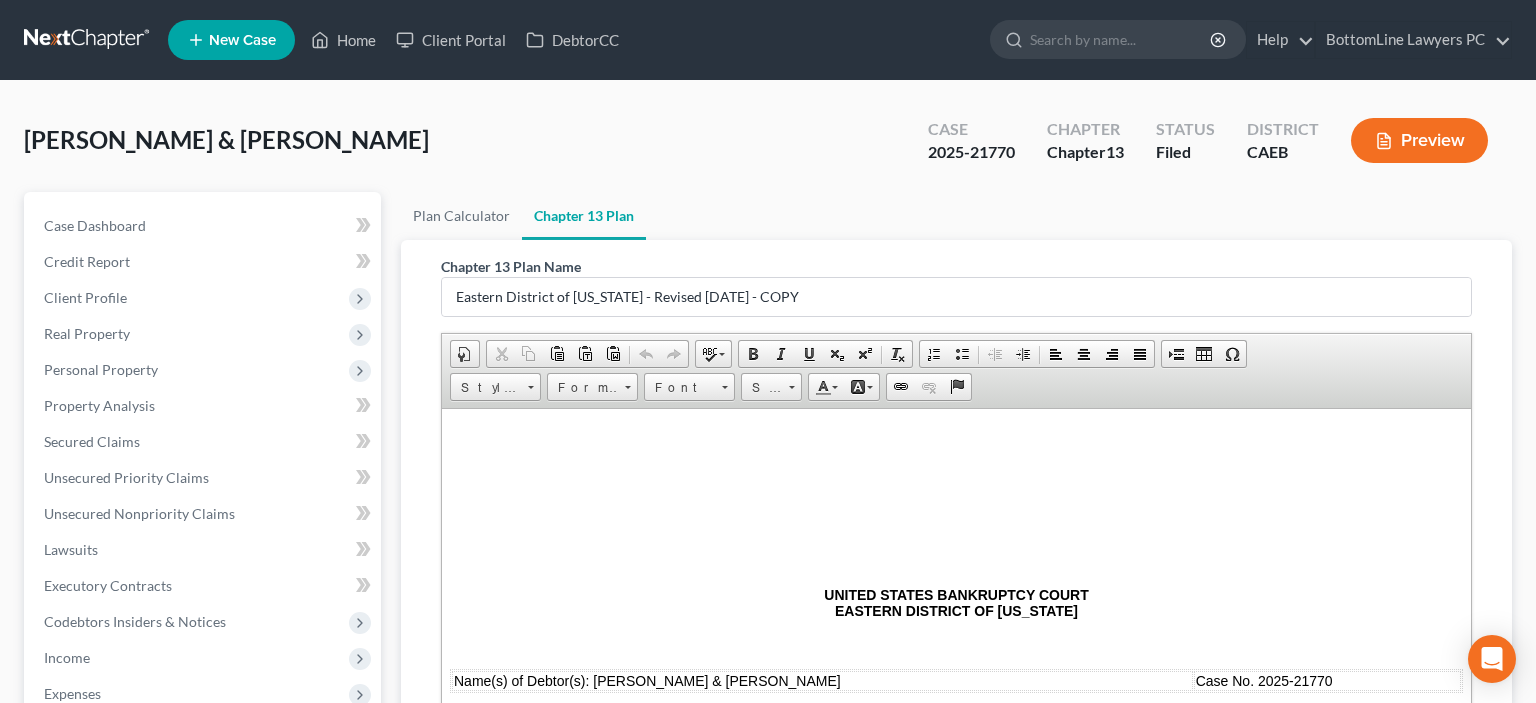 scroll, scrollTop: 0, scrollLeft: 0, axis: both 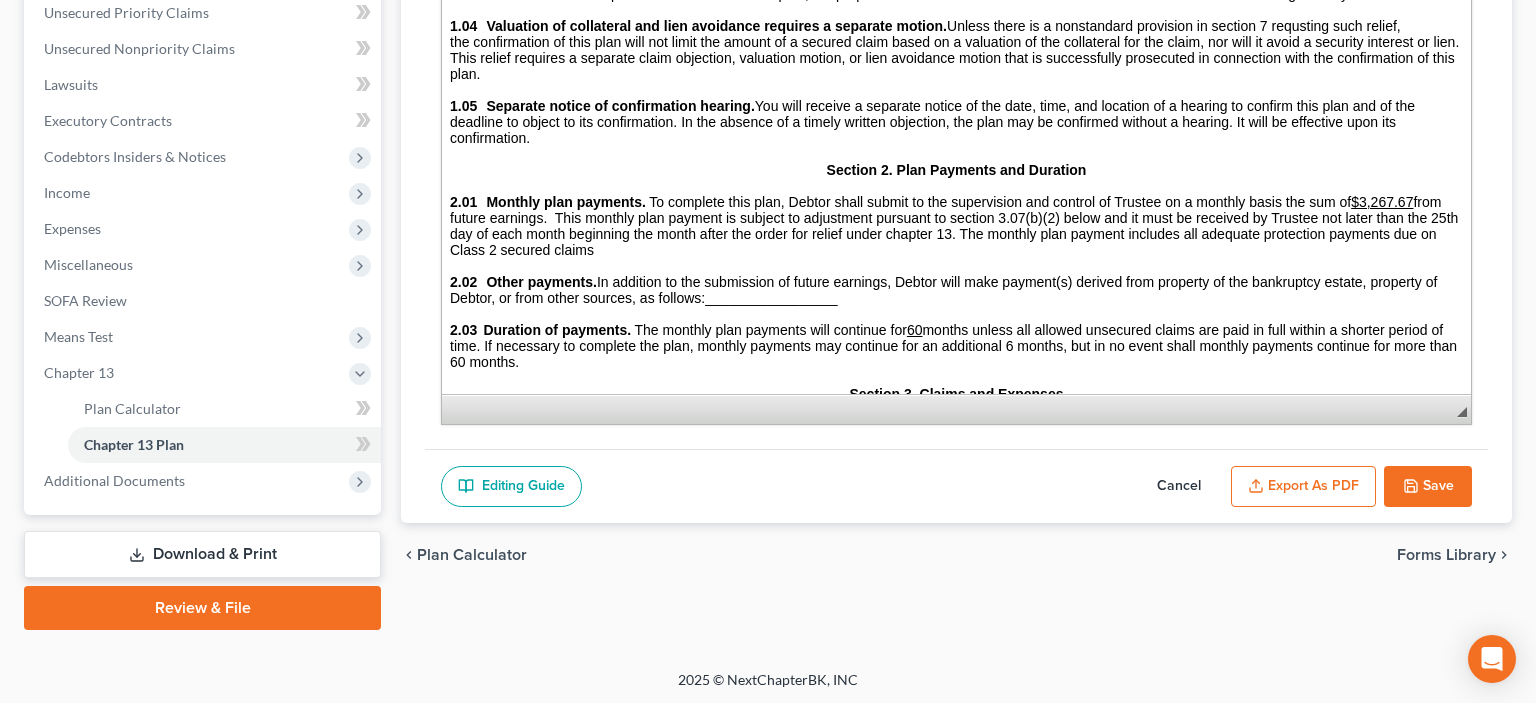 click on "Export as PDF" at bounding box center [1303, 487] 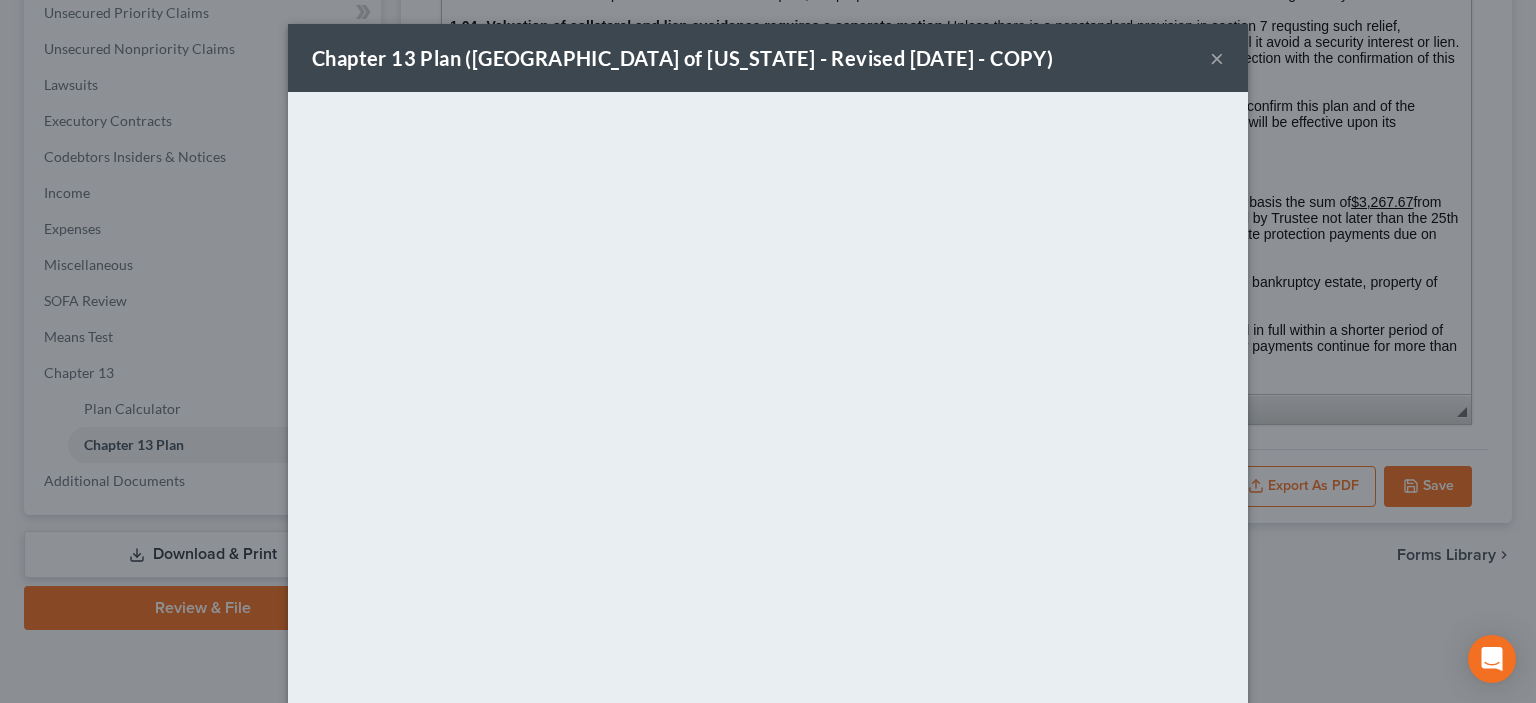 click on "×" at bounding box center (1217, 58) 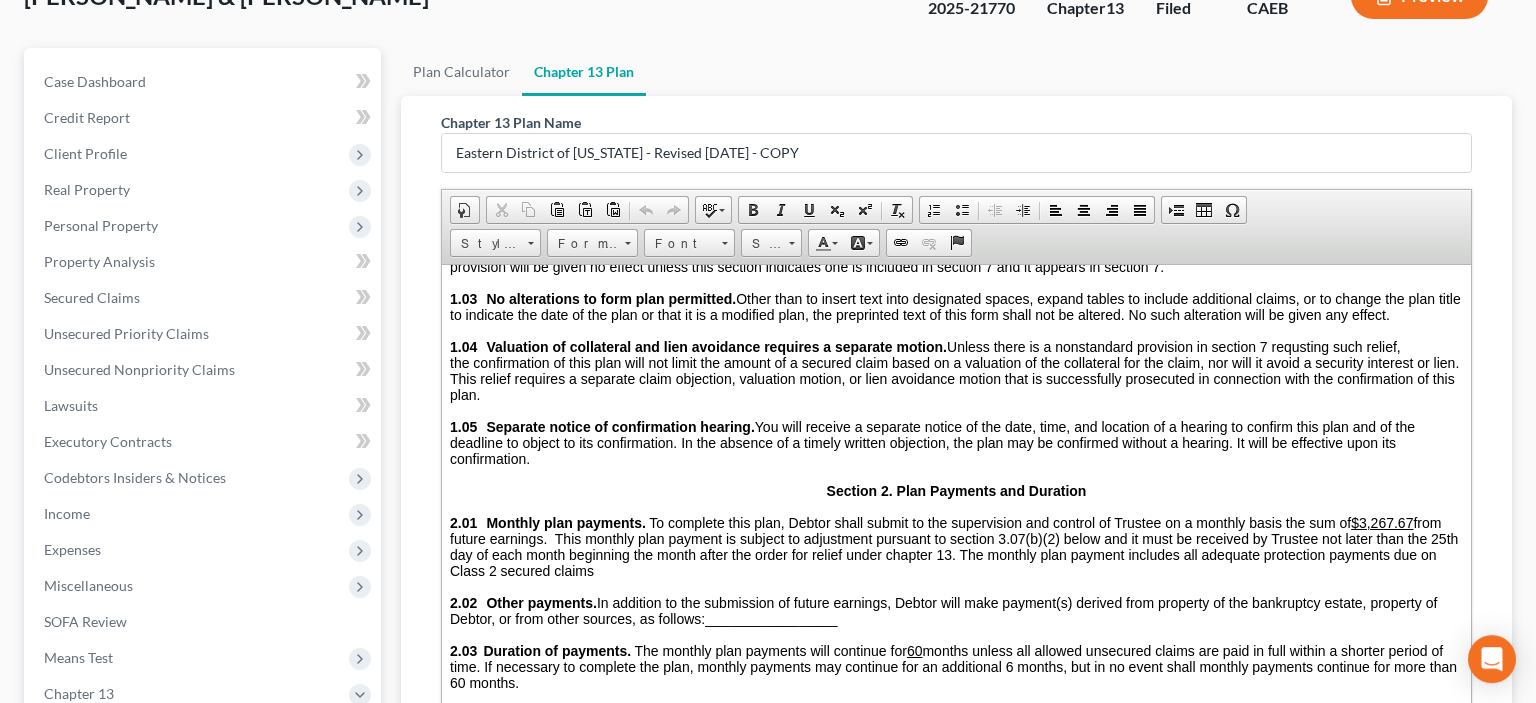 scroll, scrollTop: 0, scrollLeft: 0, axis: both 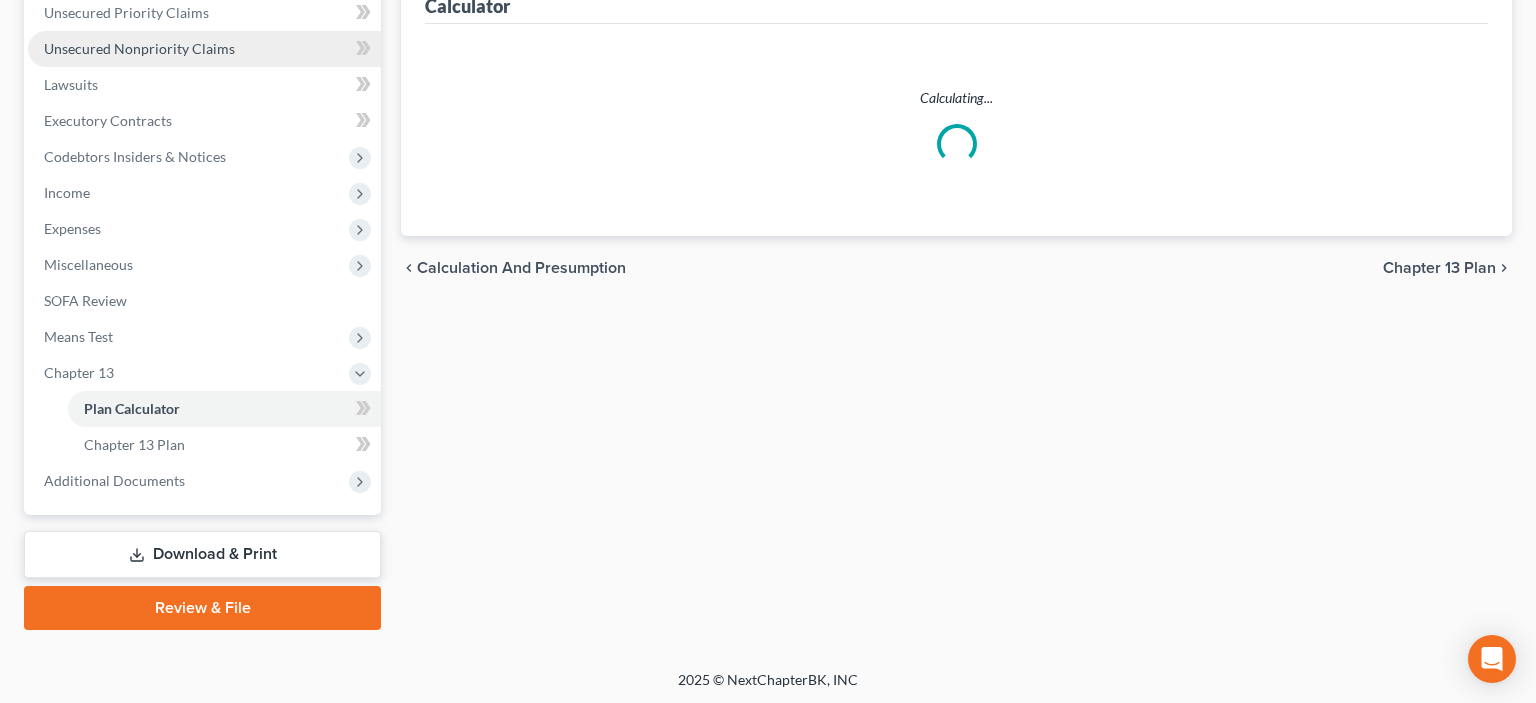 select on "59" 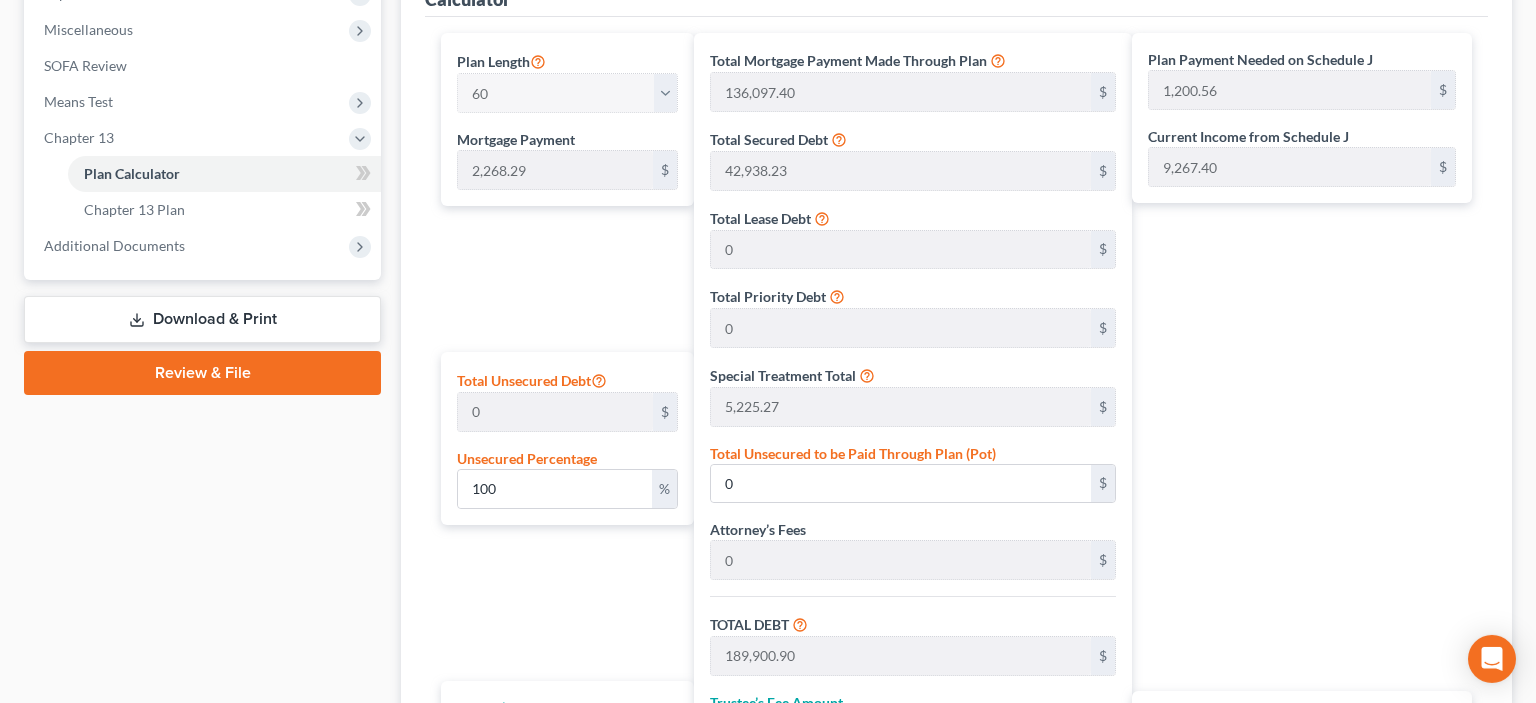 scroll, scrollTop: 1077, scrollLeft: 0, axis: vertical 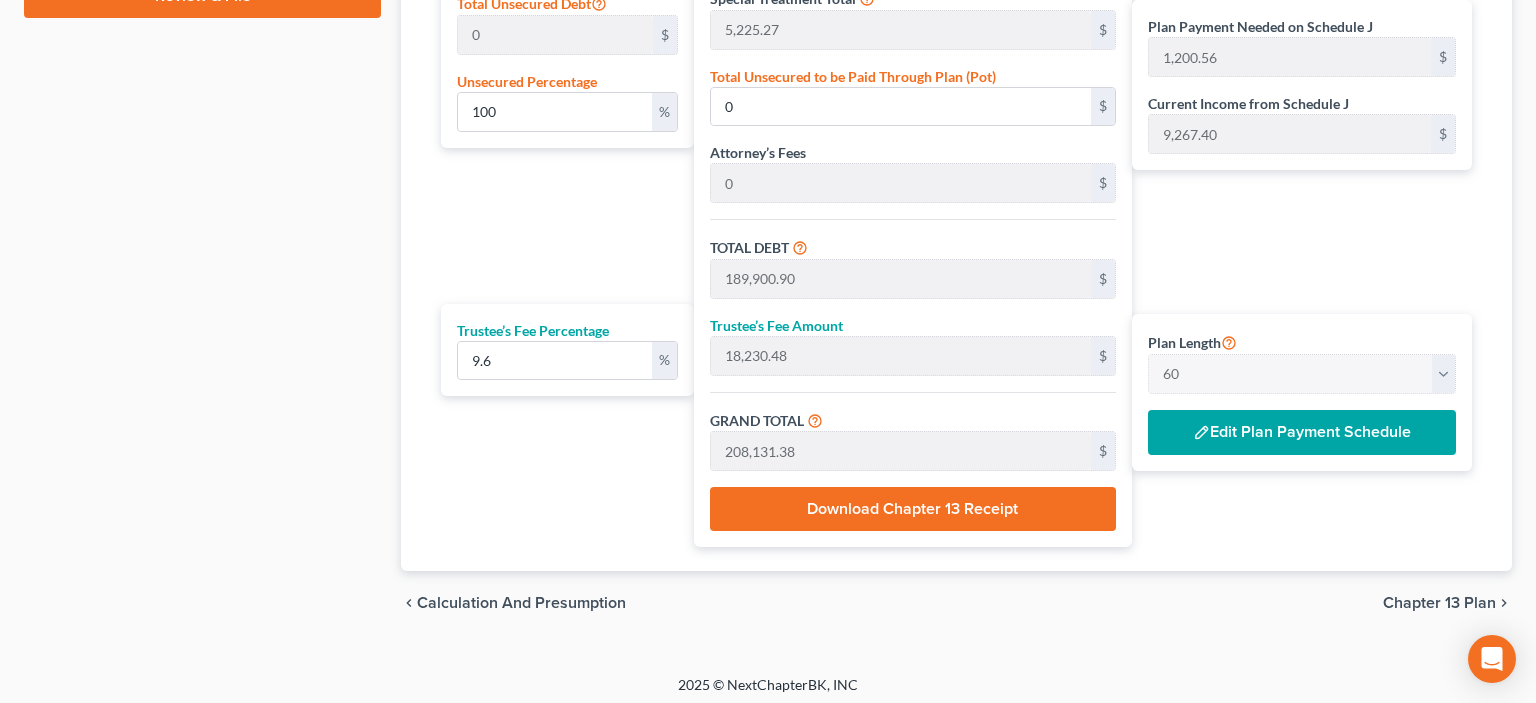 click on "Chapter 13 Plan" at bounding box center (1439, 603) 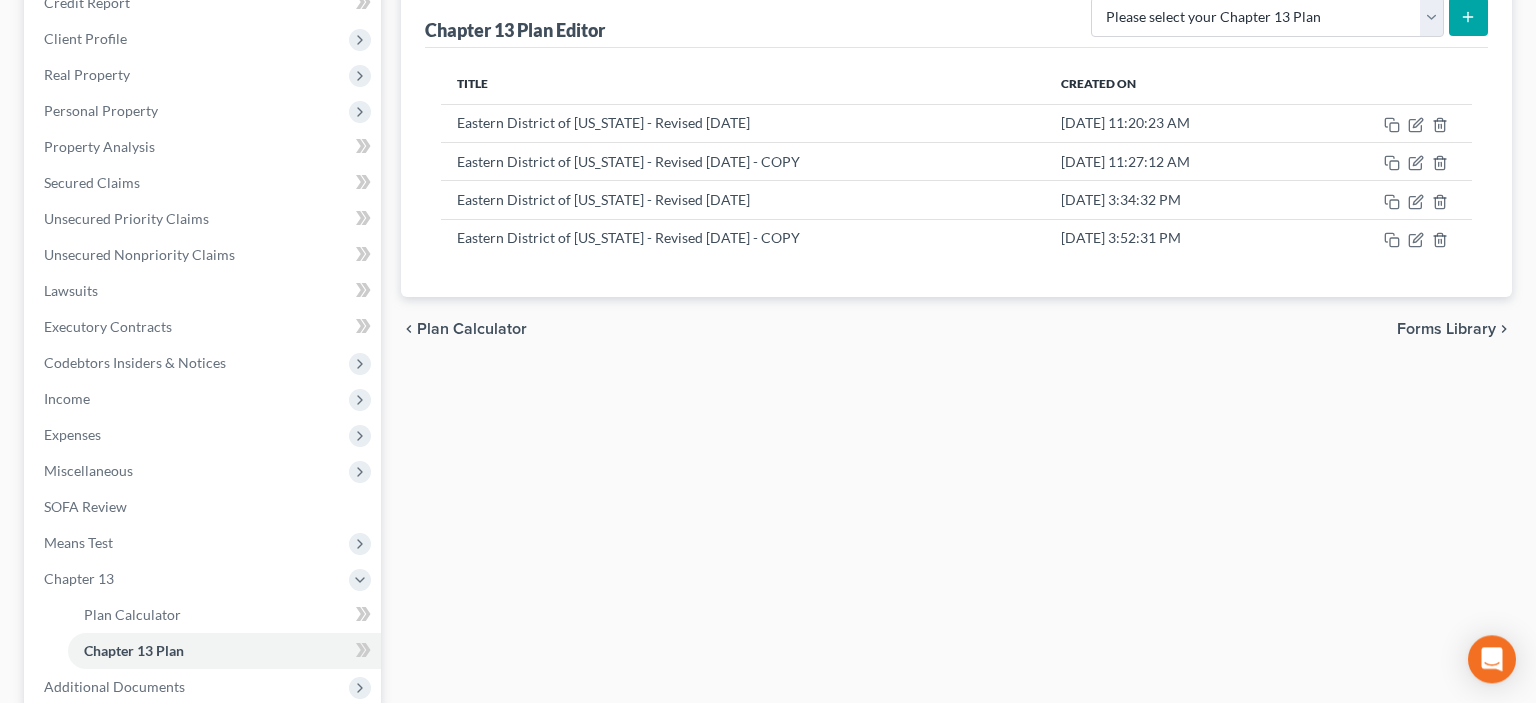 scroll, scrollTop: 0, scrollLeft: 0, axis: both 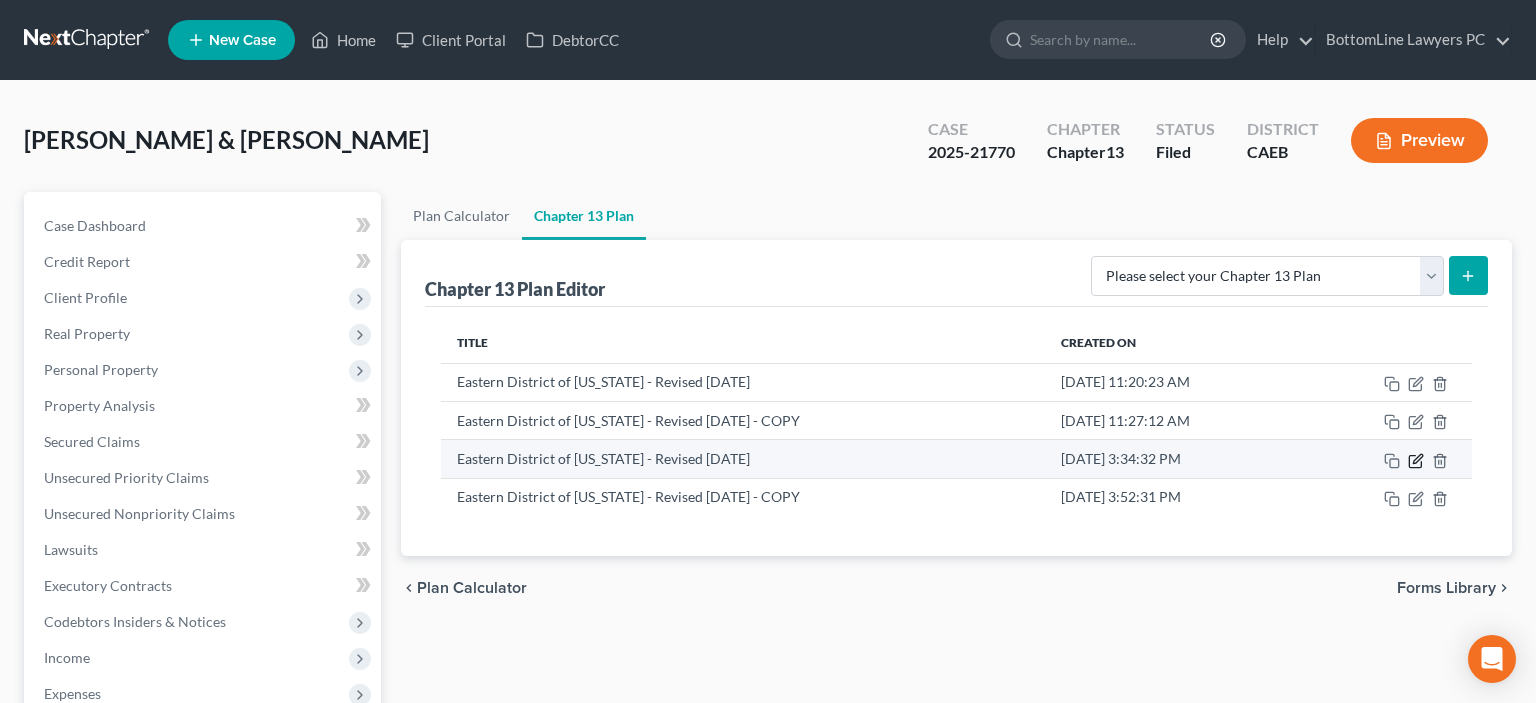 click 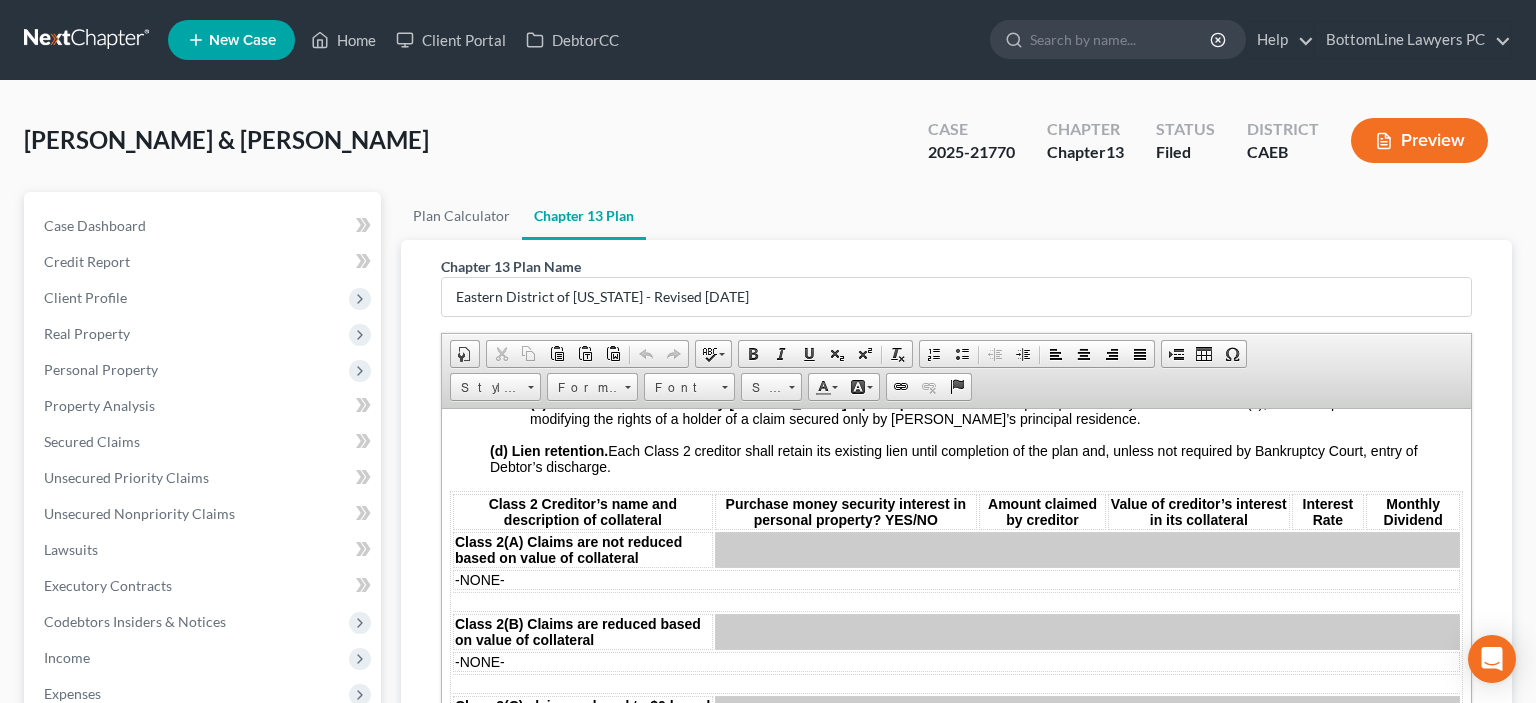 scroll, scrollTop: 2640, scrollLeft: 0, axis: vertical 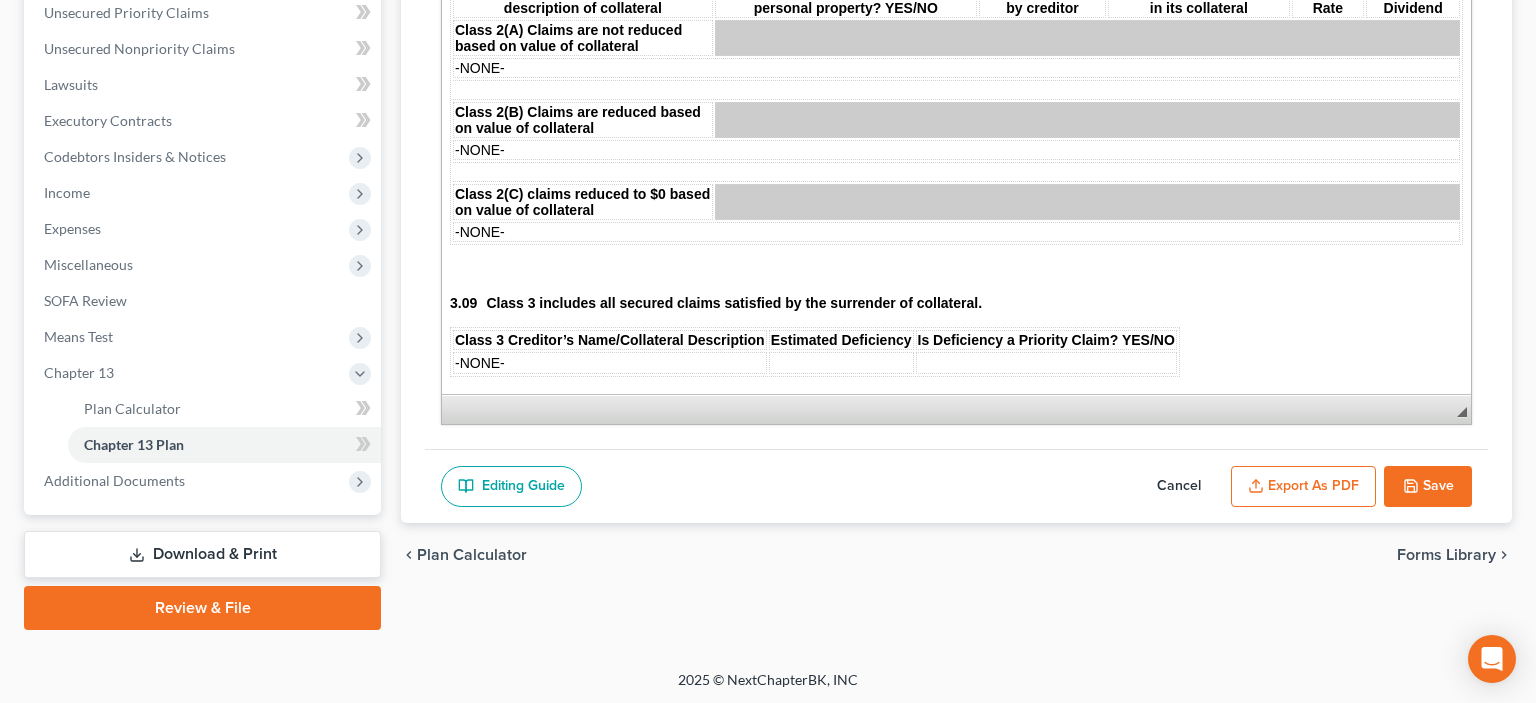 click on "Export as PDF" at bounding box center (1303, 487) 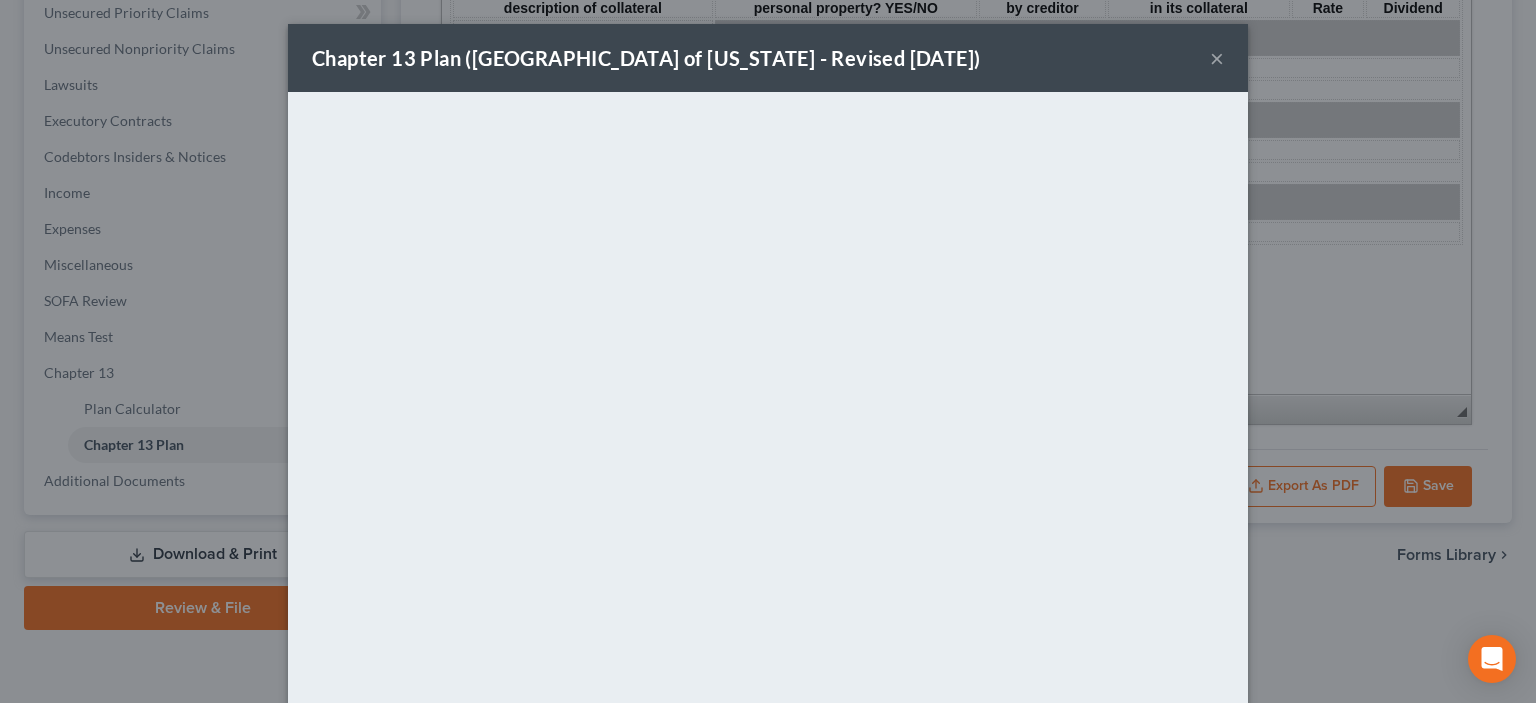click on "×" at bounding box center [1217, 58] 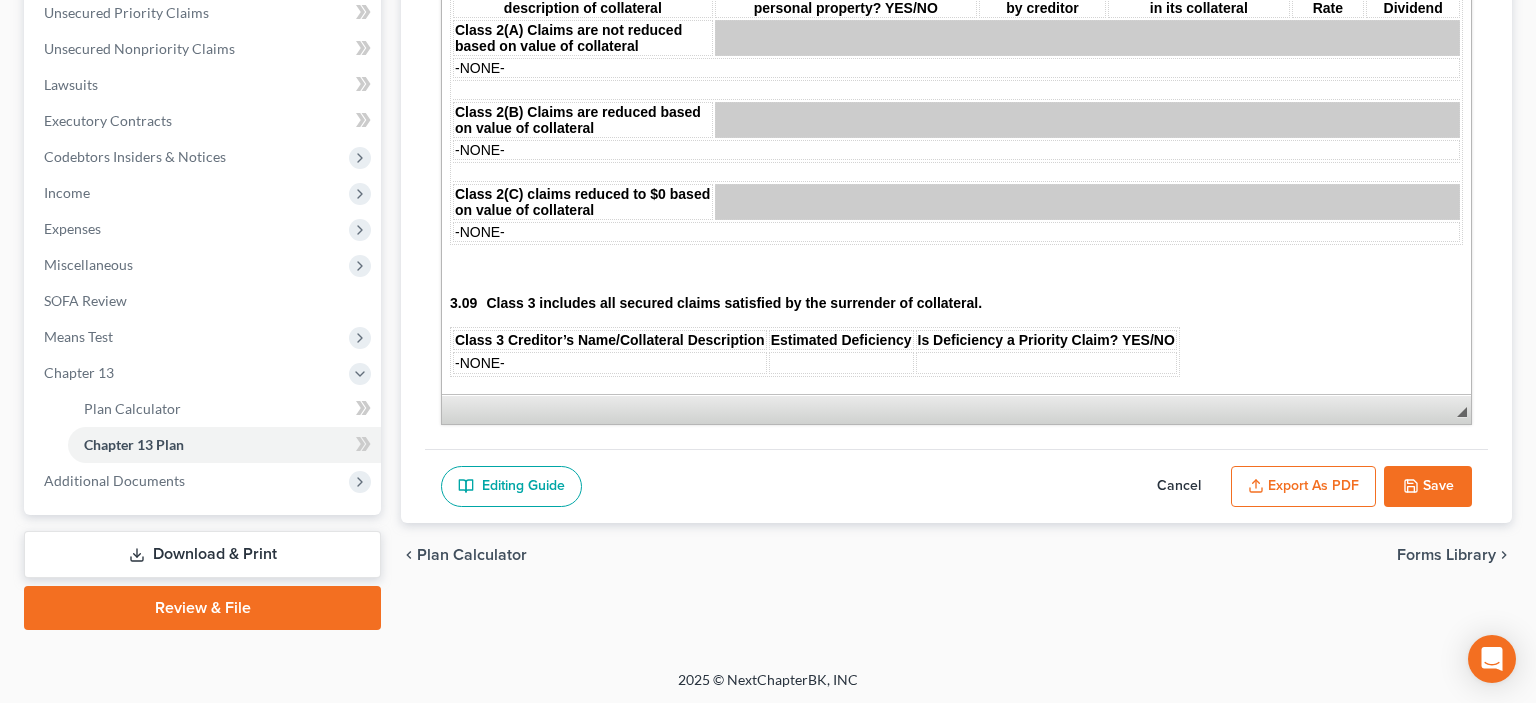 click on "Download & Print" at bounding box center (202, 554) 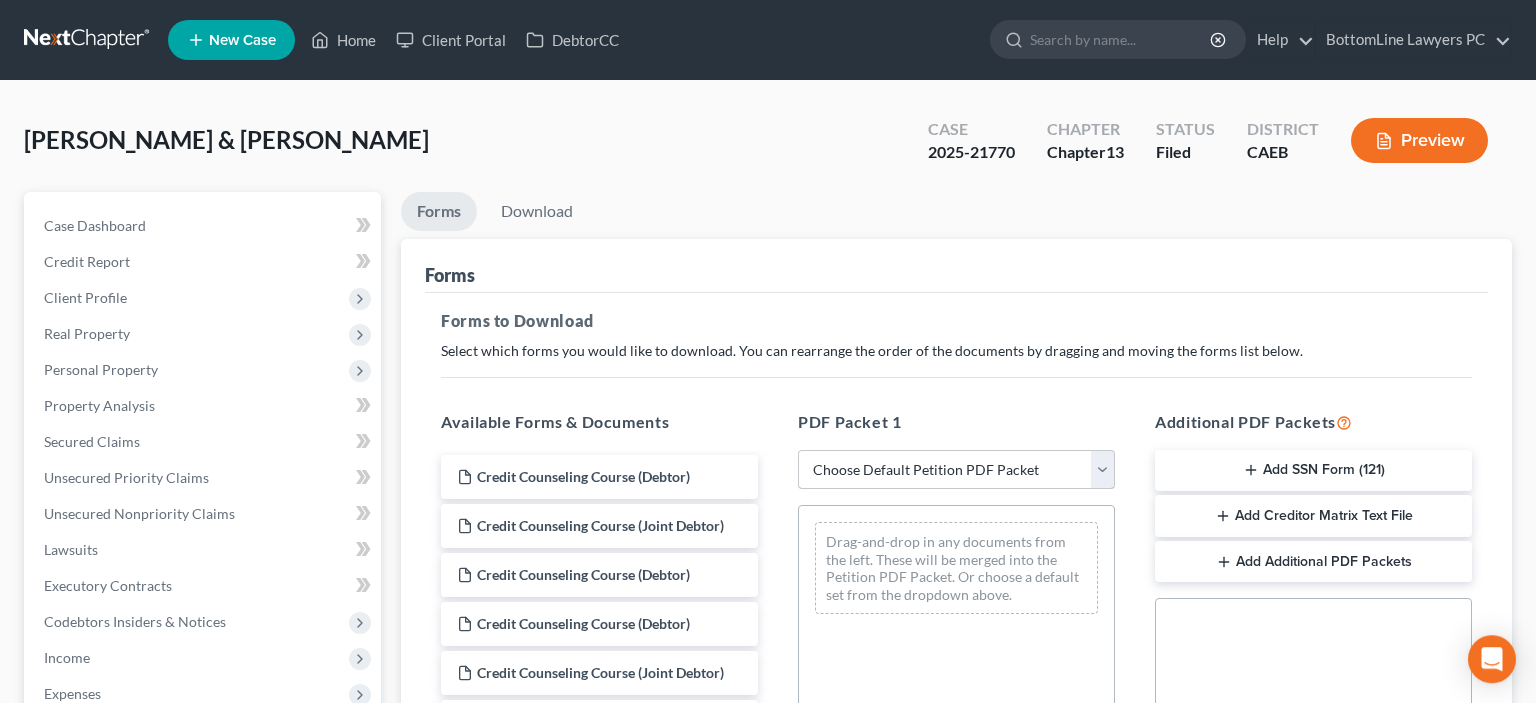 scroll, scrollTop: 0, scrollLeft: 0, axis: both 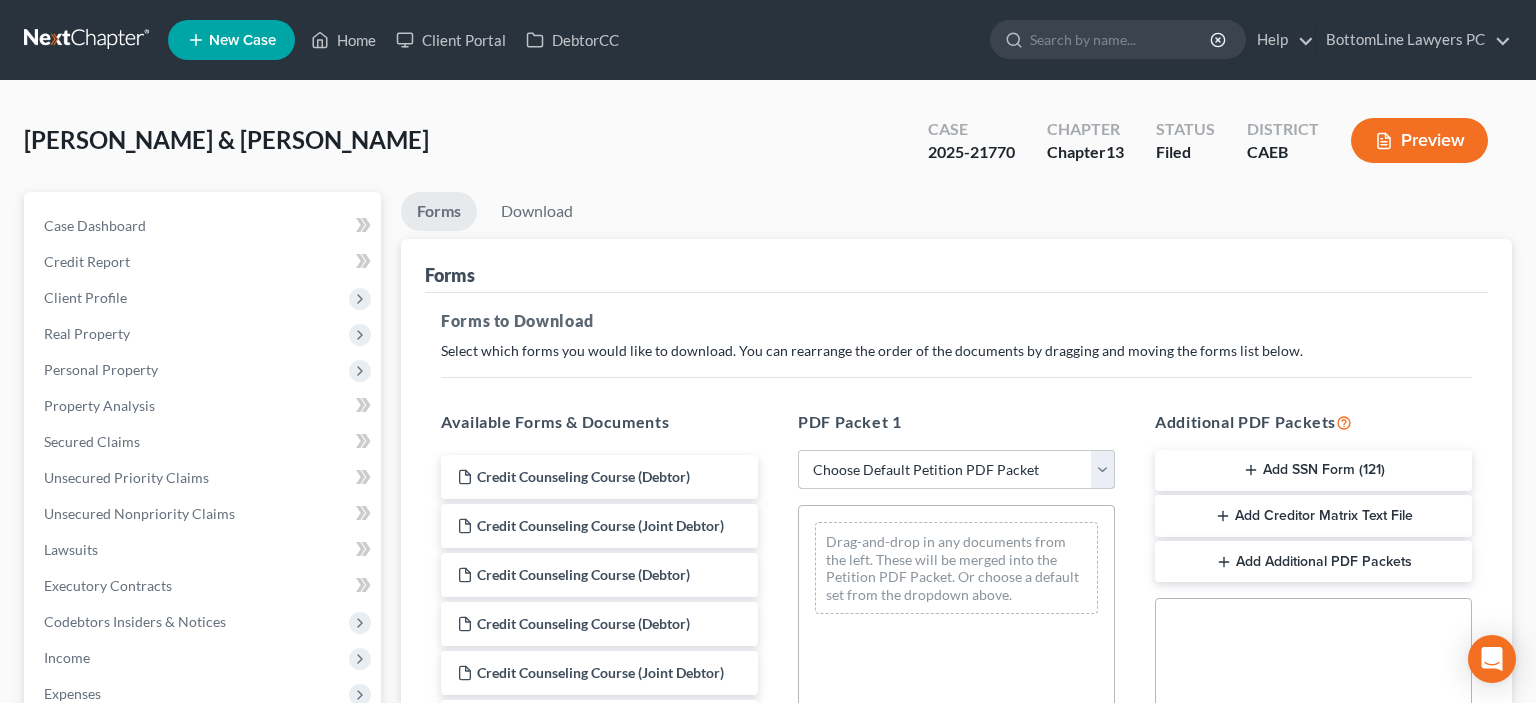 click on "Choose Default Petition PDF Packet Complete Bankruptcy Petition (all forms and schedules) Emergency Filing Forms (Petition and Creditor List Only) Amended Forms Signature Pages Only Supplemental Post Petition (Sch. I & J) Supplemental Post Petition (Sch. I) Supplemental Post Petition (Sch. J)" at bounding box center [956, 470] 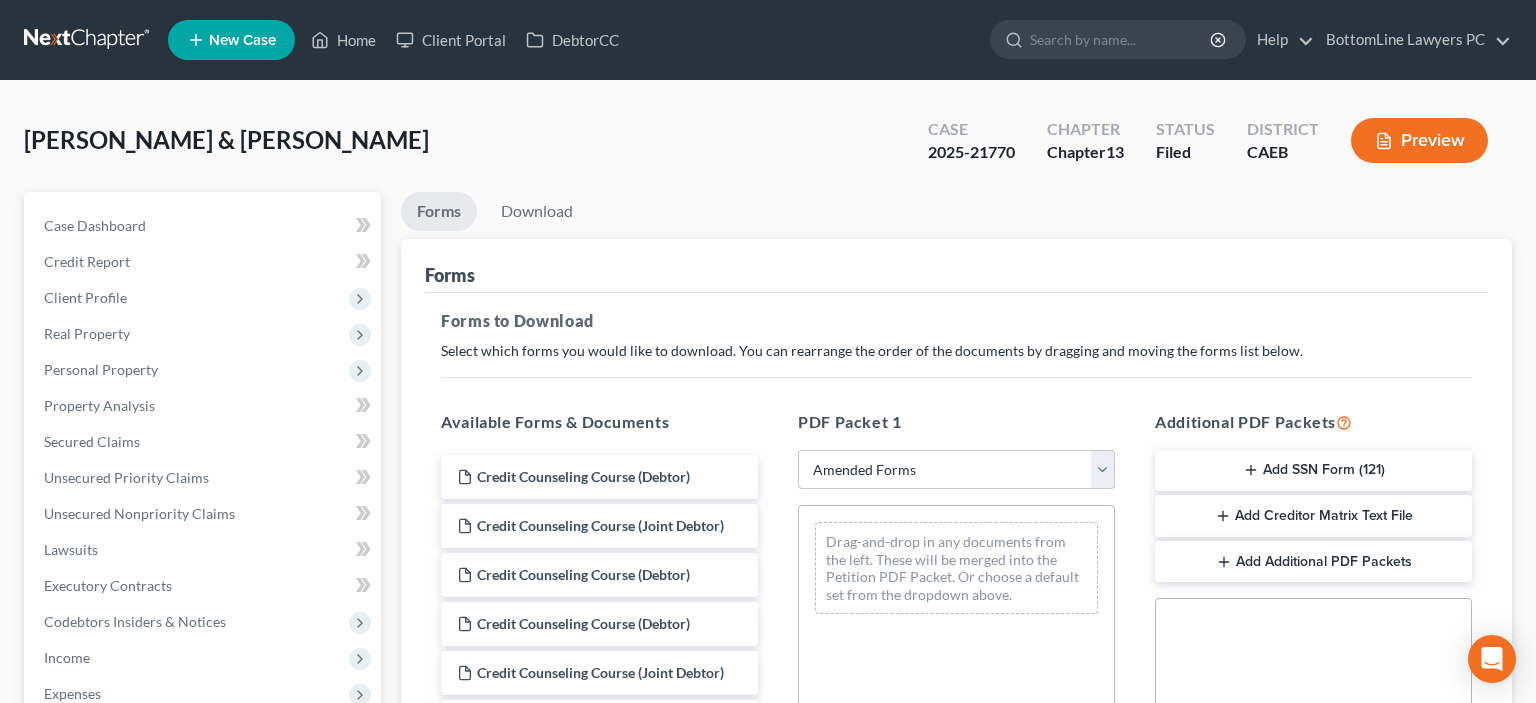 click on "Amended Forms" at bounding box center (0, 0) 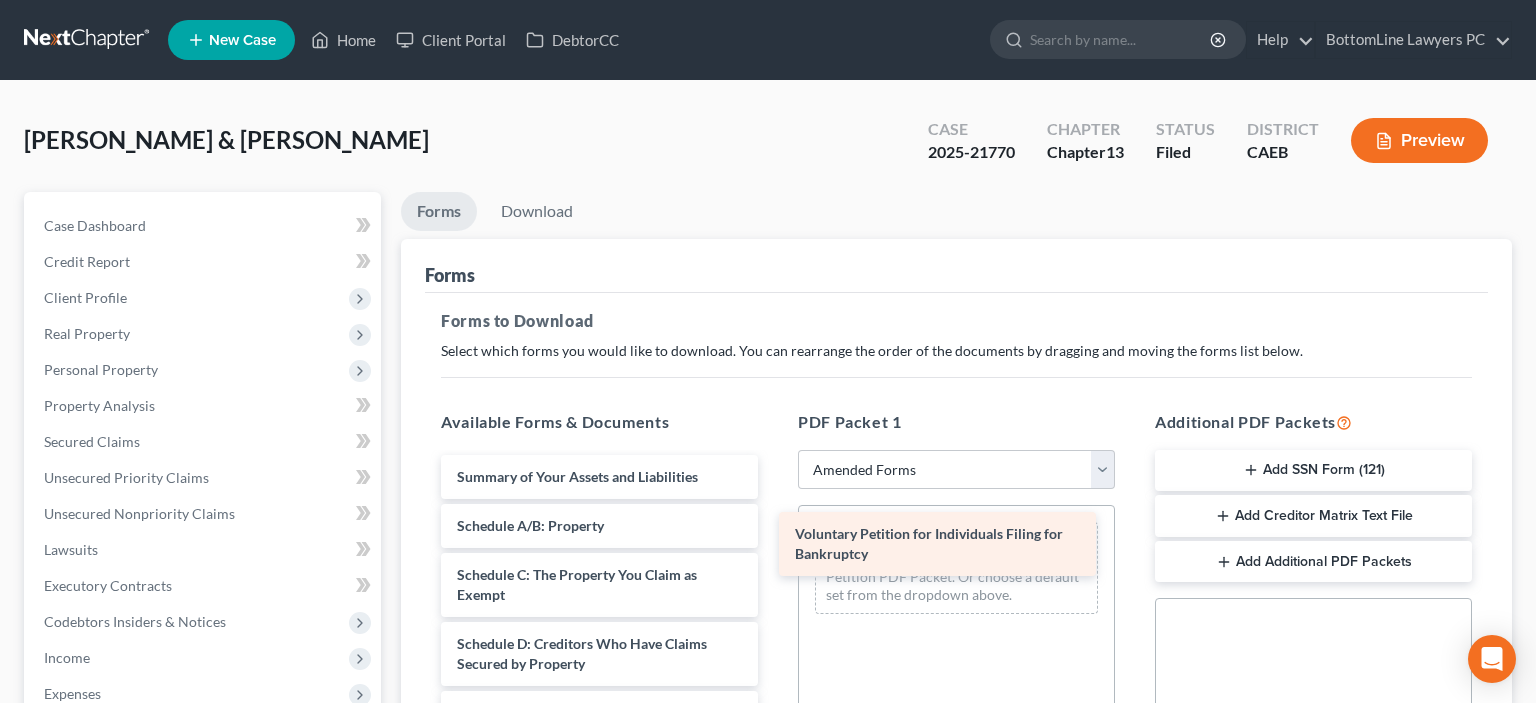 drag, startPoint x: 655, startPoint y: 479, endPoint x: 995, endPoint y: 538, distance: 345.08115 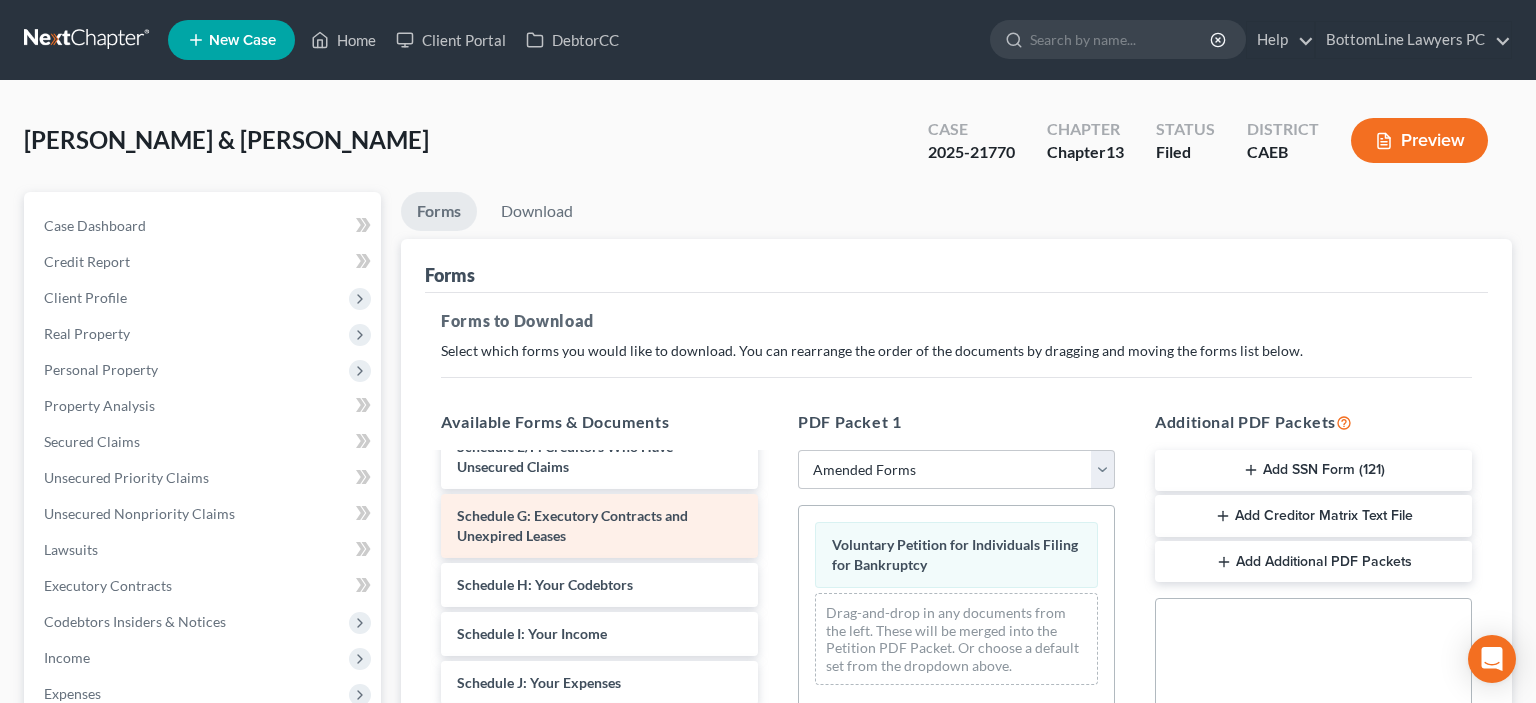 scroll, scrollTop: 302, scrollLeft: 0, axis: vertical 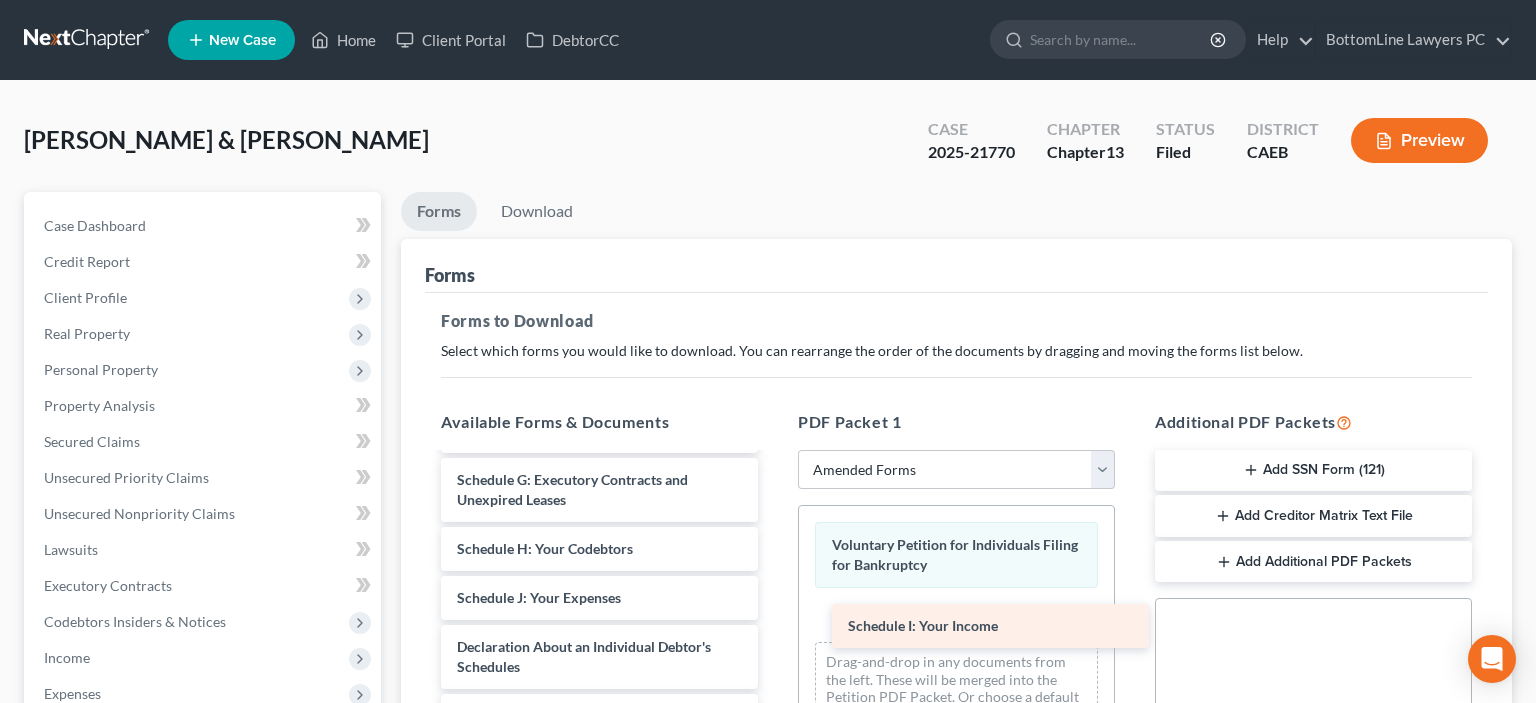 drag, startPoint x: 617, startPoint y: 588, endPoint x: 1009, endPoint y: 617, distance: 393.07123 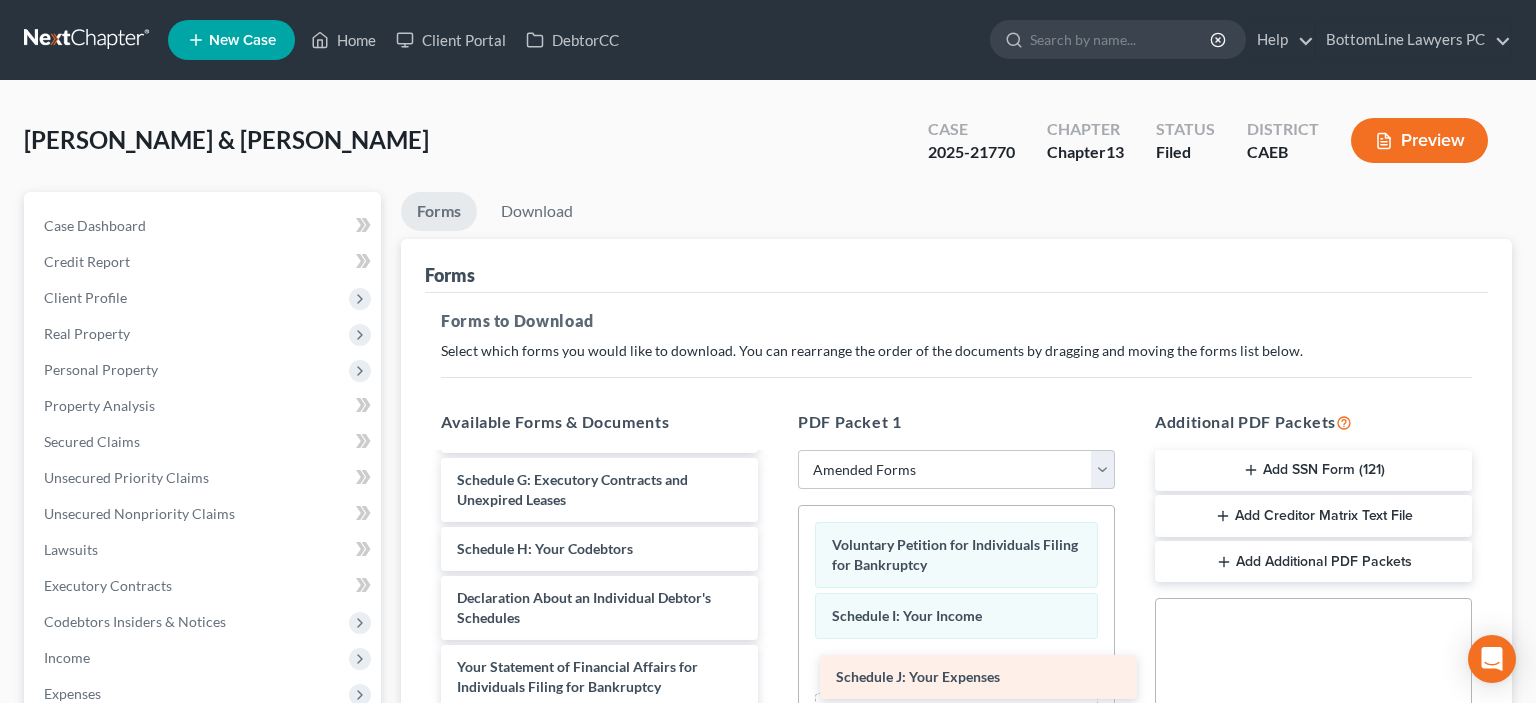 drag, startPoint x: 584, startPoint y: 597, endPoint x: 963, endPoint y: 678, distance: 387.55902 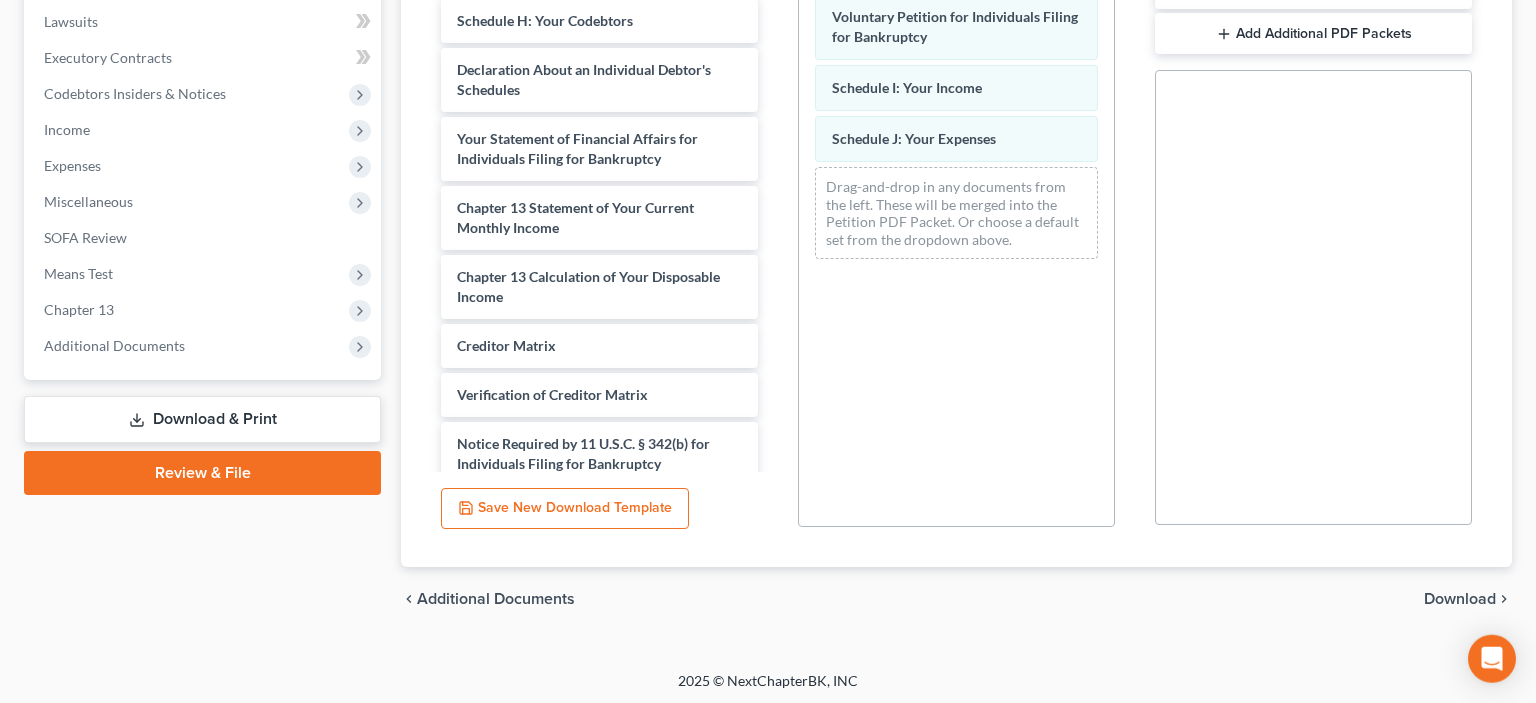 scroll, scrollTop: 530, scrollLeft: 0, axis: vertical 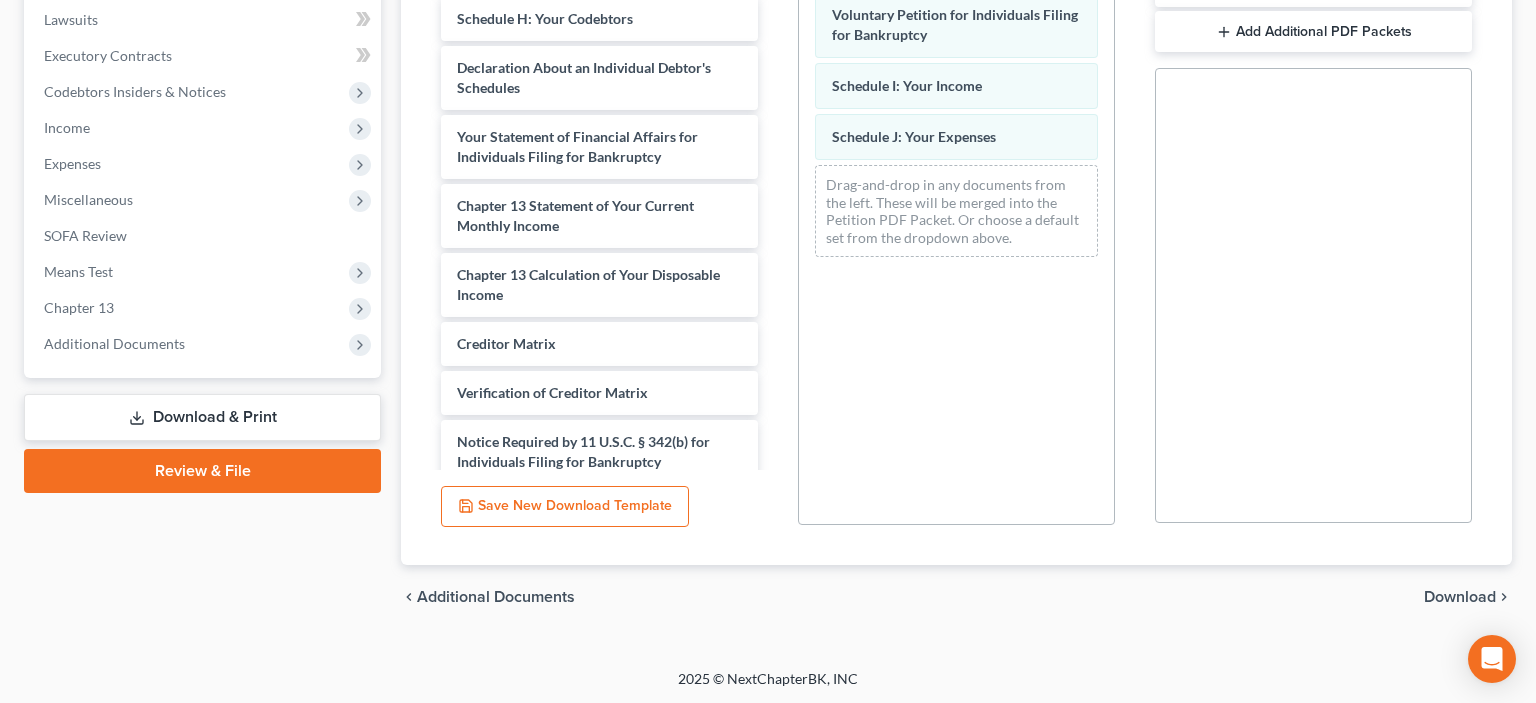click on "Download" at bounding box center [1460, 597] 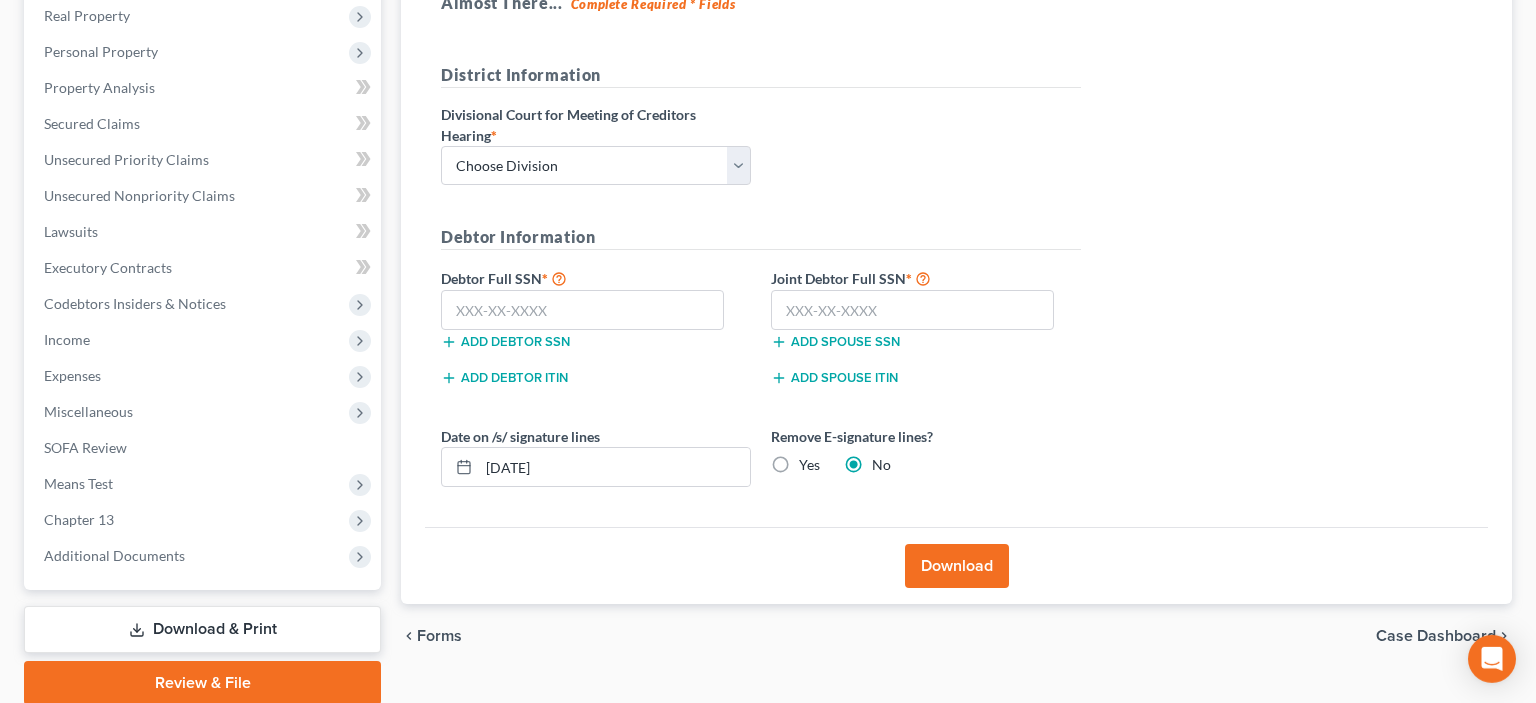 scroll, scrollTop: 182, scrollLeft: 0, axis: vertical 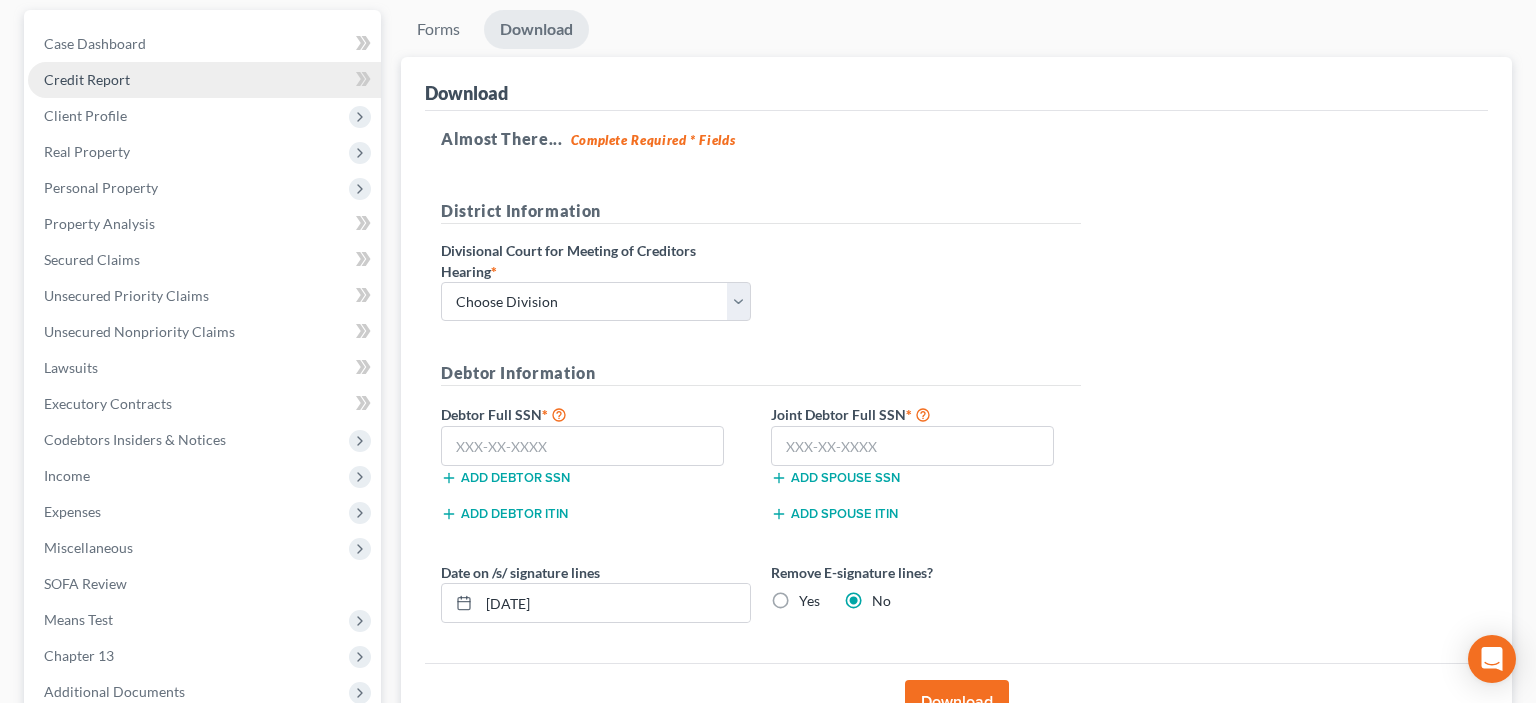 click on "Credit Report" at bounding box center [87, 79] 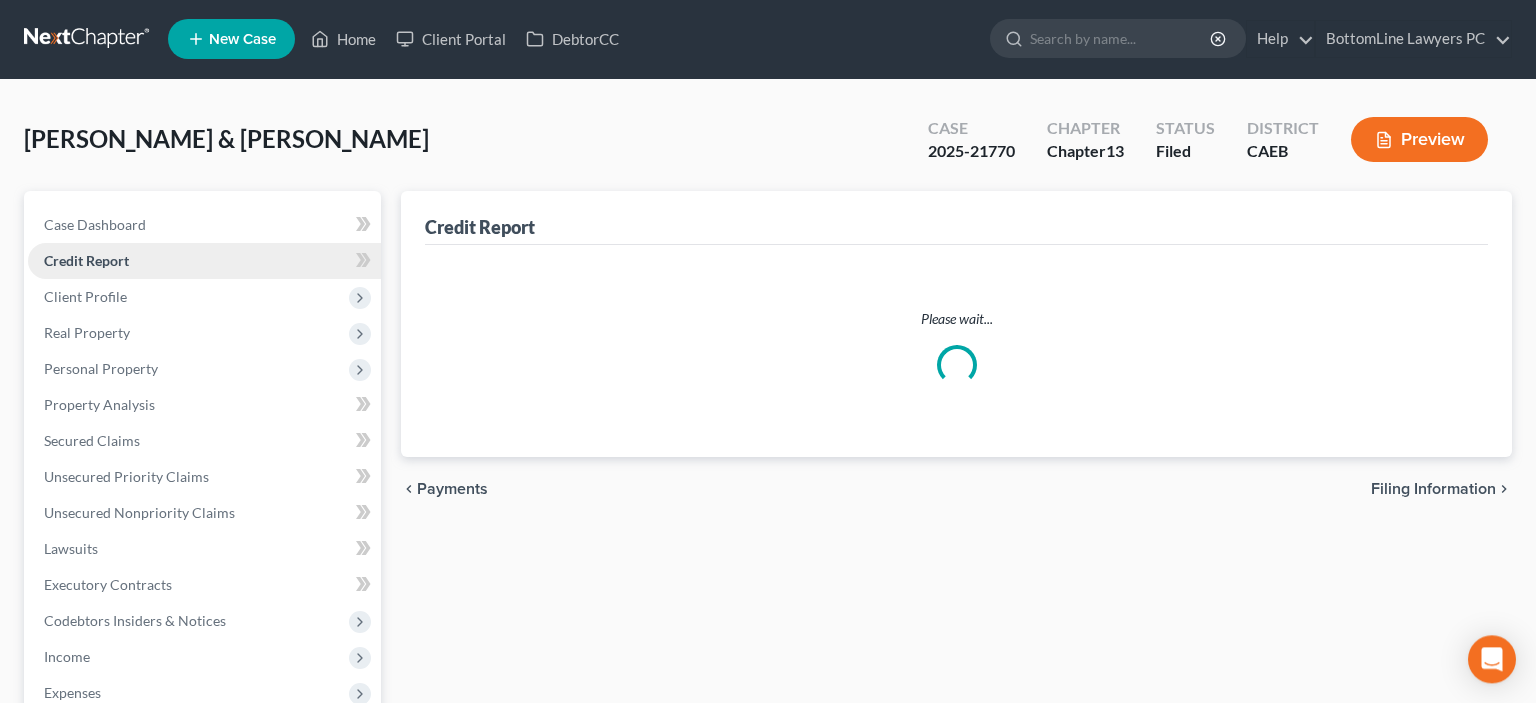 scroll, scrollTop: 0, scrollLeft: 0, axis: both 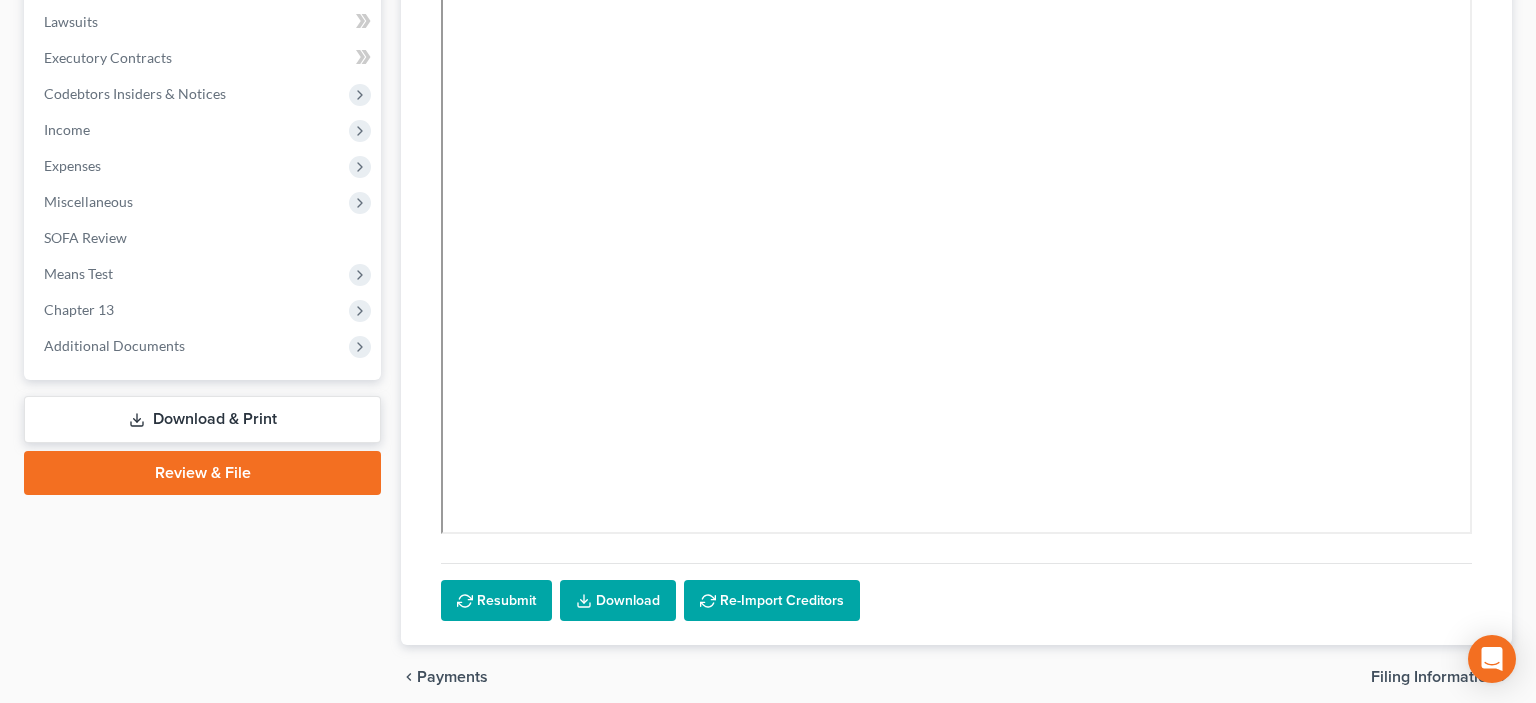 click on "Download & Print" at bounding box center (202, 419) 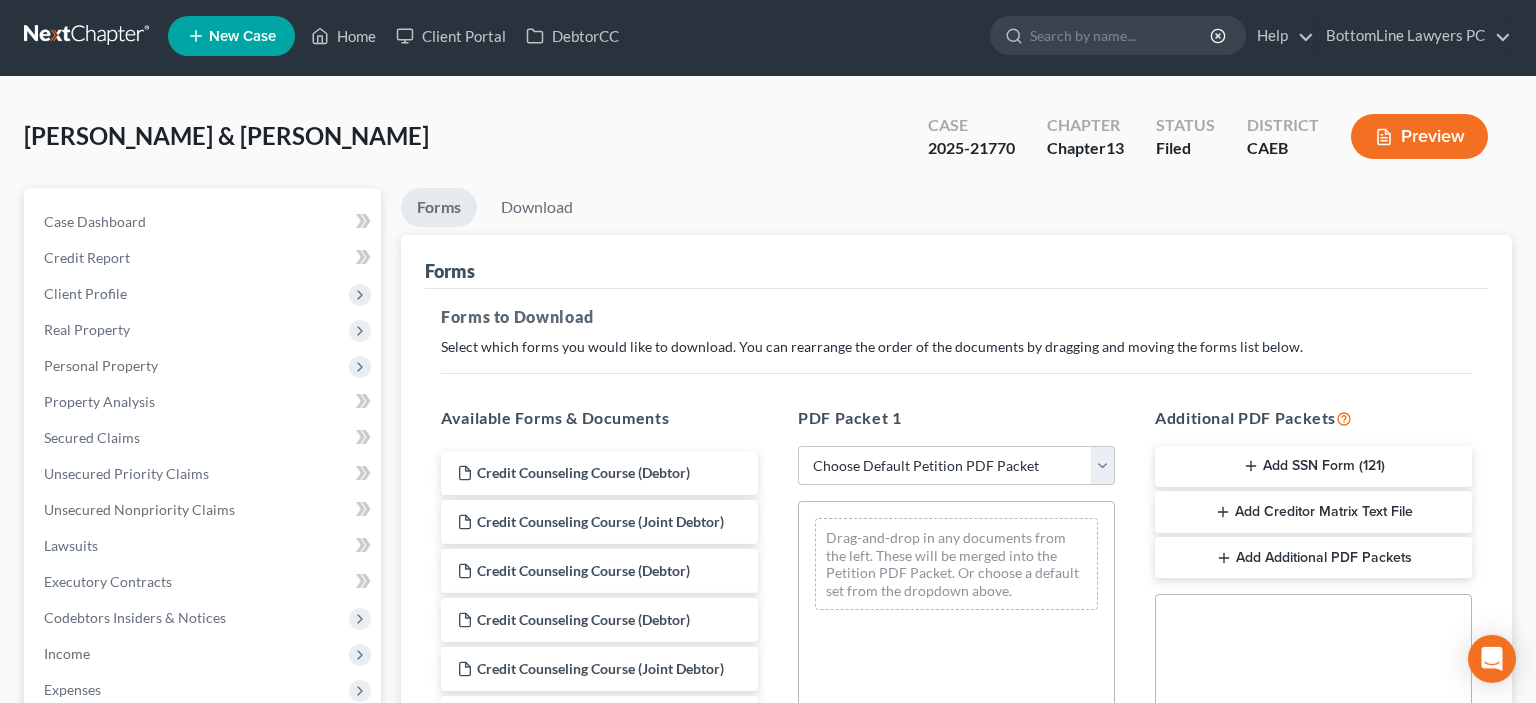 scroll, scrollTop: 0, scrollLeft: 0, axis: both 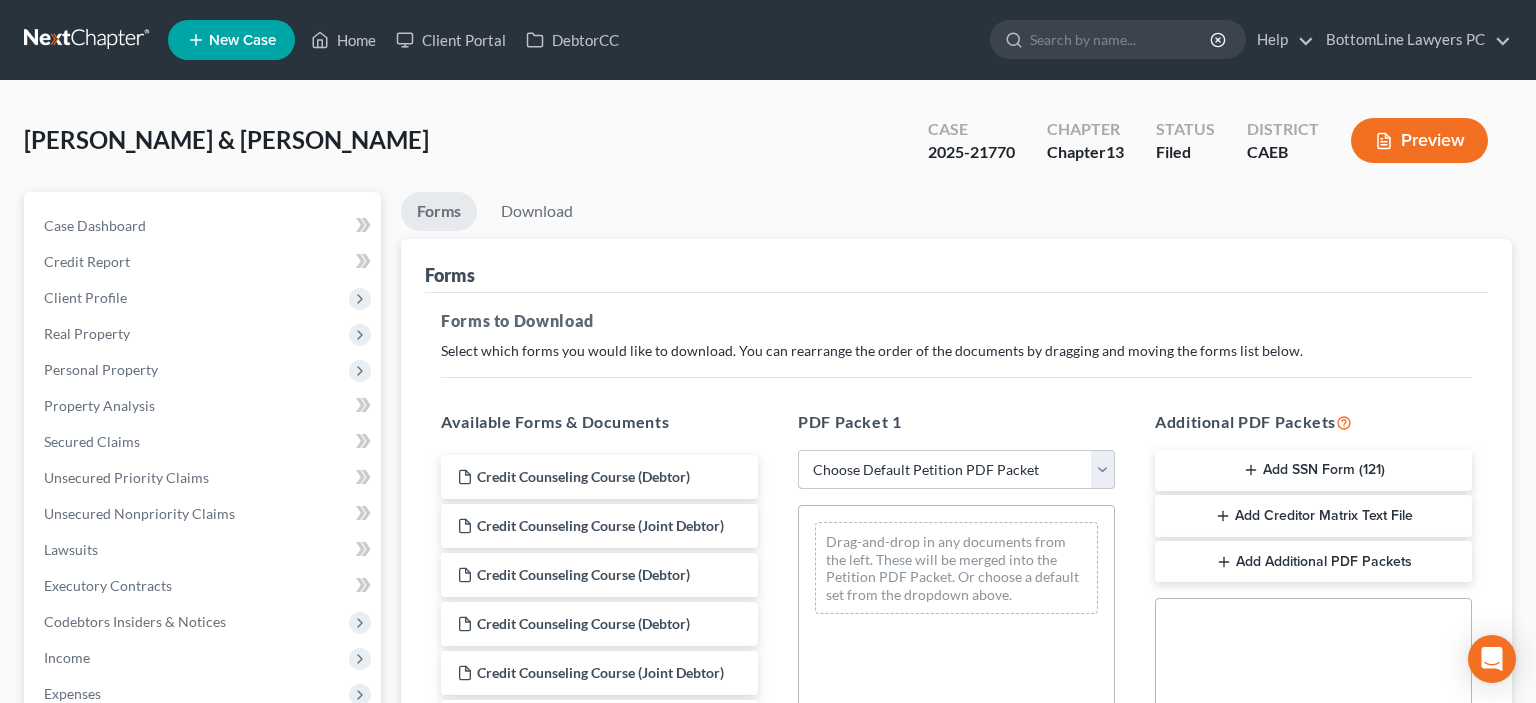 click on "Choose Default Petition PDF Packet Complete Bankruptcy Petition (all forms and schedules) Emergency Filing Forms (Petition and Creditor List Only) Amended Forms Signature Pages Only Supplemental Post Petition (Sch. I & J) Supplemental Post Petition (Sch. I) Supplemental Post Petition (Sch. J)" at bounding box center (956, 470) 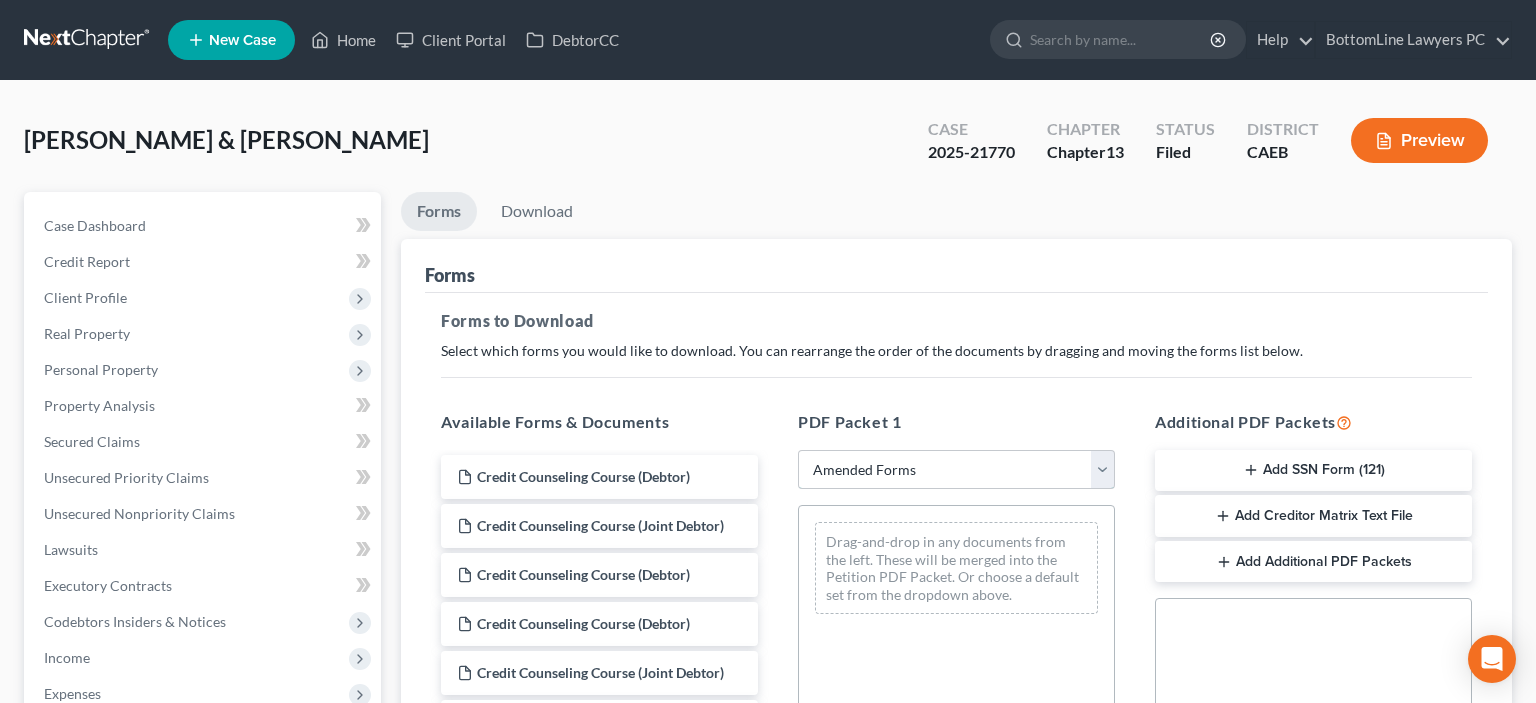 click on "Amended Forms" at bounding box center (0, 0) 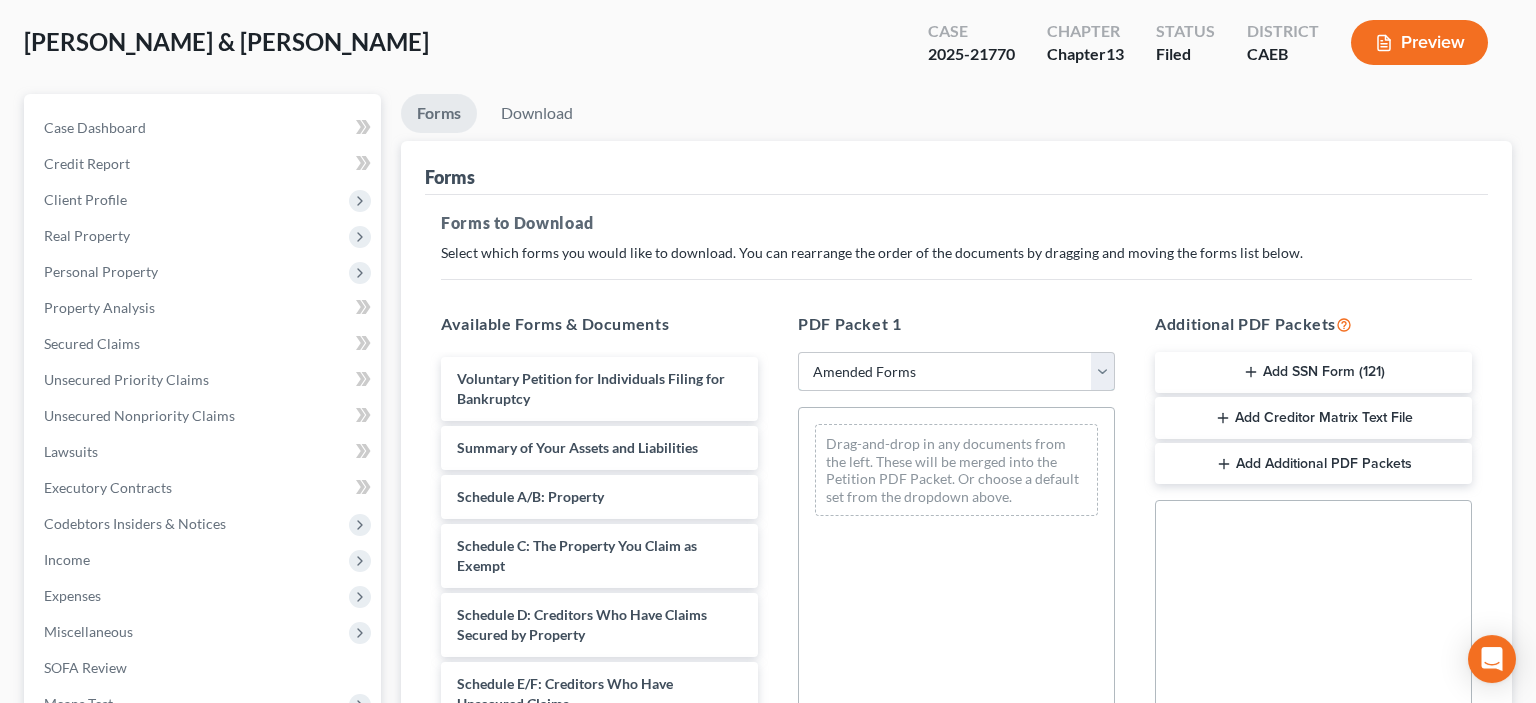 scroll, scrollTop: 211, scrollLeft: 0, axis: vertical 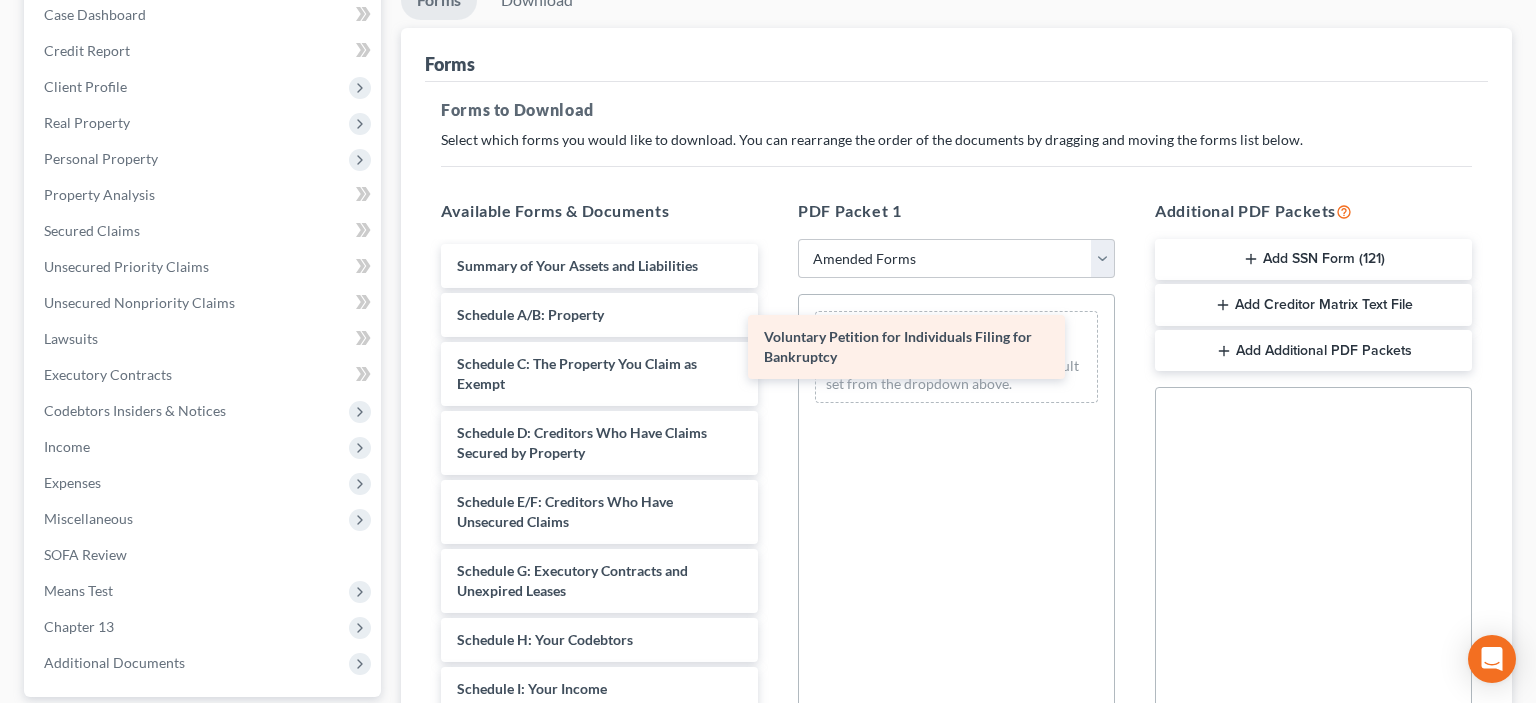 drag, startPoint x: 619, startPoint y: 281, endPoint x: 926, endPoint y: 355, distance: 315.79266 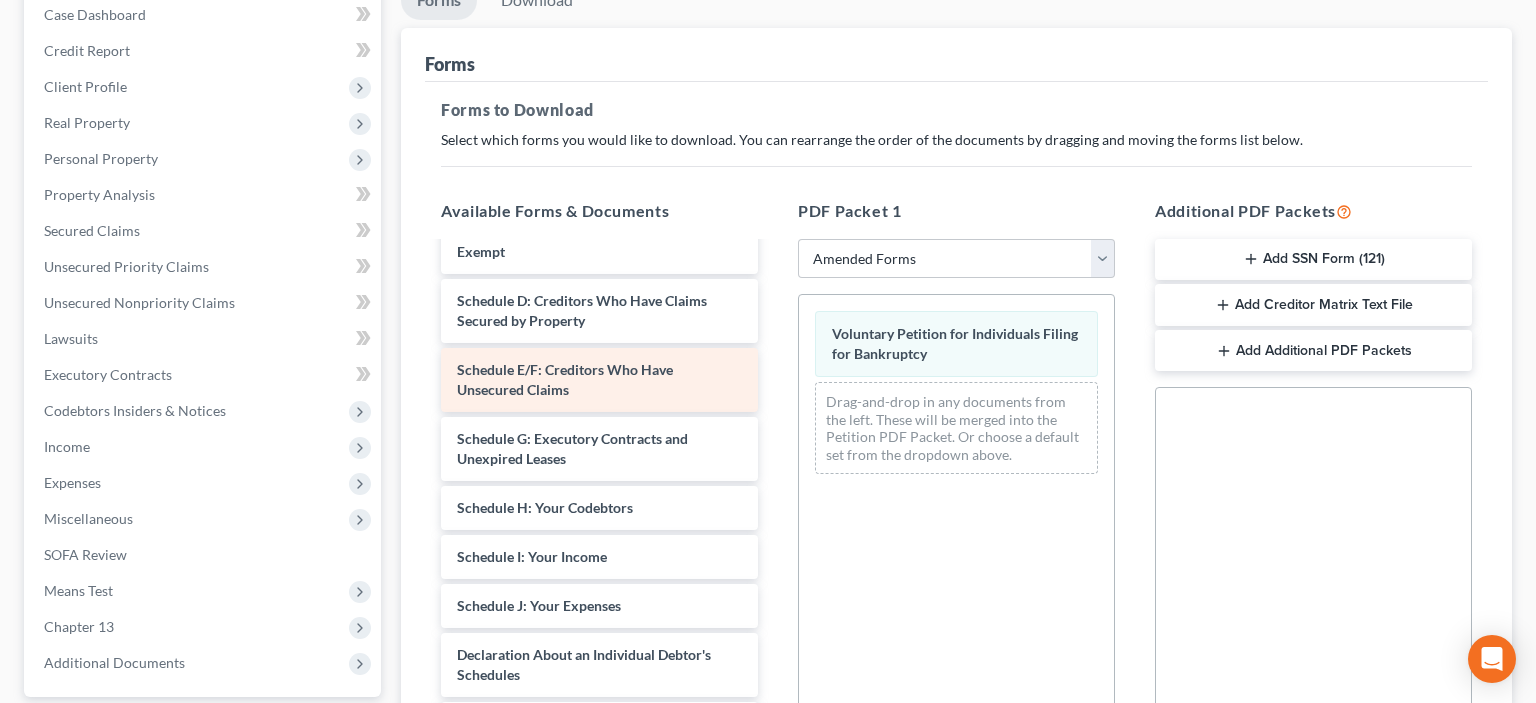 scroll, scrollTop: 202, scrollLeft: 0, axis: vertical 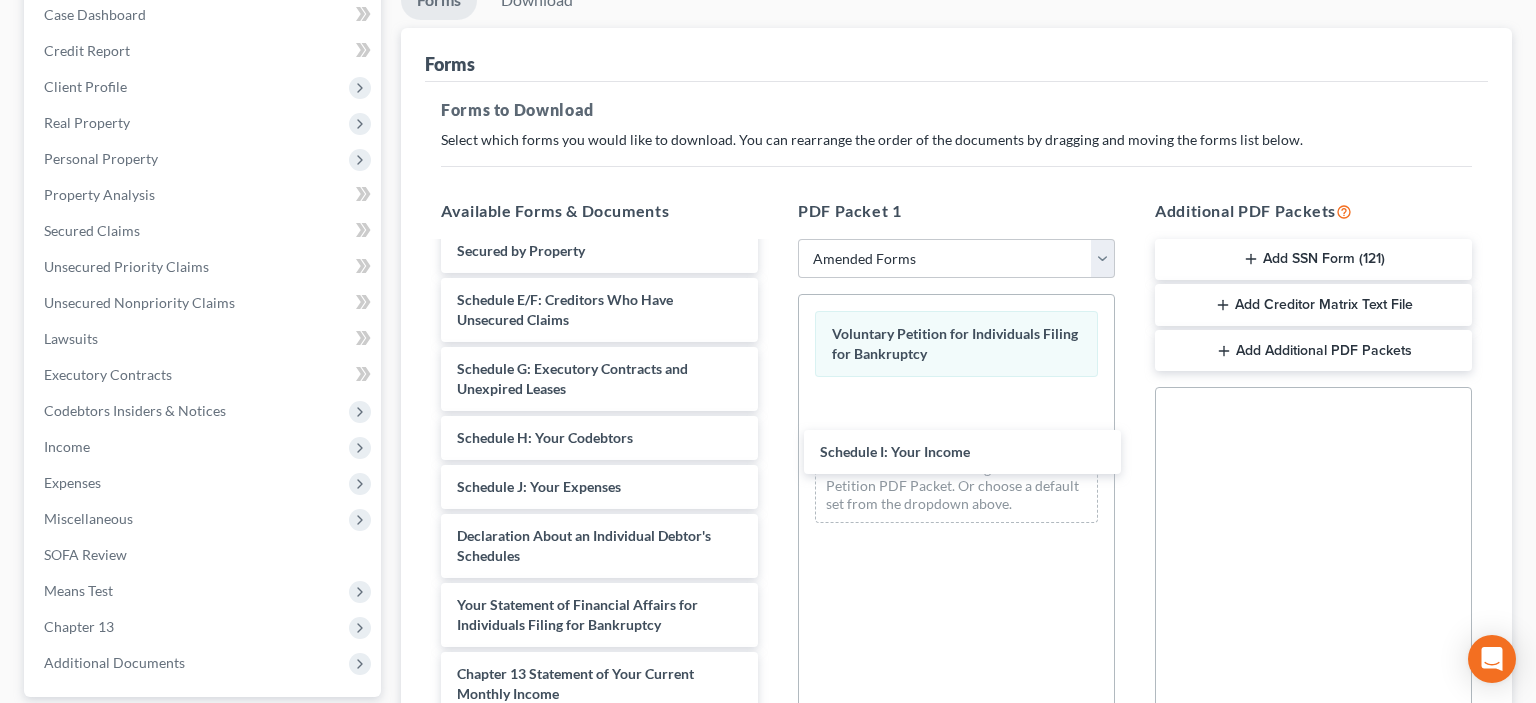 drag, startPoint x: 574, startPoint y: 487, endPoint x: 938, endPoint y: 453, distance: 365.58447 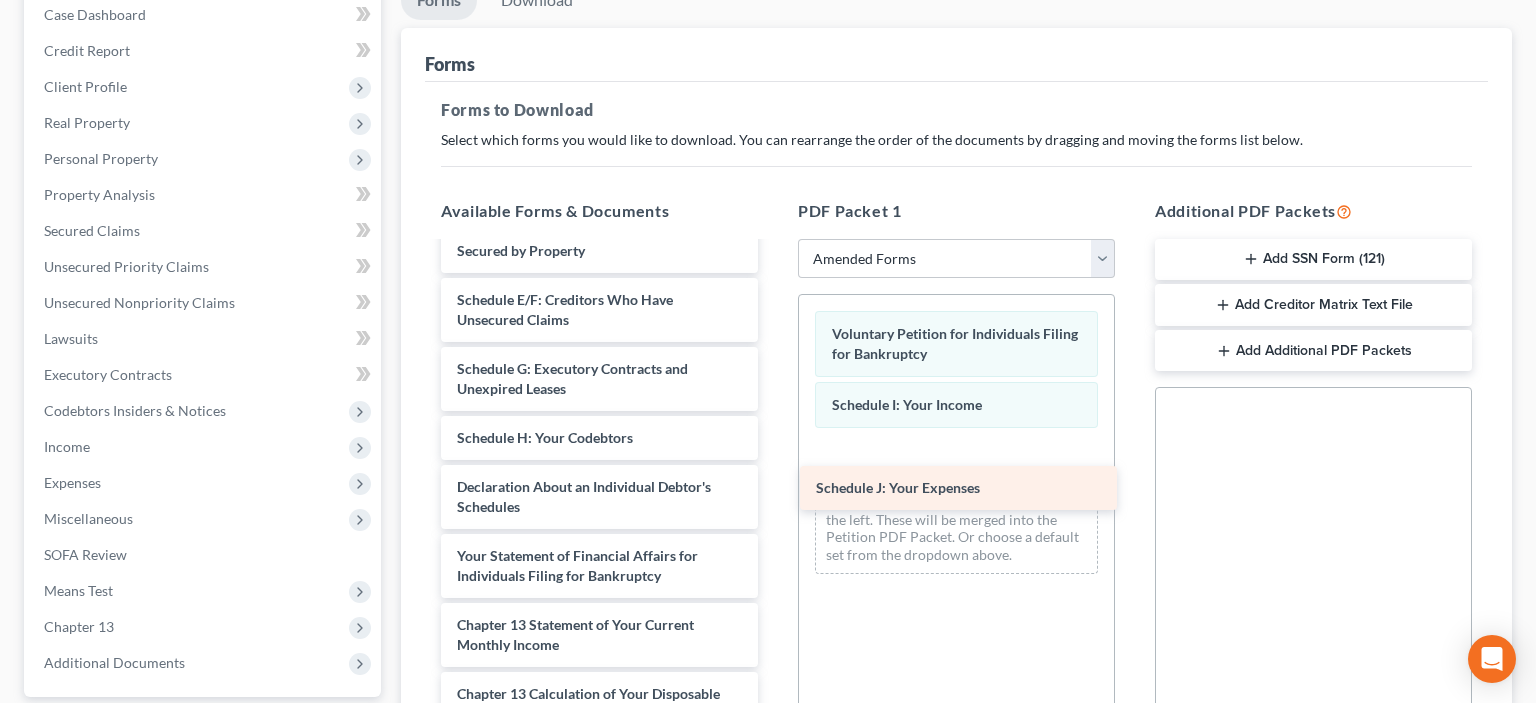 drag, startPoint x: 545, startPoint y: 486, endPoint x: 914, endPoint y: 489, distance: 369.0122 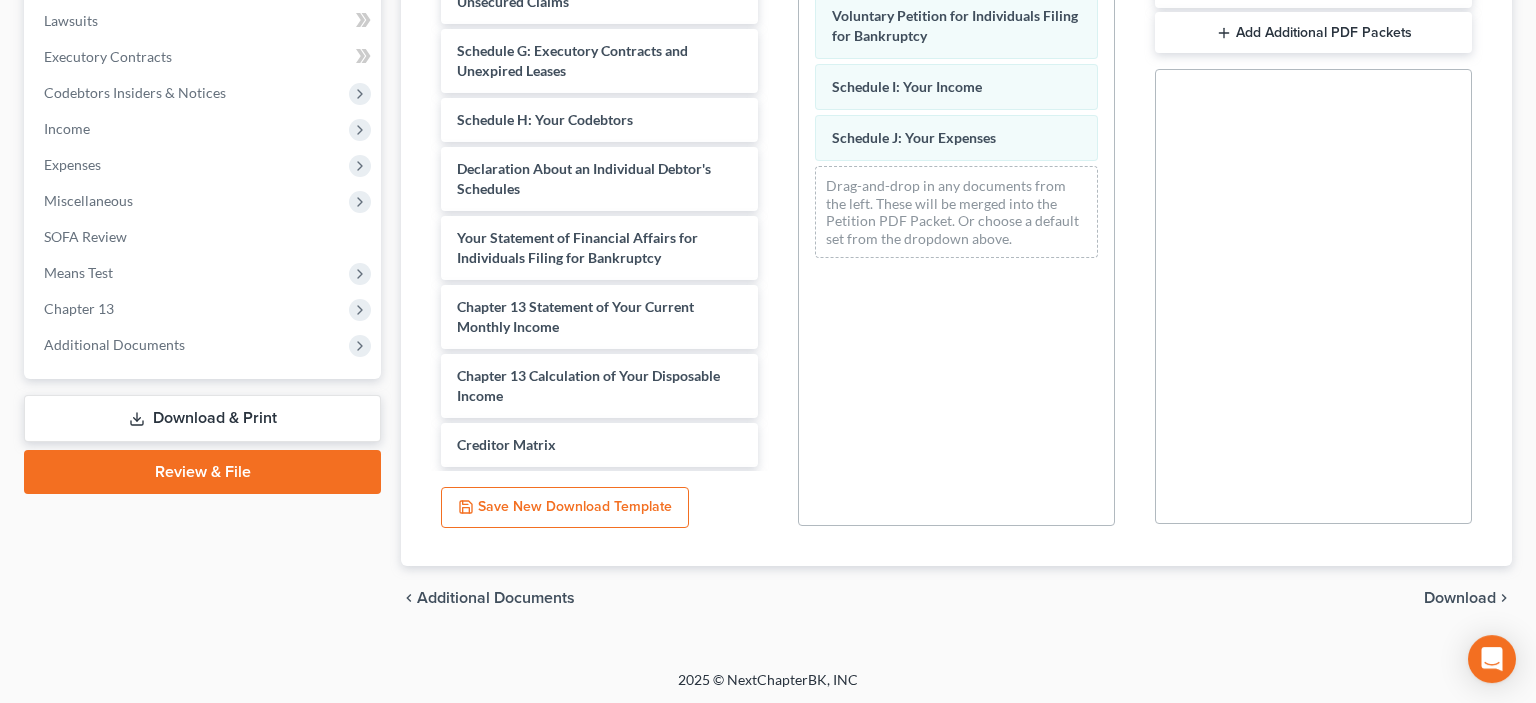 scroll, scrollTop: 530, scrollLeft: 0, axis: vertical 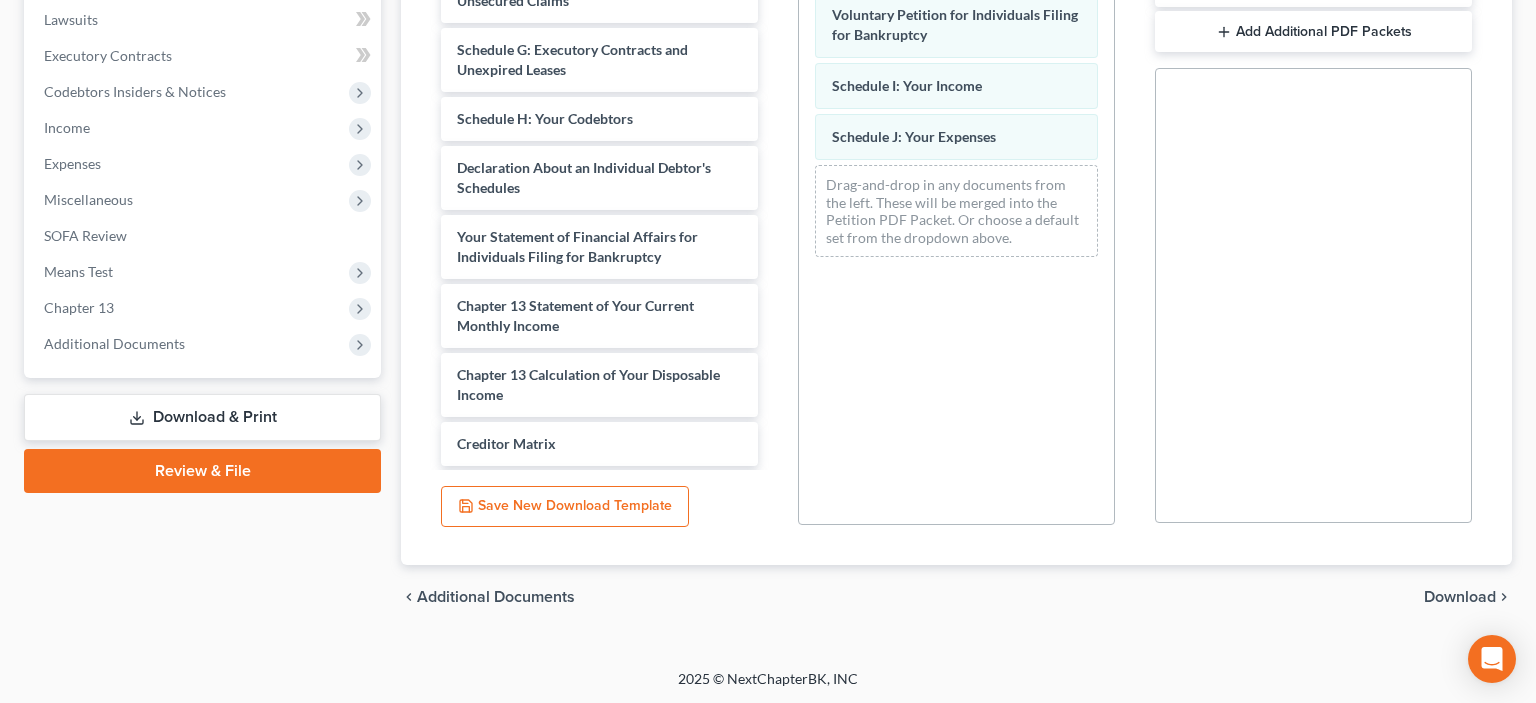 click on "Download" at bounding box center [1460, 597] 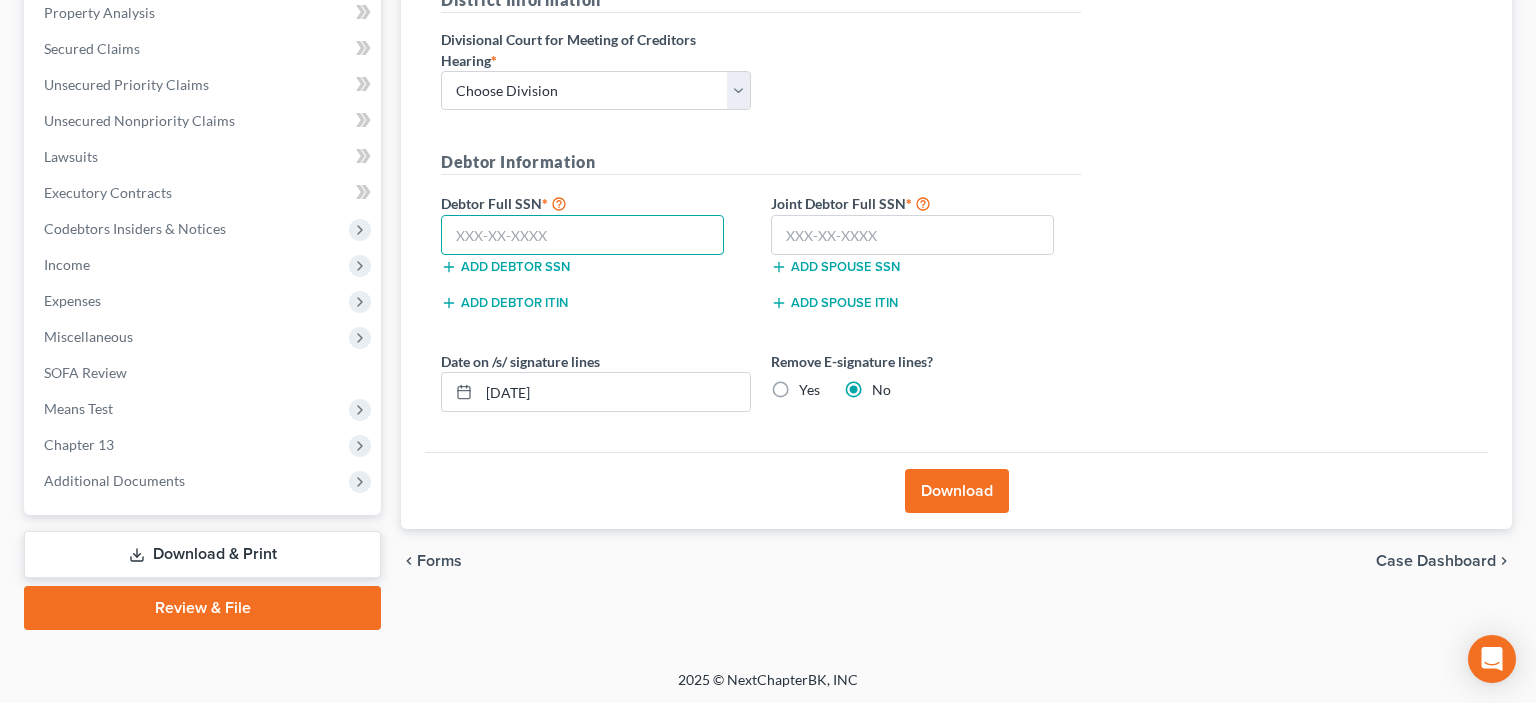 click at bounding box center (582, 235) 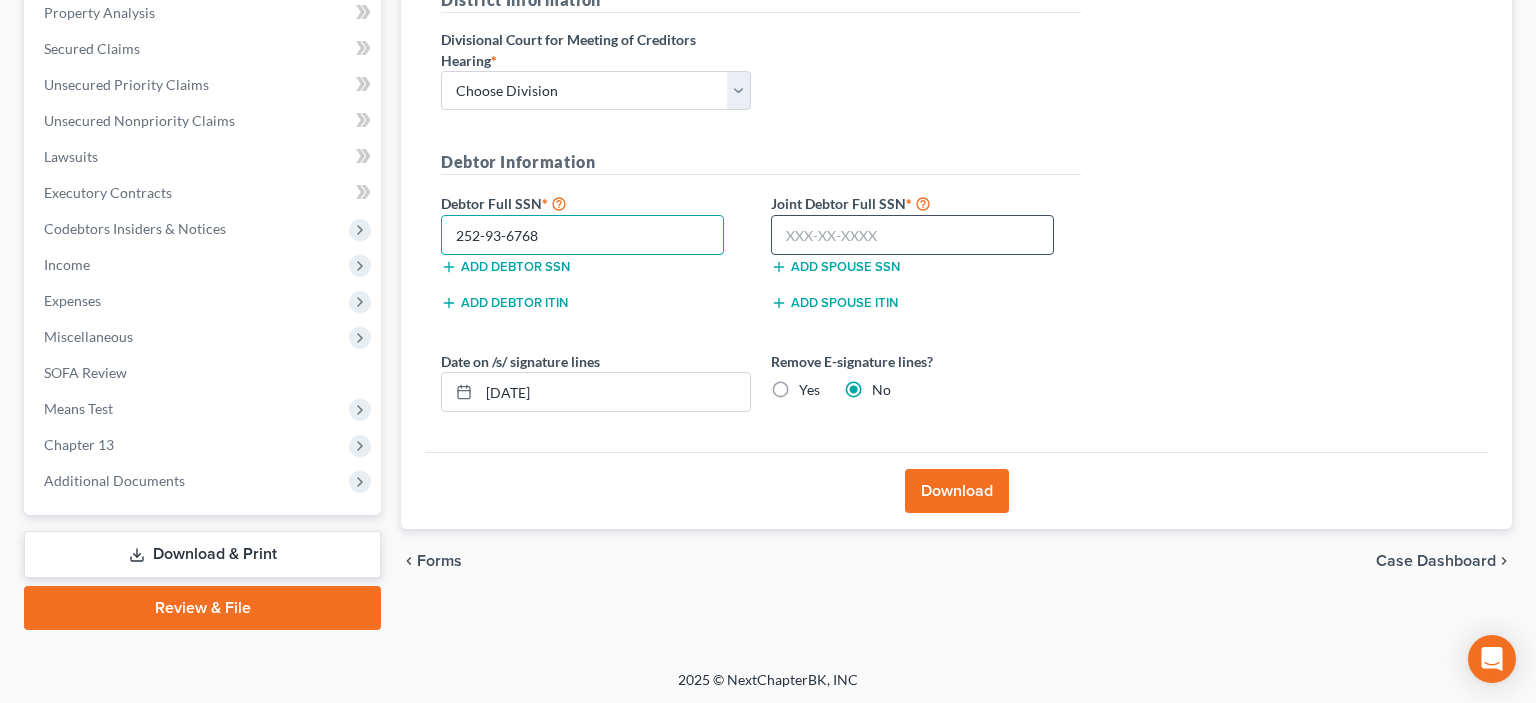 type on "252-93-6768" 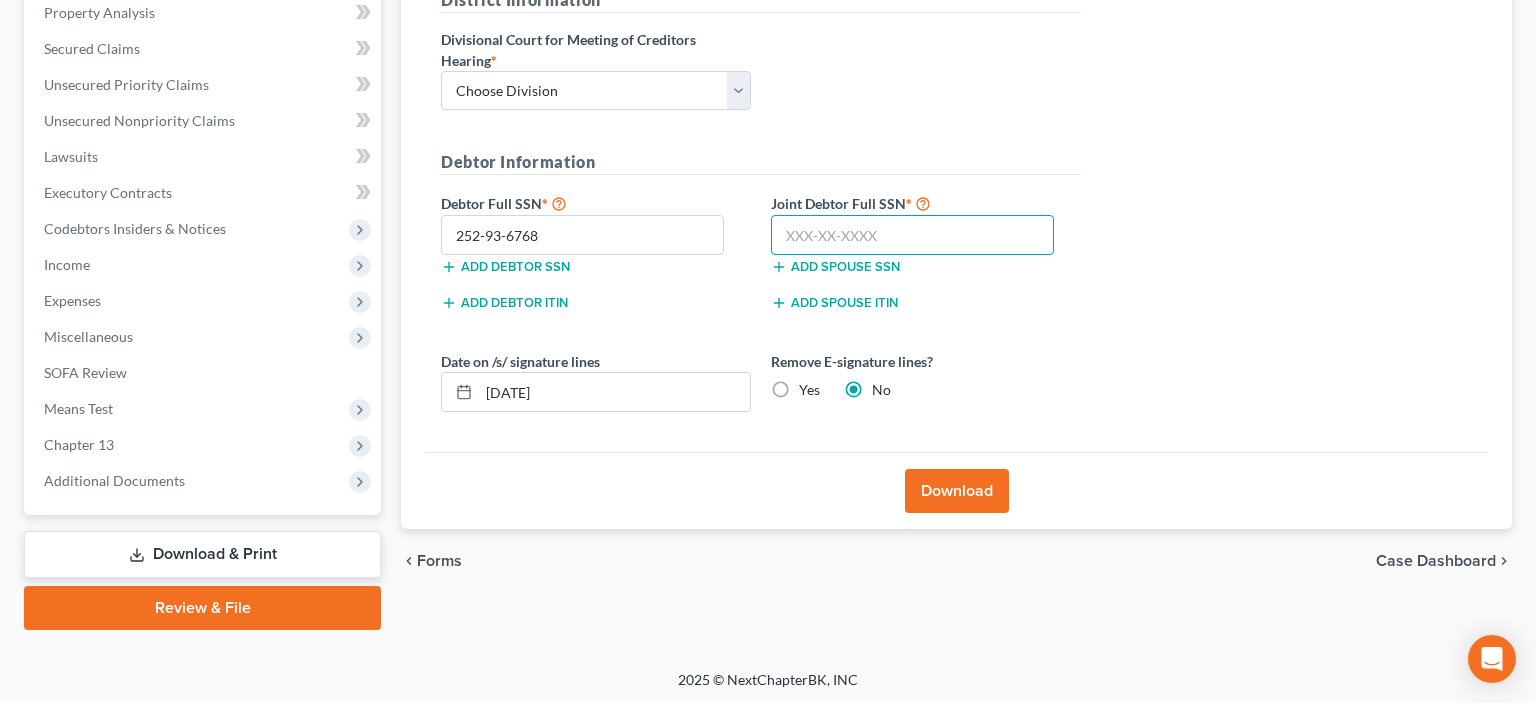 click at bounding box center [912, 235] 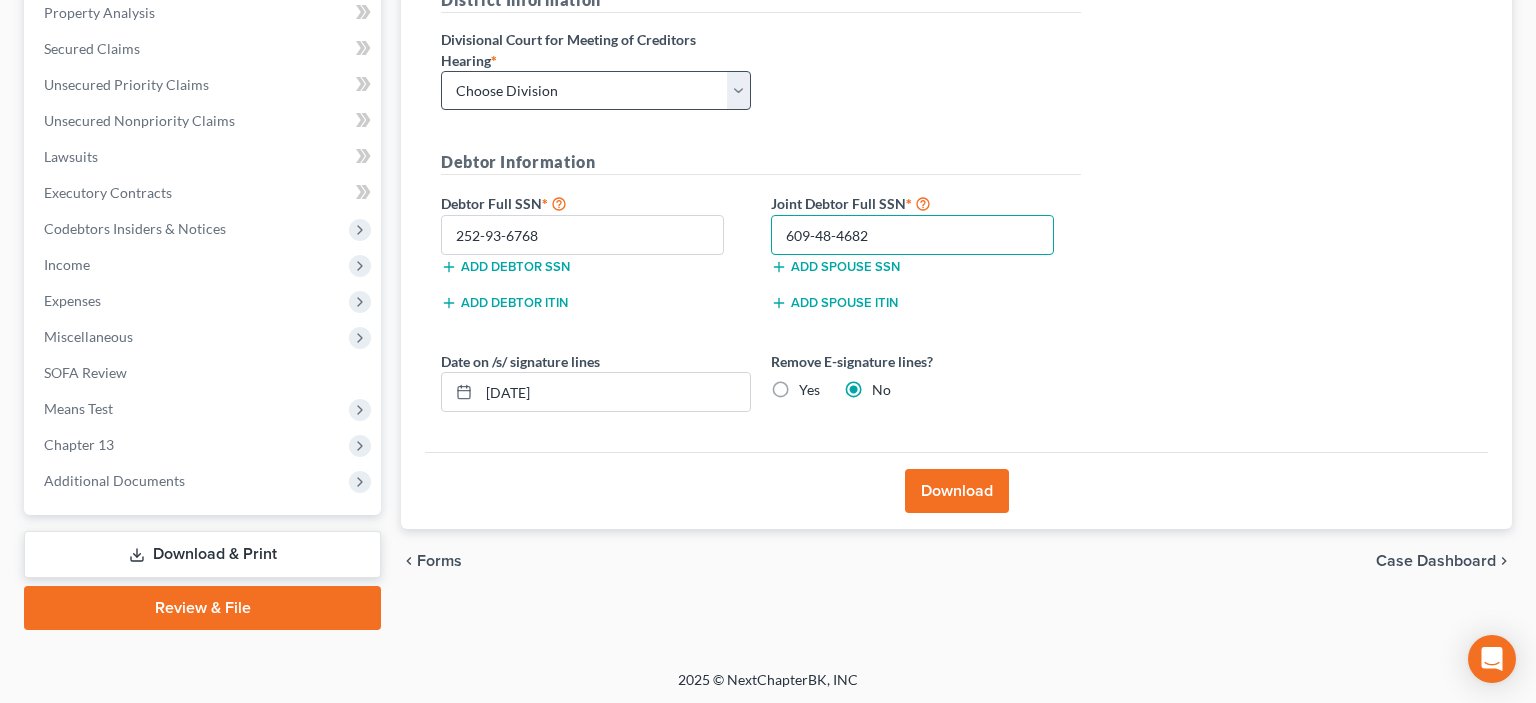 type on "609-48-4682" 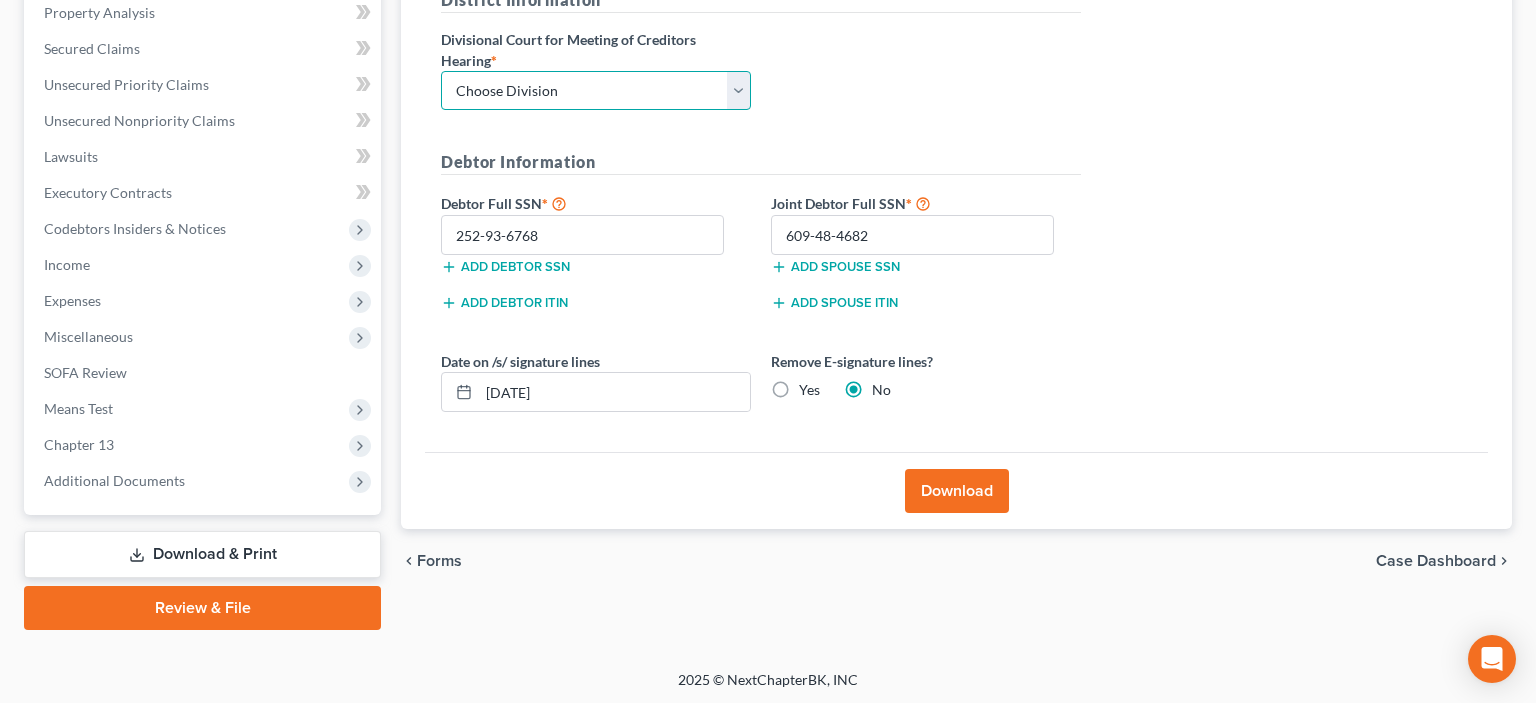 click on "Choose Division Fresno Modesto [GEOGRAPHIC_DATA]" at bounding box center [596, 91] 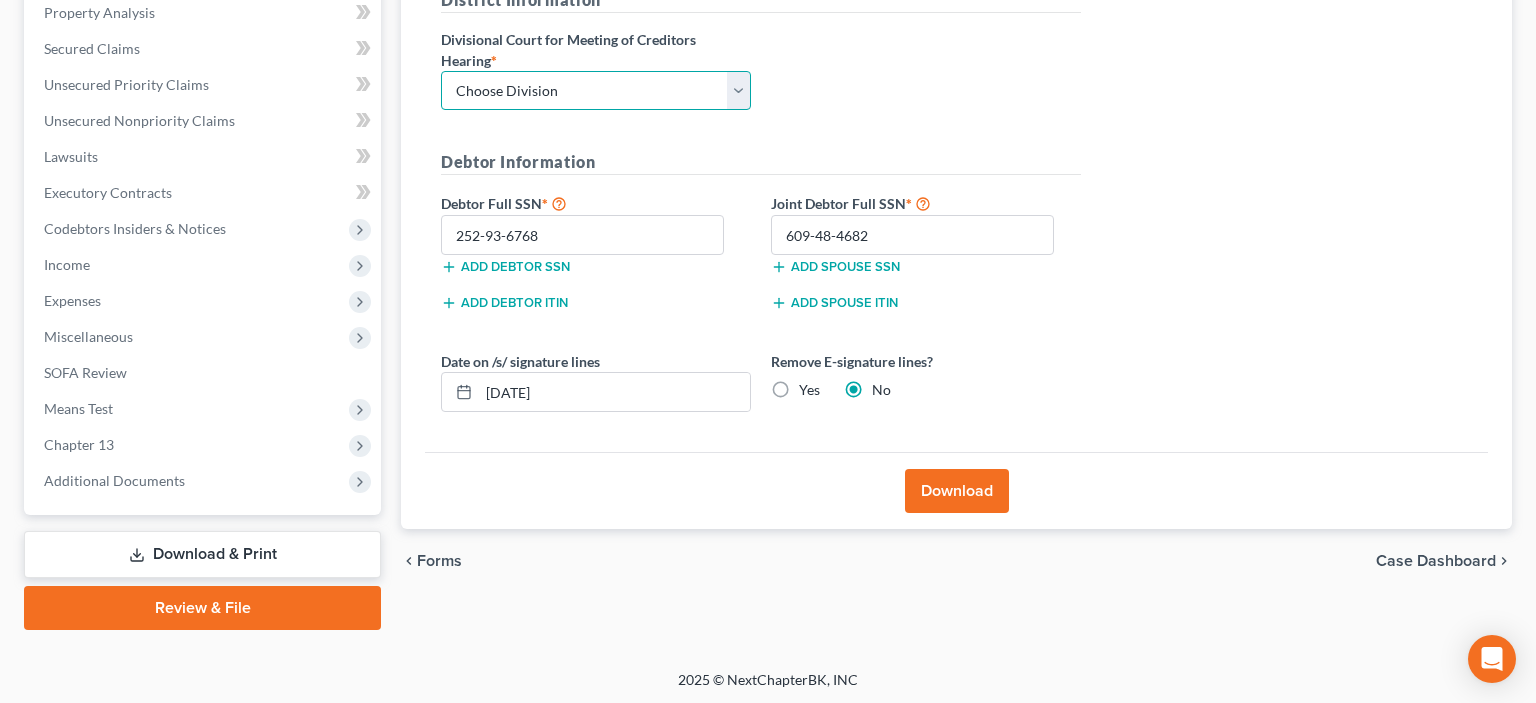 select on "2" 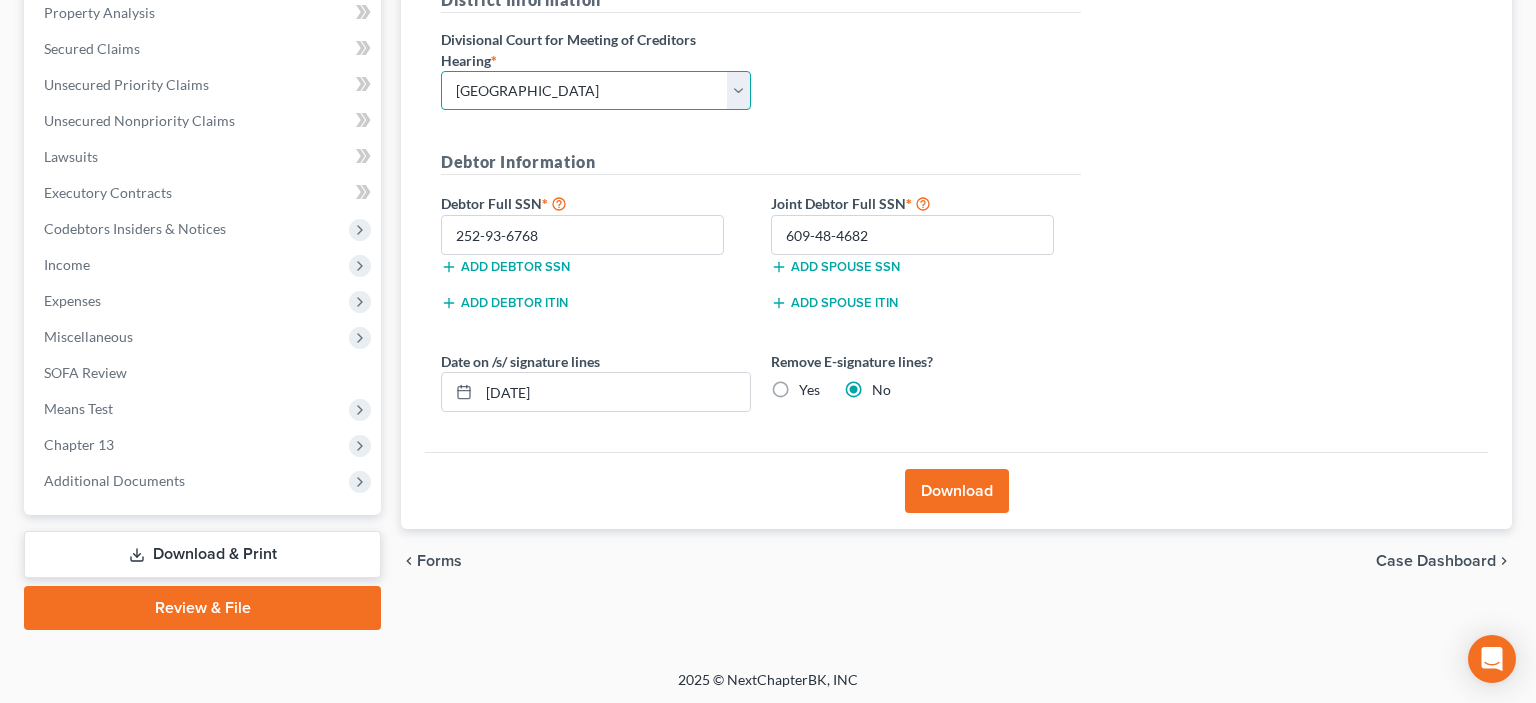 click on "[GEOGRAPHIC_DATA]" at bounding box center (0, 0) 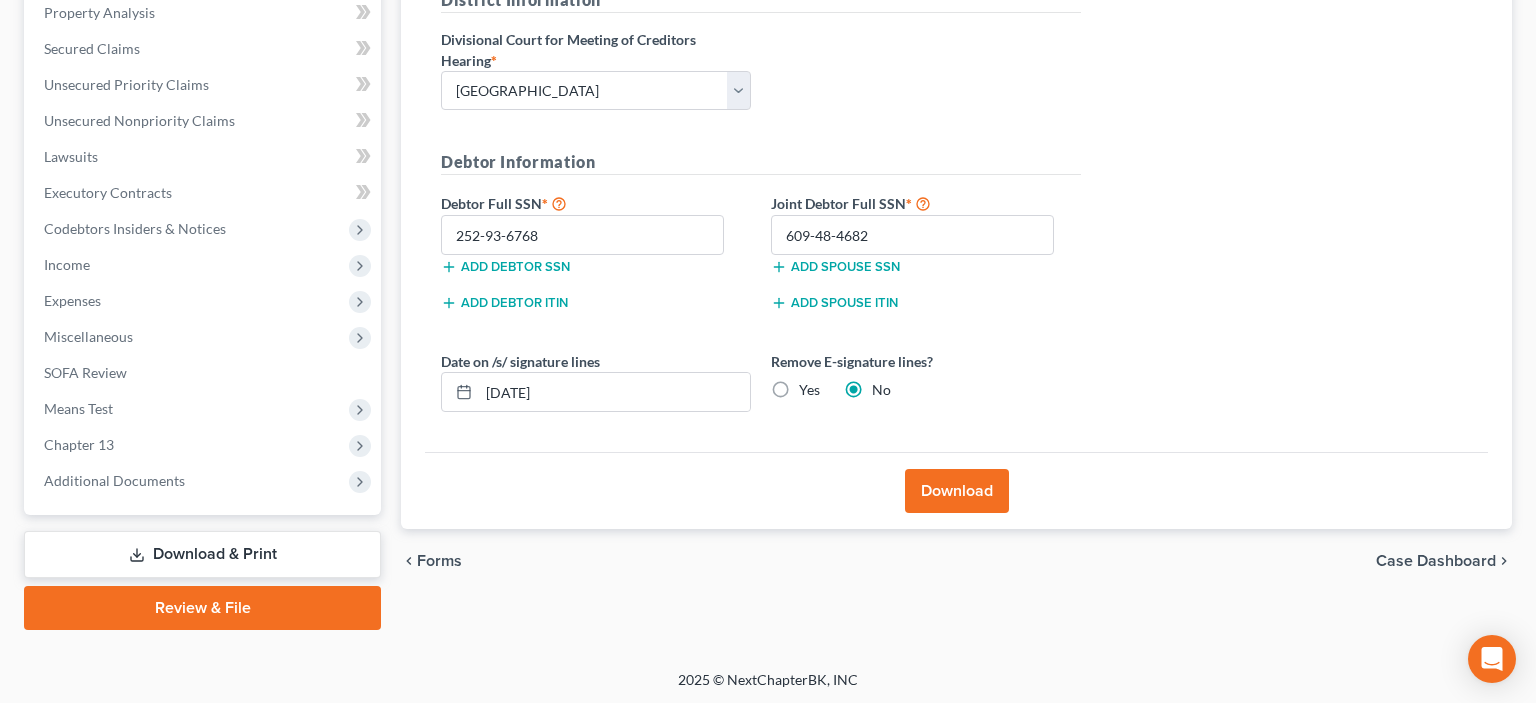 click on "Download" at bounding box center (957, 491) 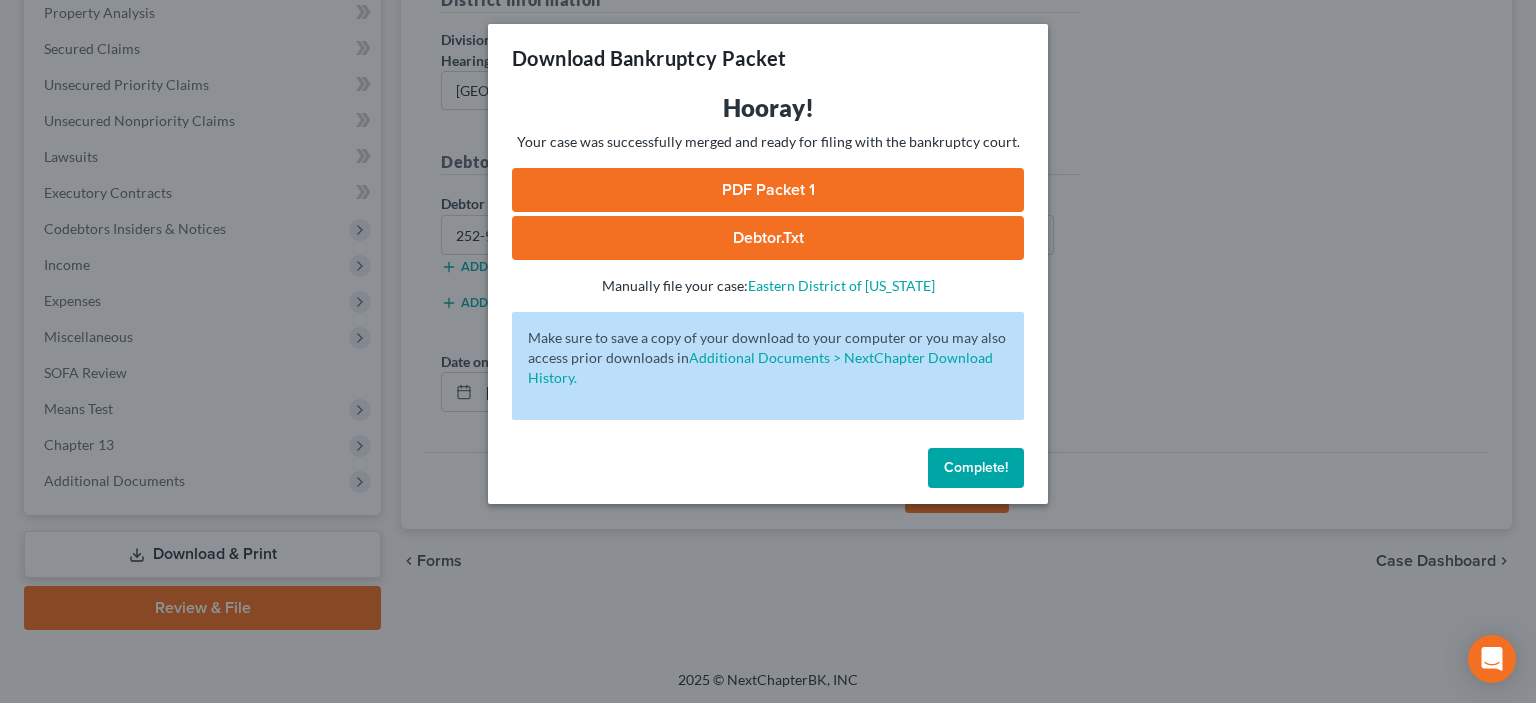 click on "PDF Packet 1" at bounding box center [768, 190] 